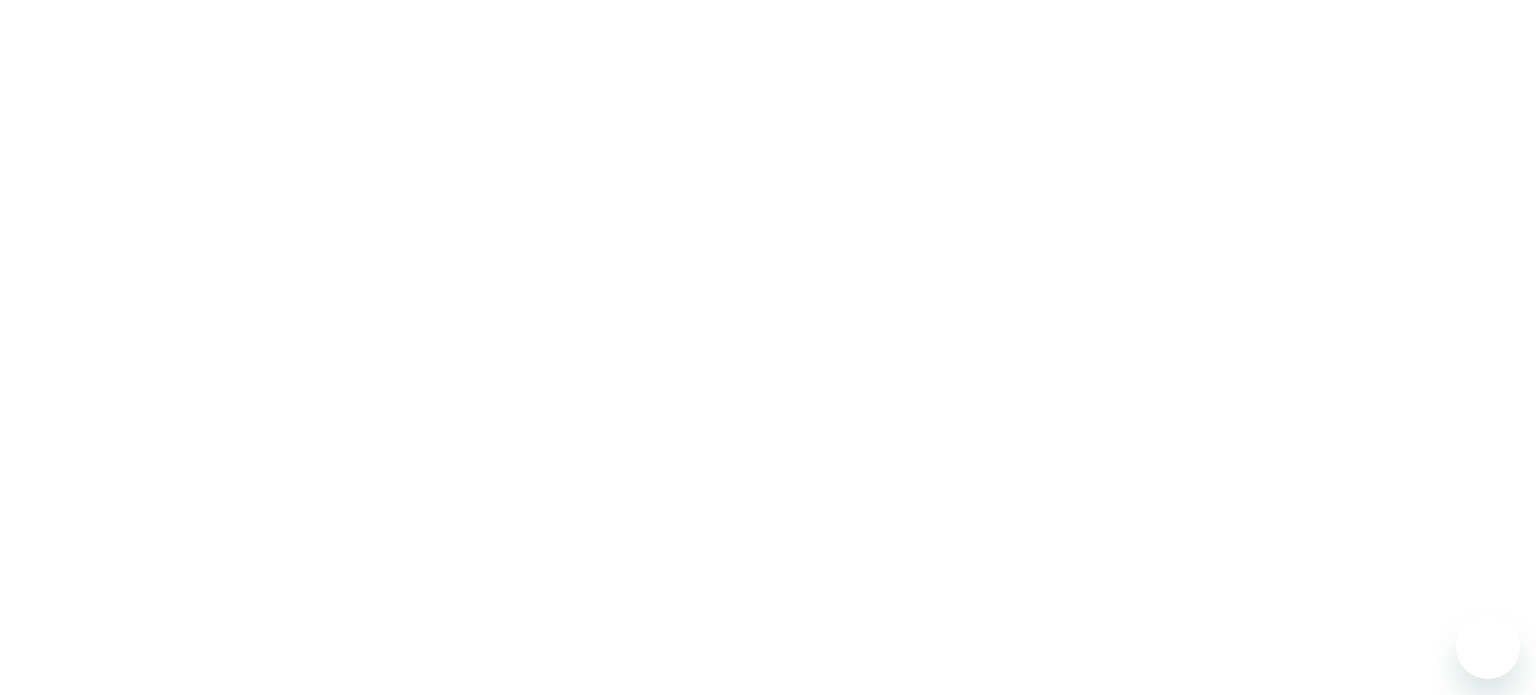 scroll, scrollTop: 0, scrollLeft: 0, axis: both 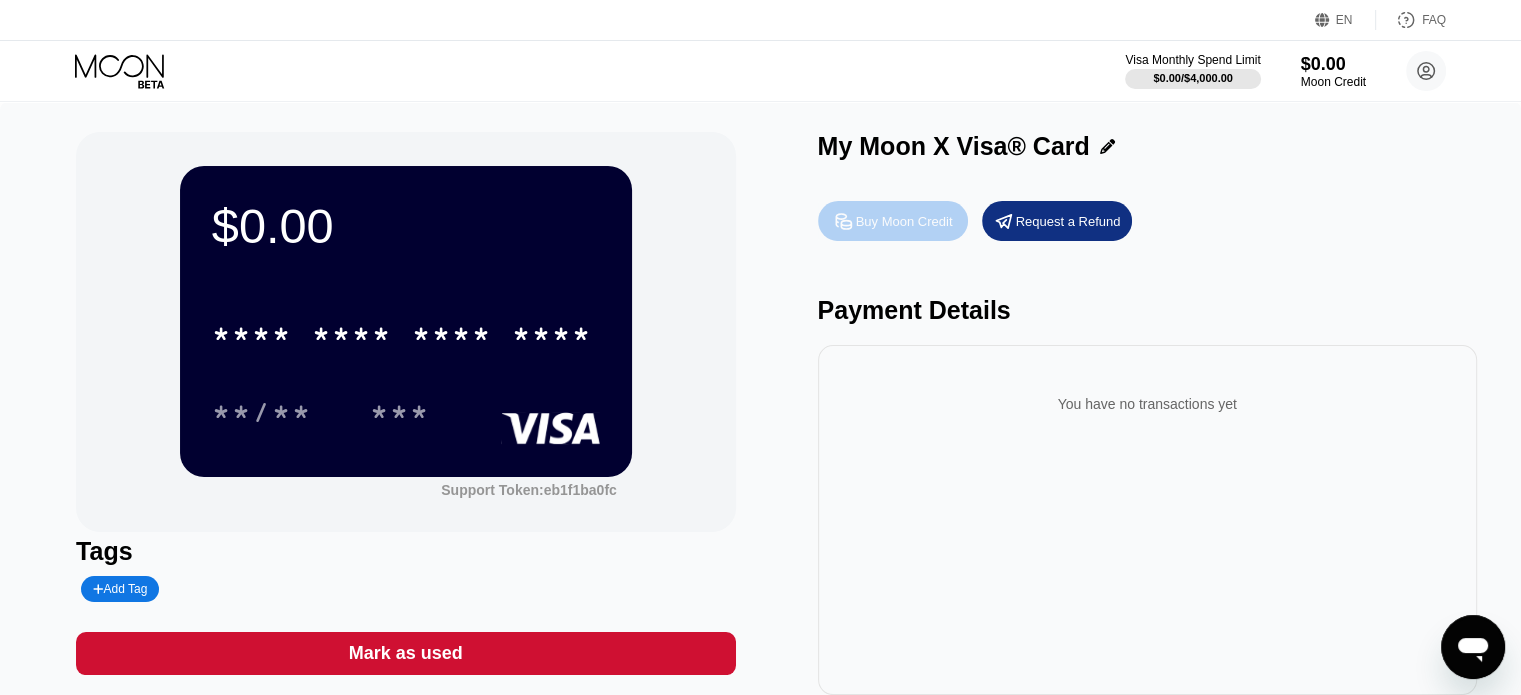 click on "Buy Moon Credit" at bounding box center (904, 221) 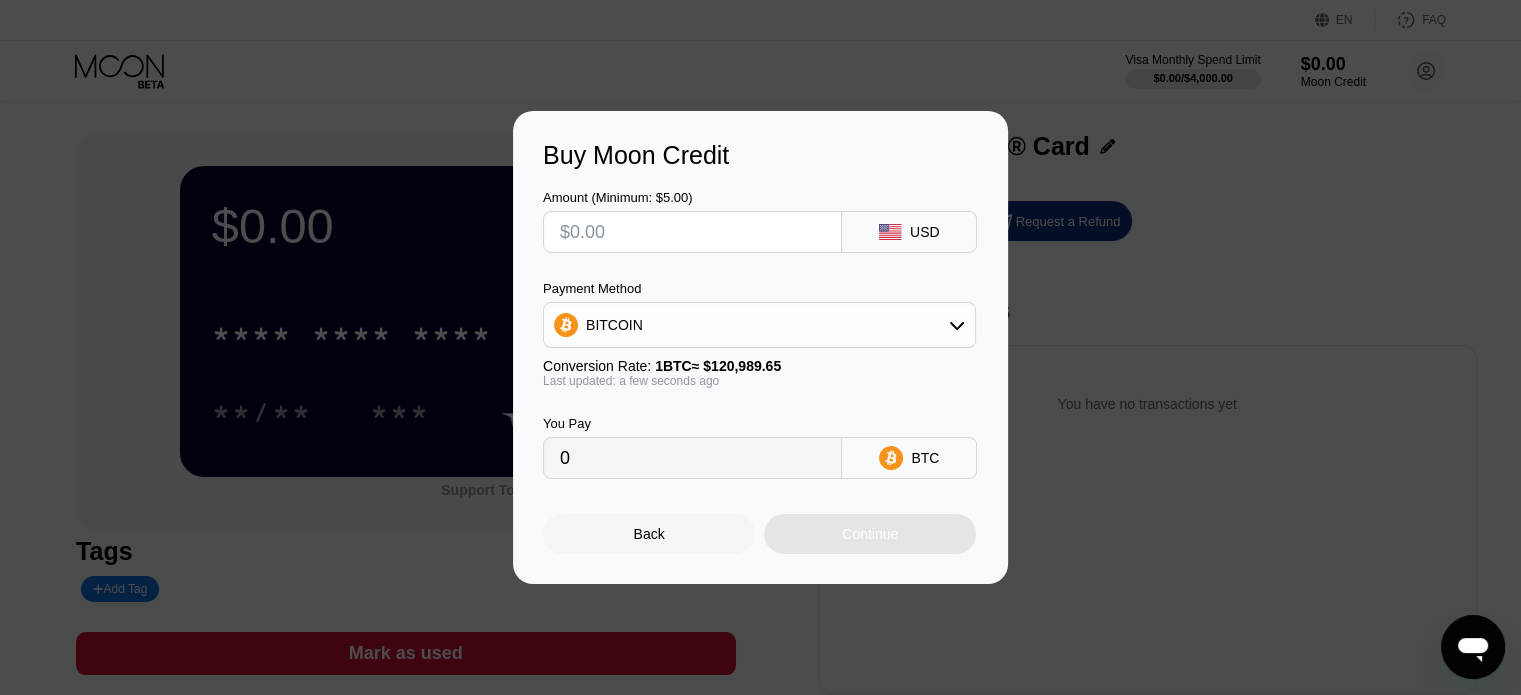 click at bounding box center (692, 232) 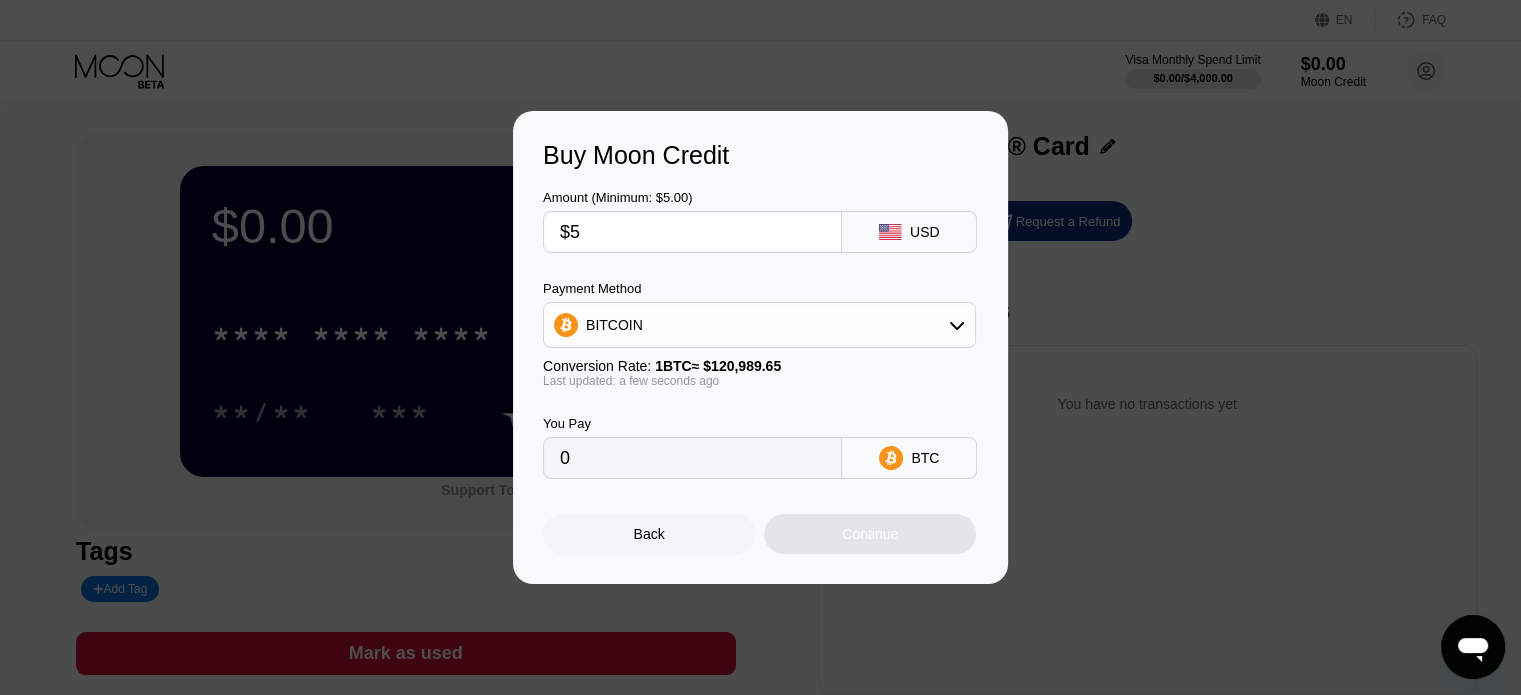 type on "0.00004133" 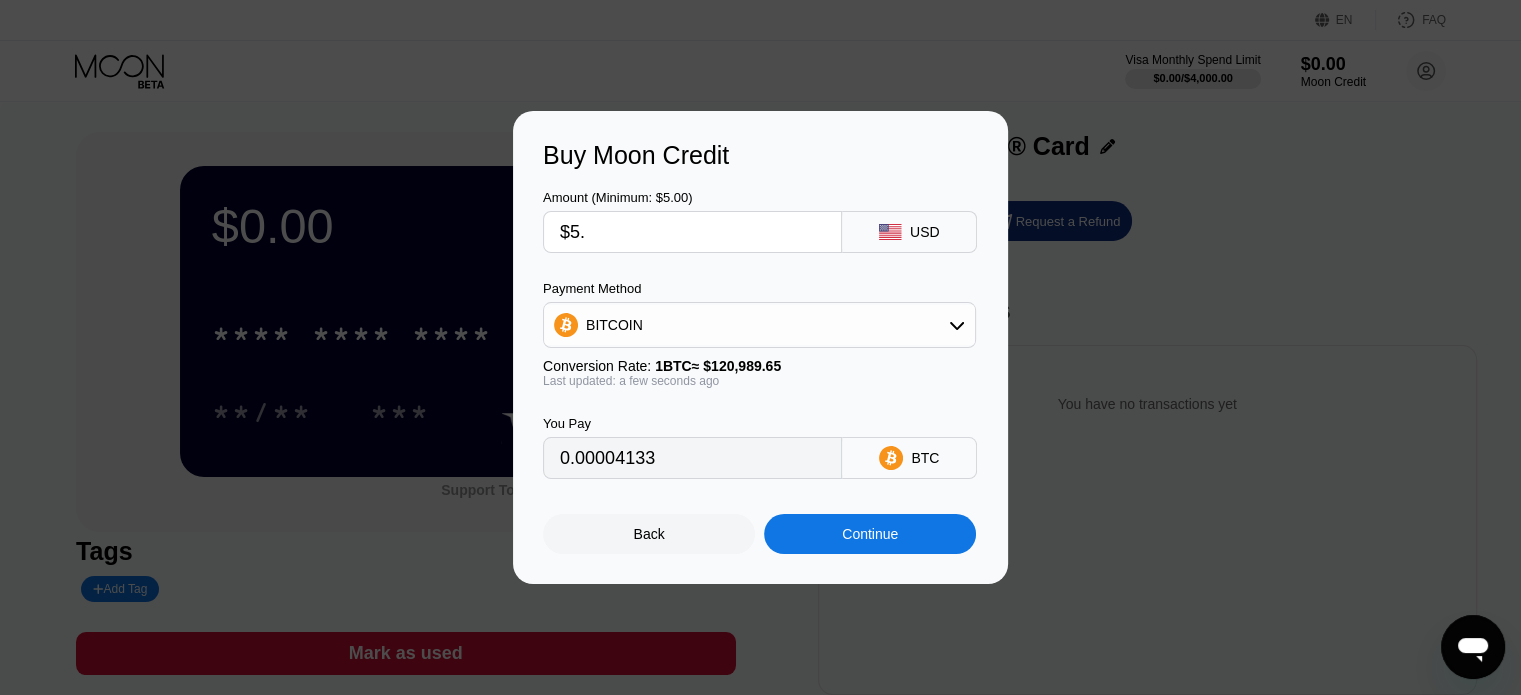 type on "$5.7" 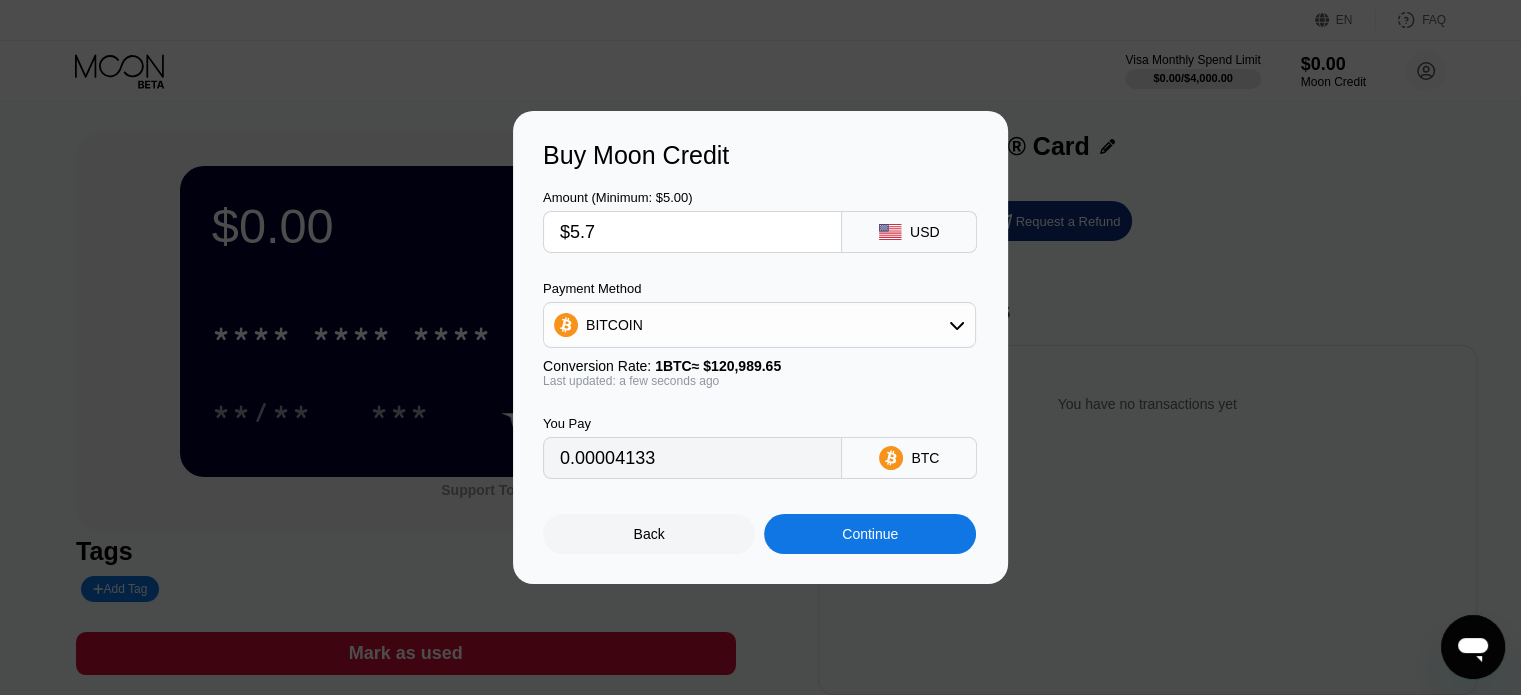 type on "0.00004712" 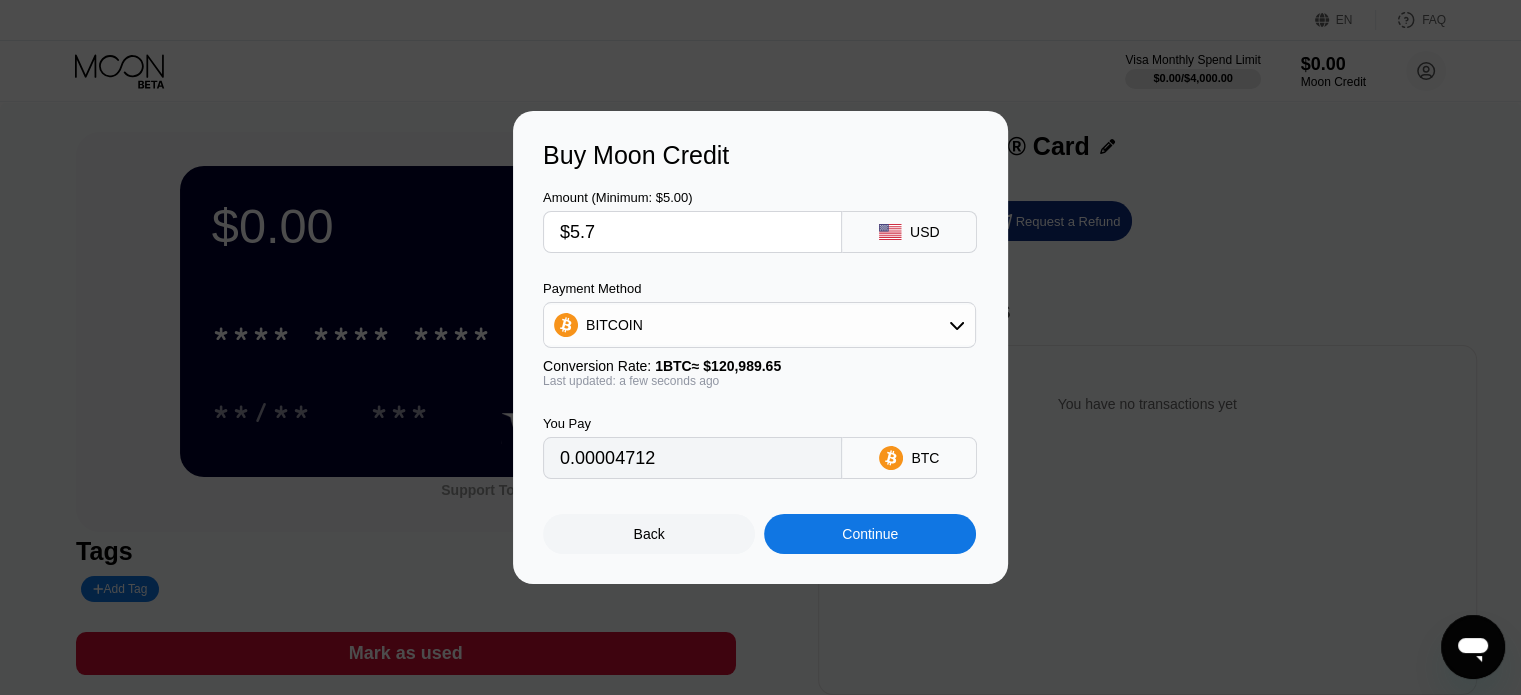 type on "$5.77" 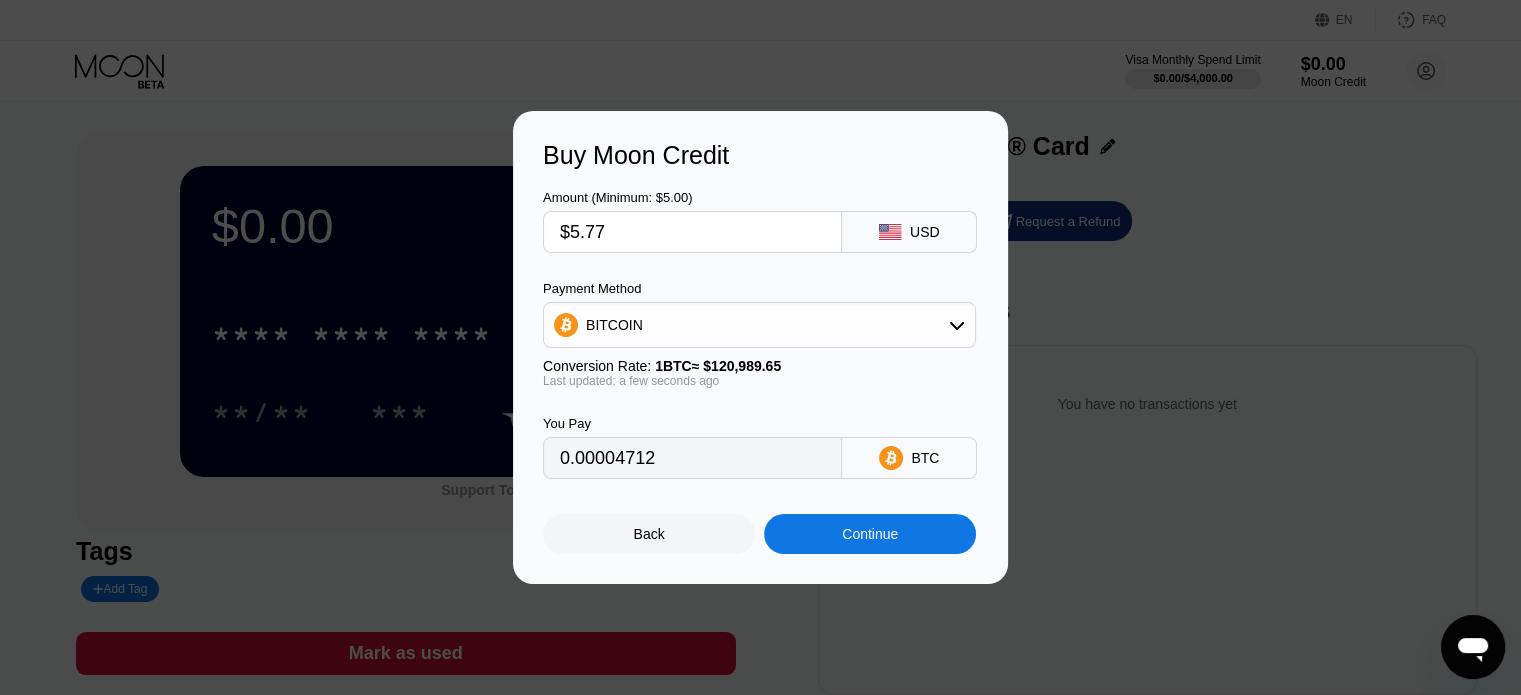type on "0.00004770" 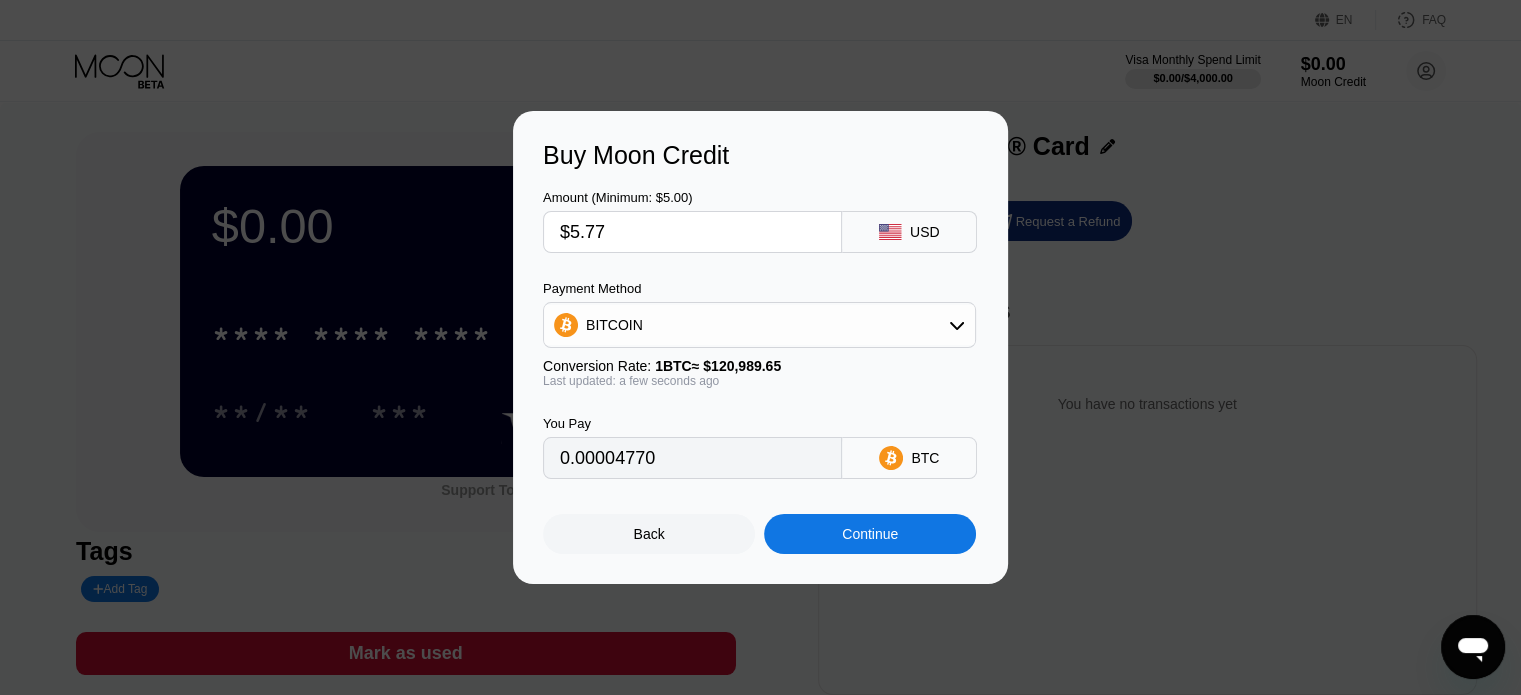 type on "$5.77" 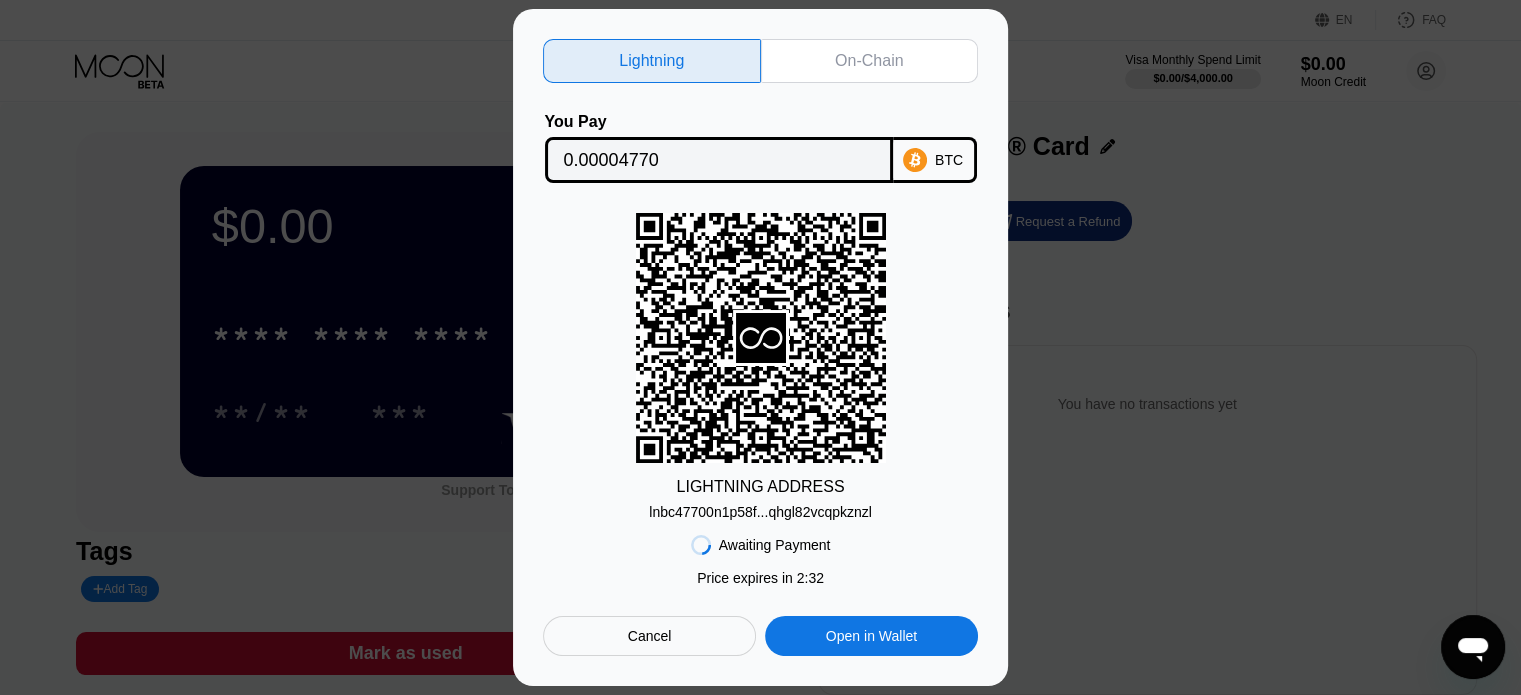 click on "0.00004770" at bounding box center [719, 160] 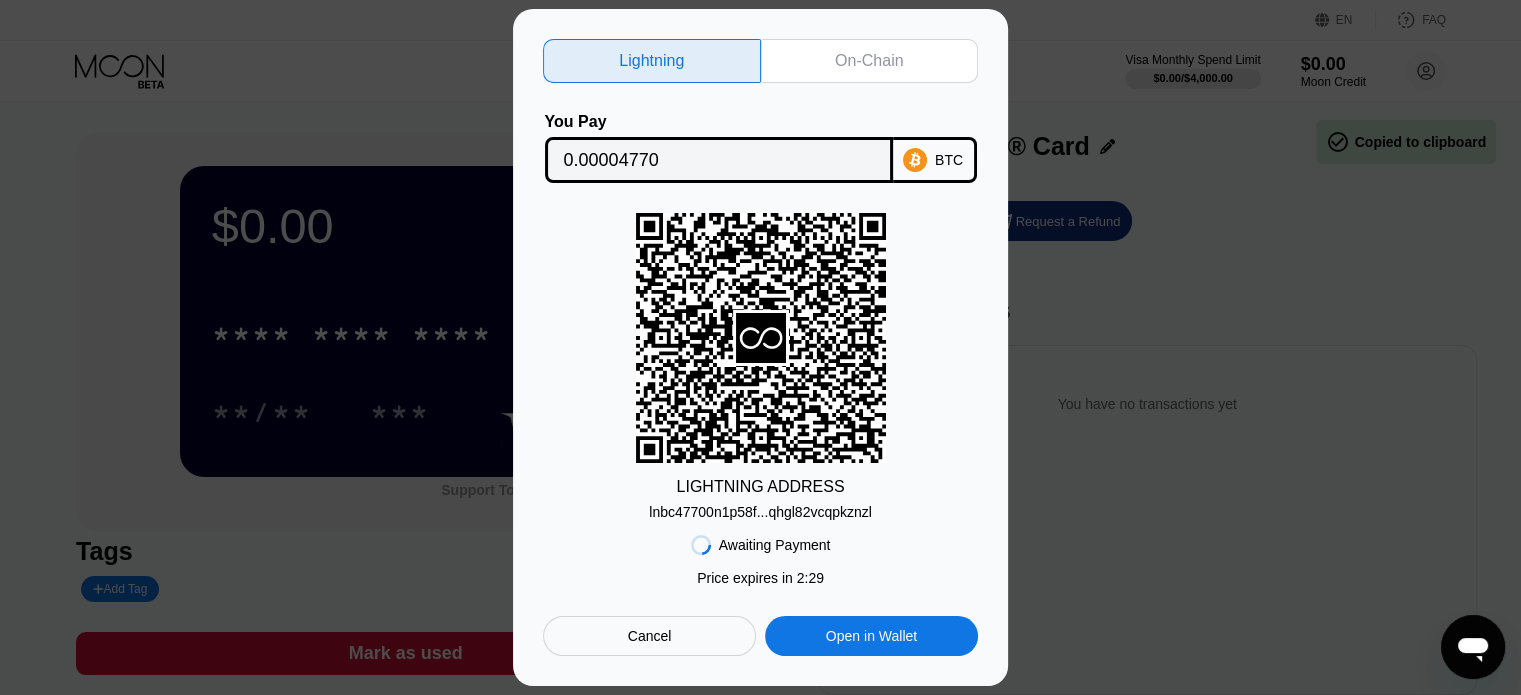 click on "Cancel" at bounding box center (650, 636) 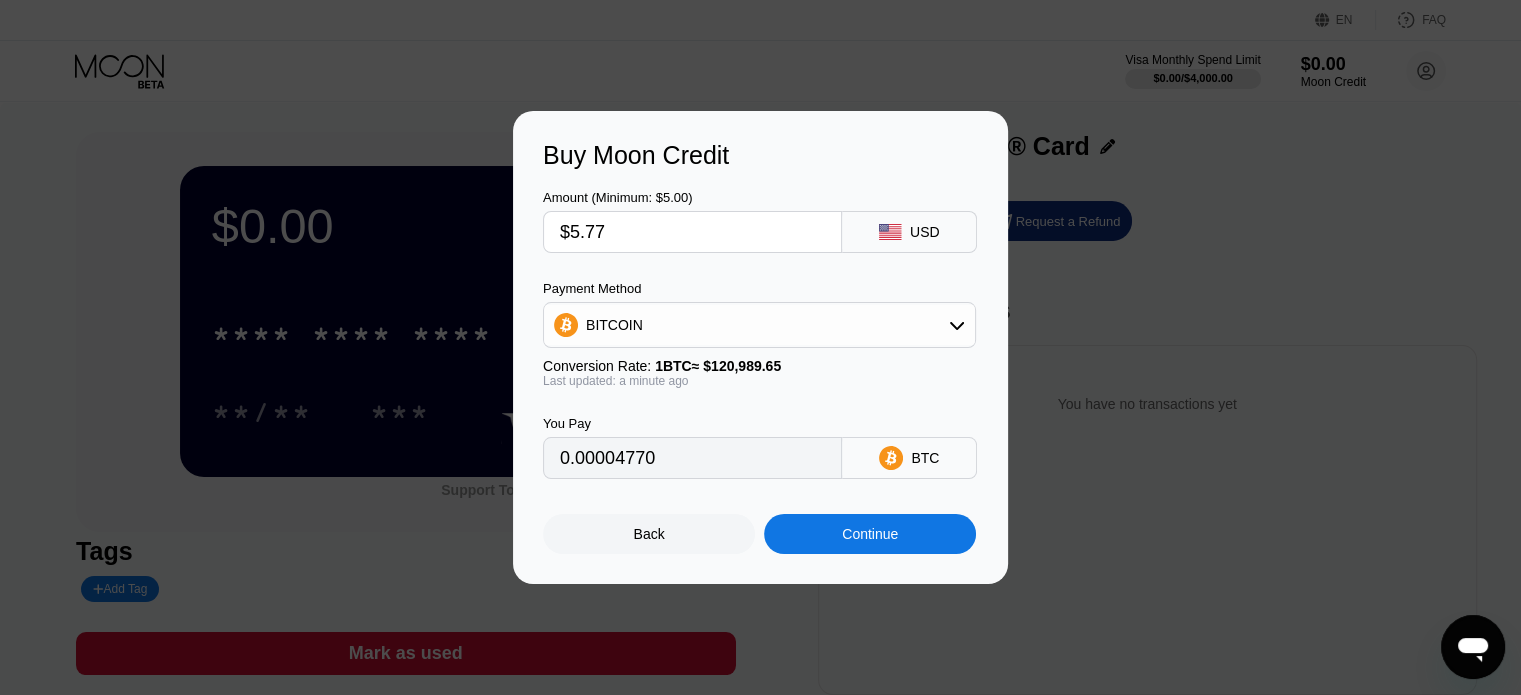 drag, startPoint x: 632, startPoint y: 465, endPoint x: 732, endPoint y: 467, distance: 100.02 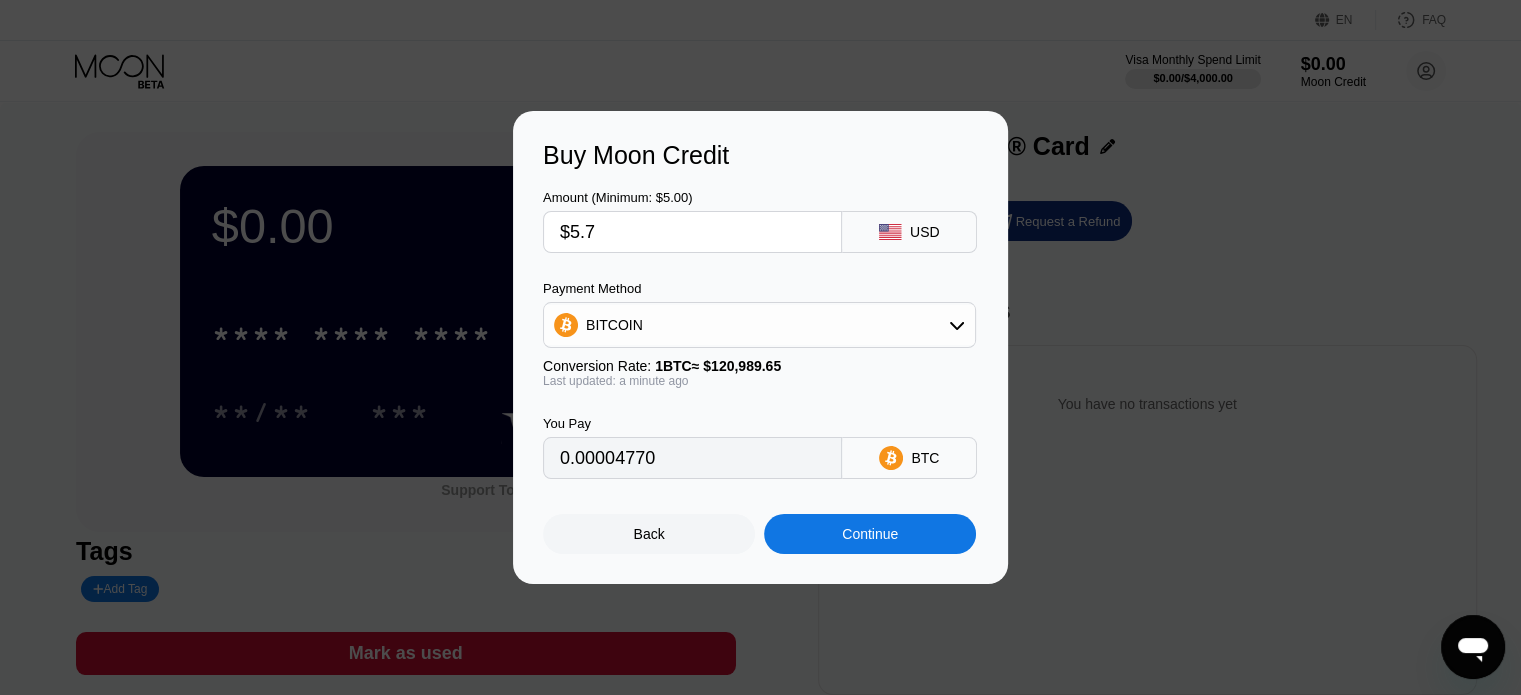 type on "0.00004712" 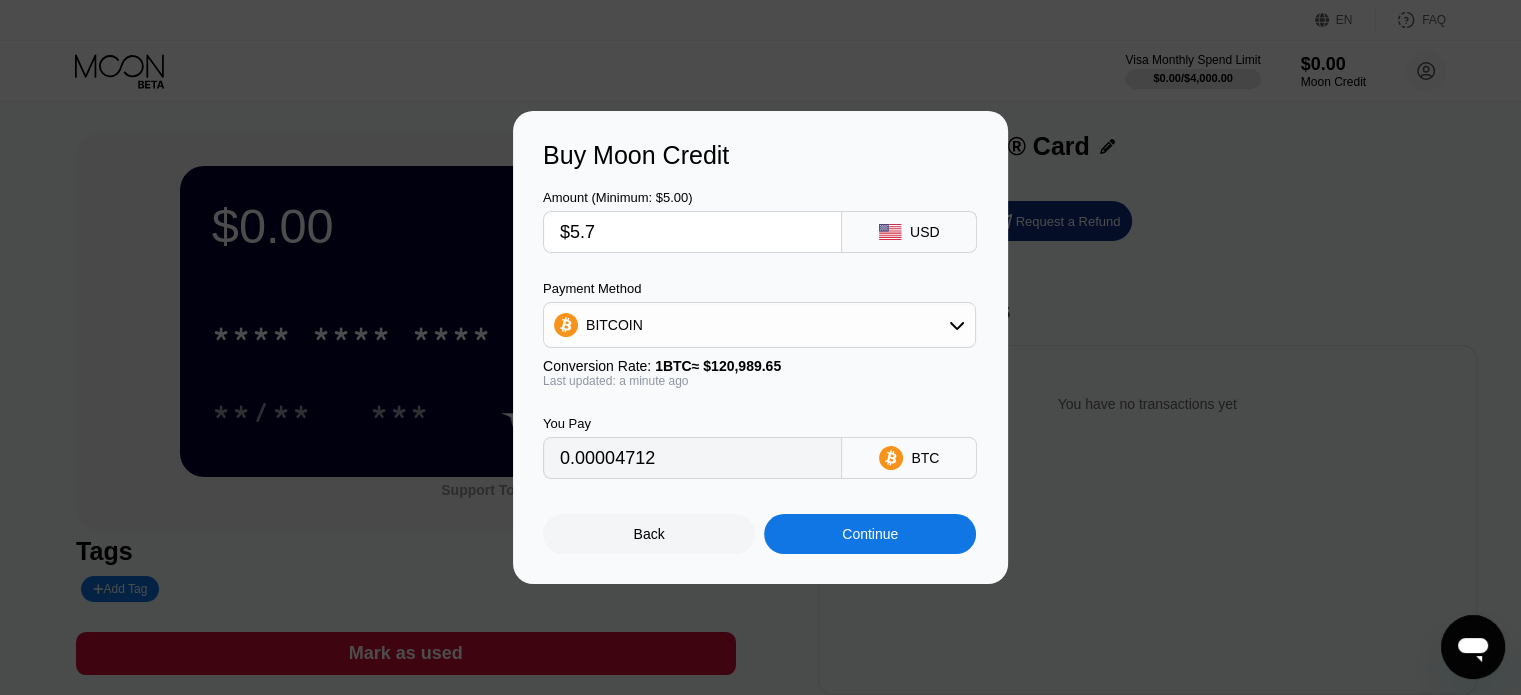 type on "$5.76" 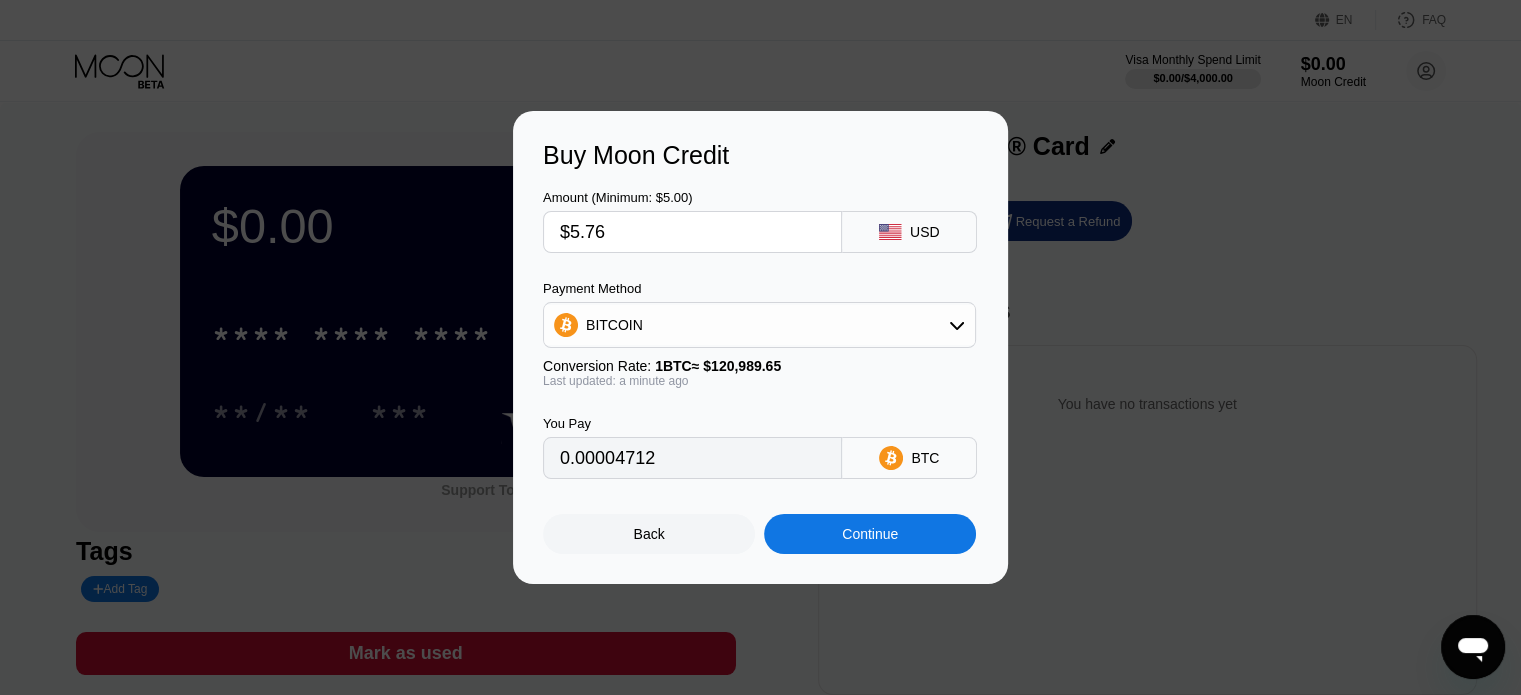 type on "0.00004761" 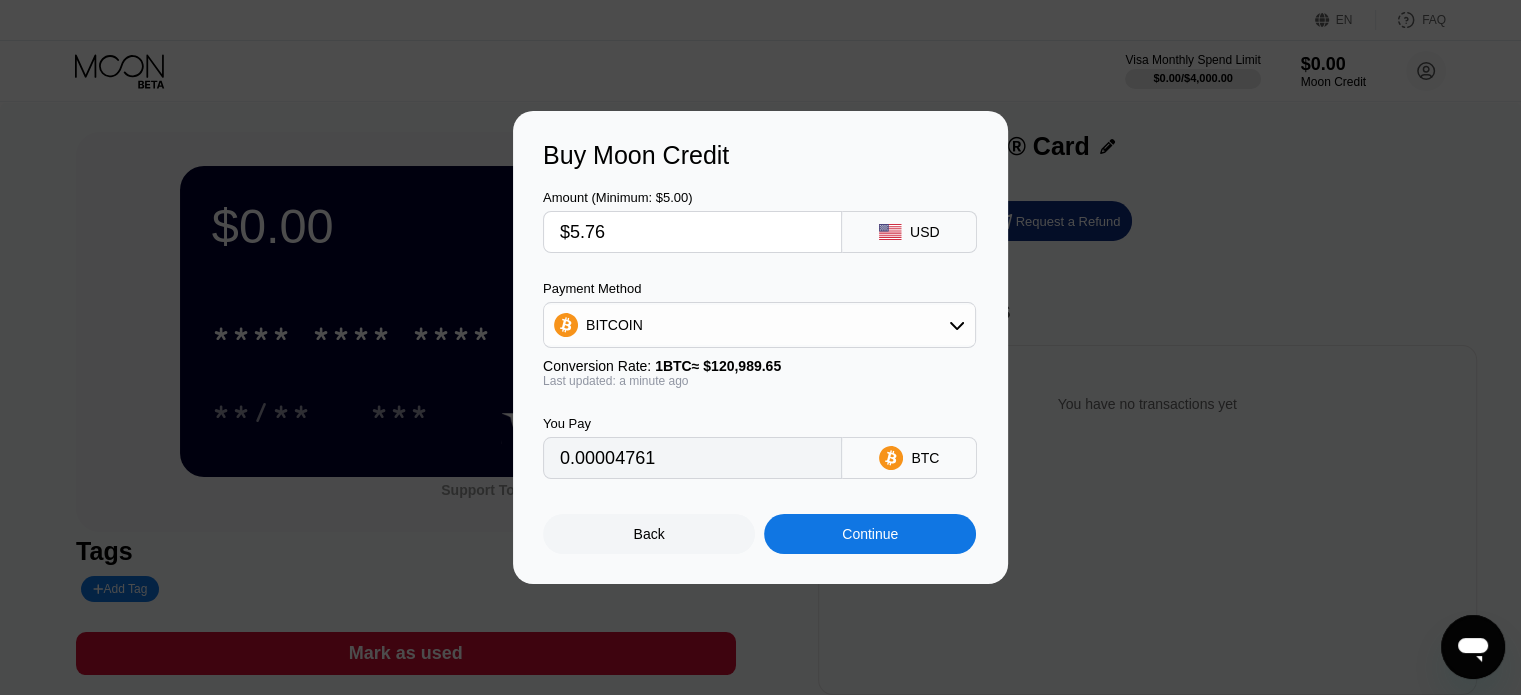 type on "$5.7" 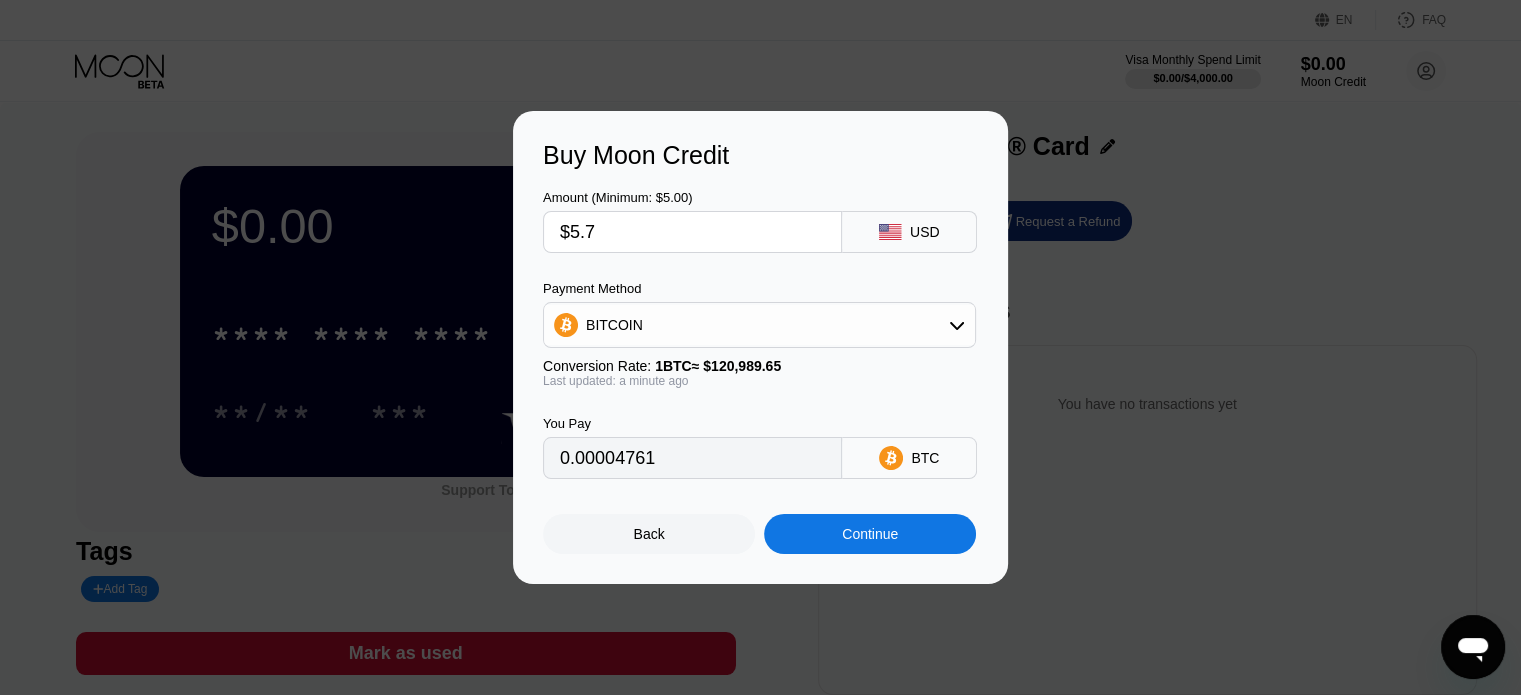 type on "0.00004712" 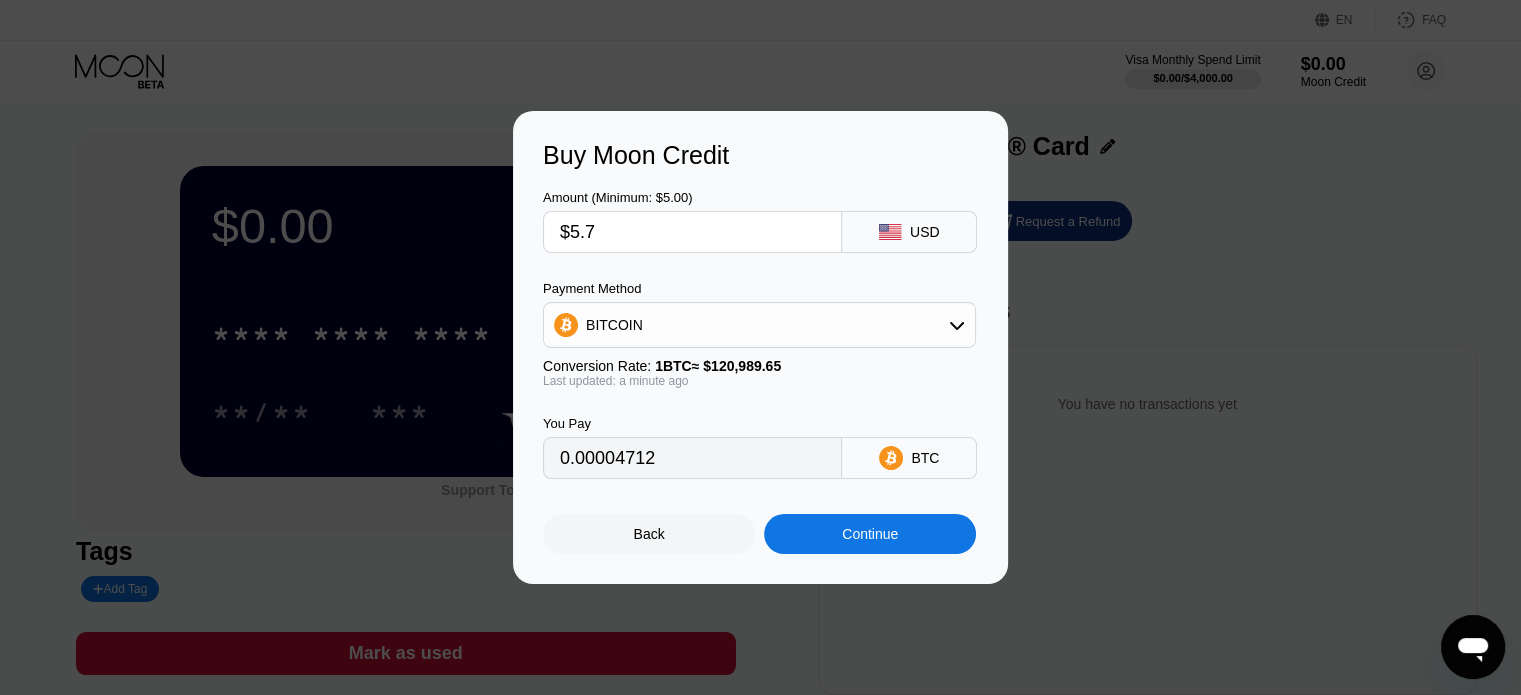 type on "$5.75" 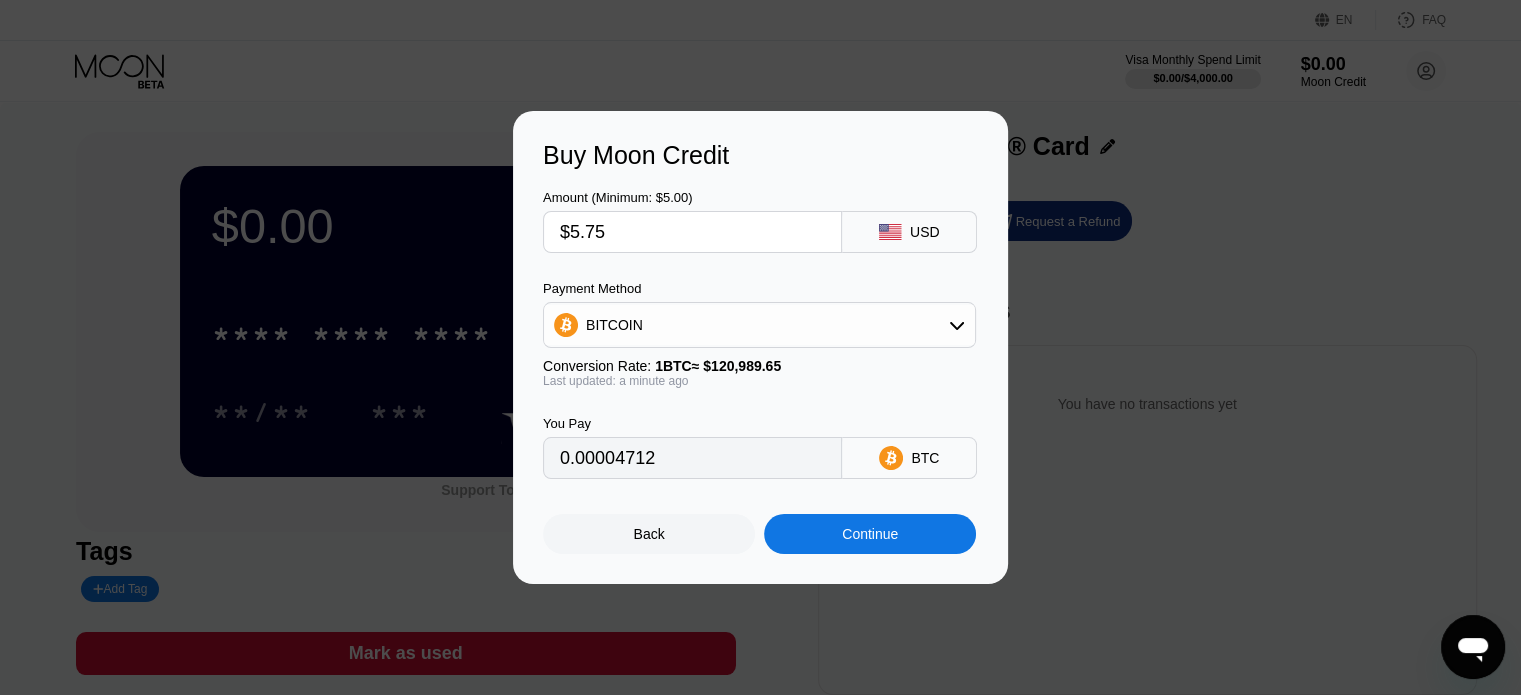 type on "0.00004753" 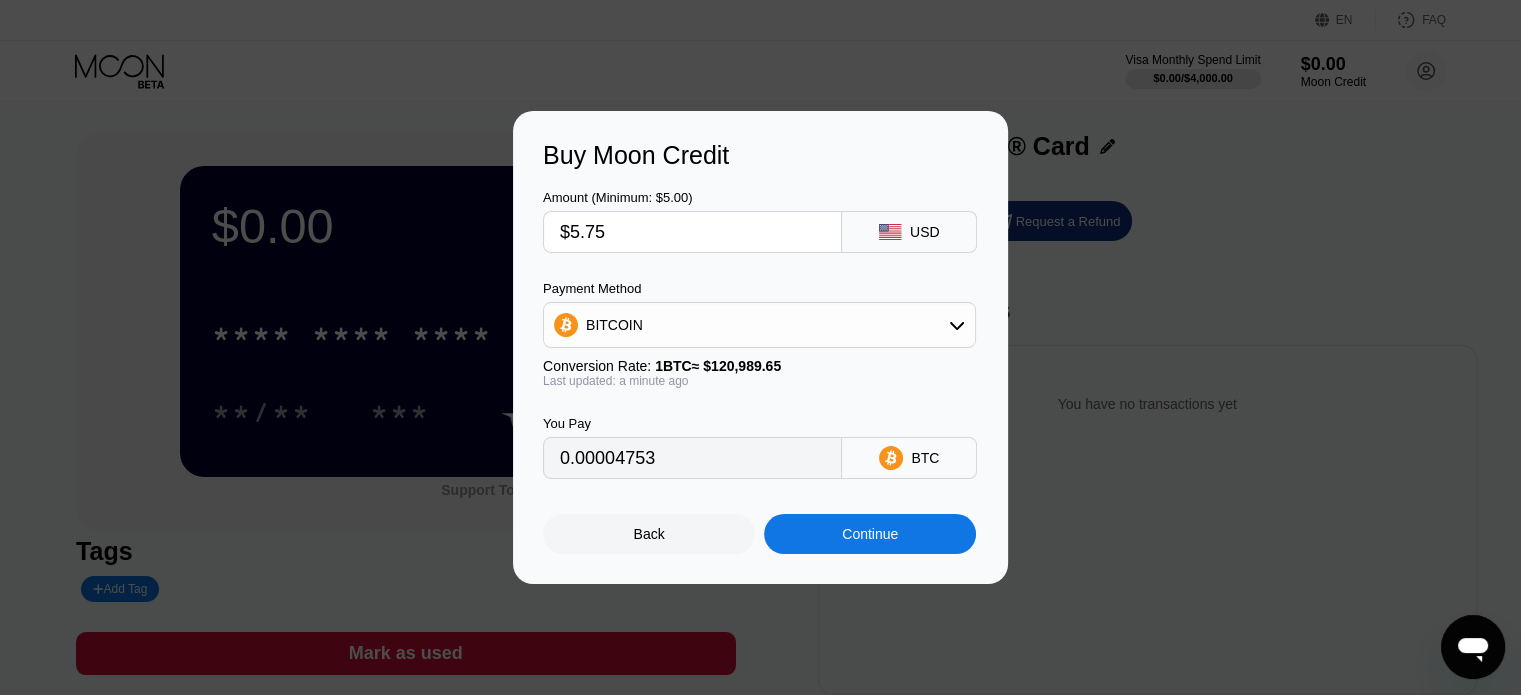 type on "$5.7" 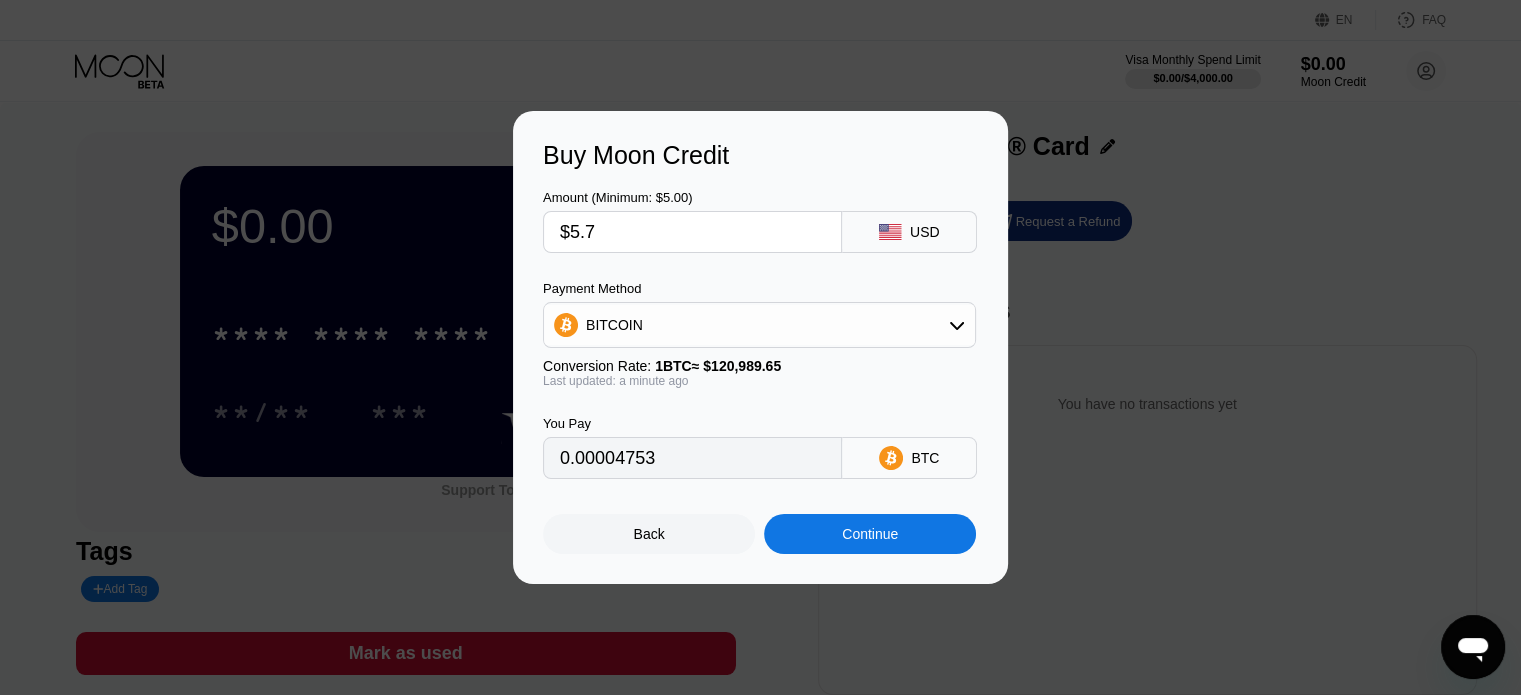 type on "0.00004712" 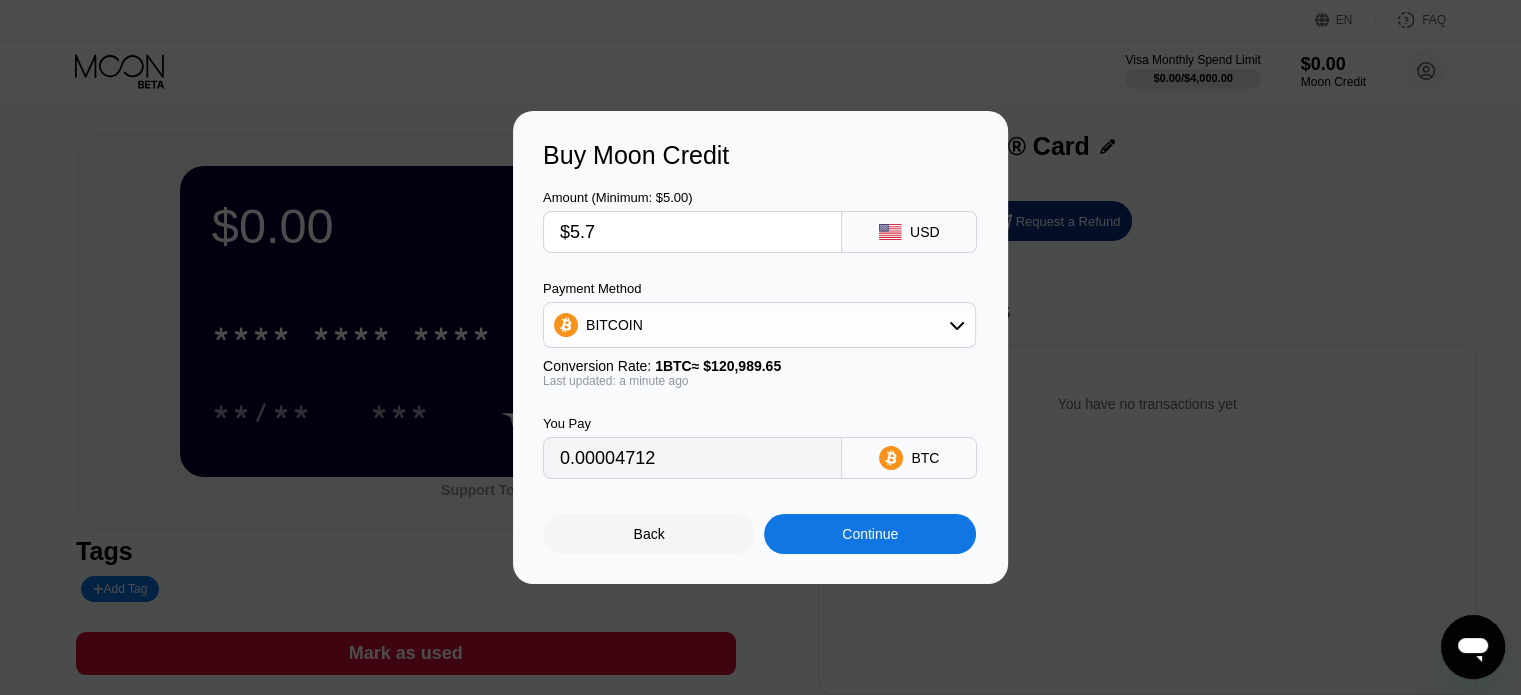 type on "$5.71" 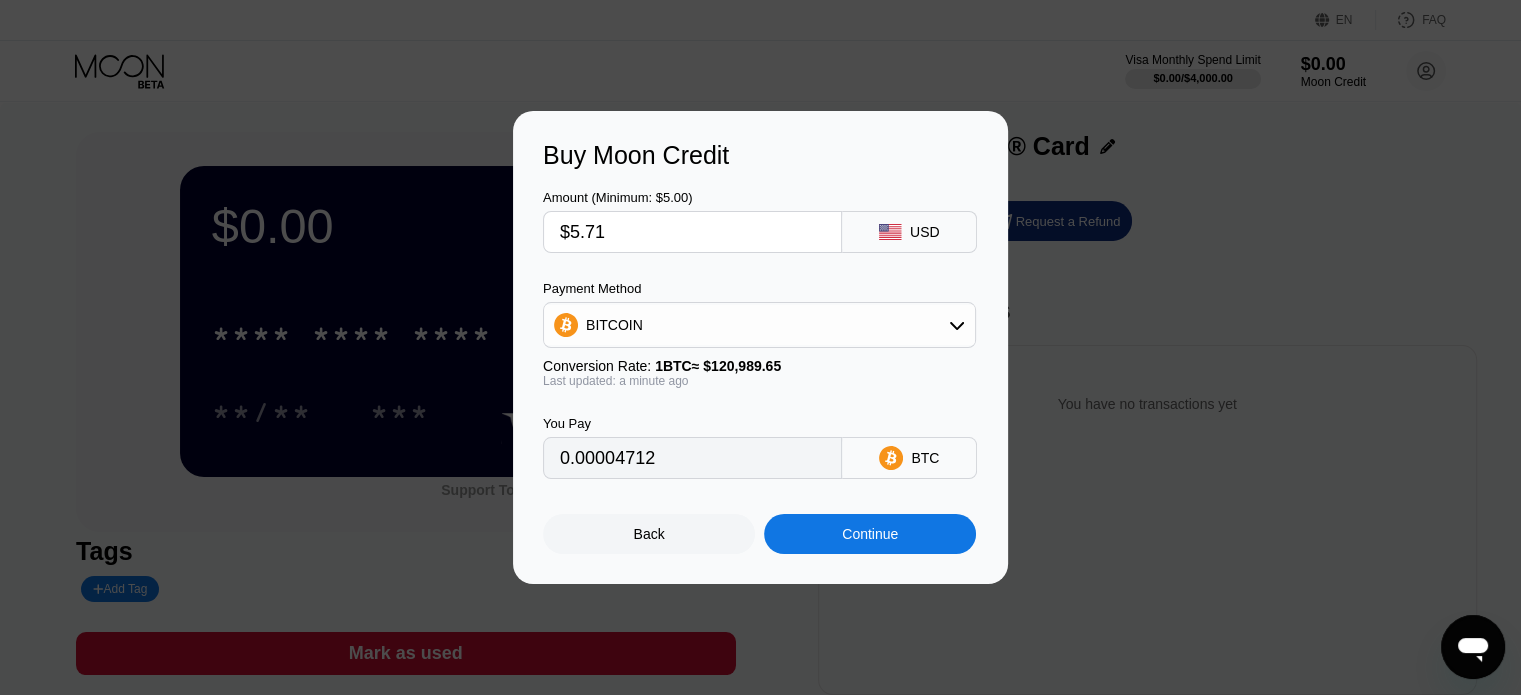 type on "0.00004720" 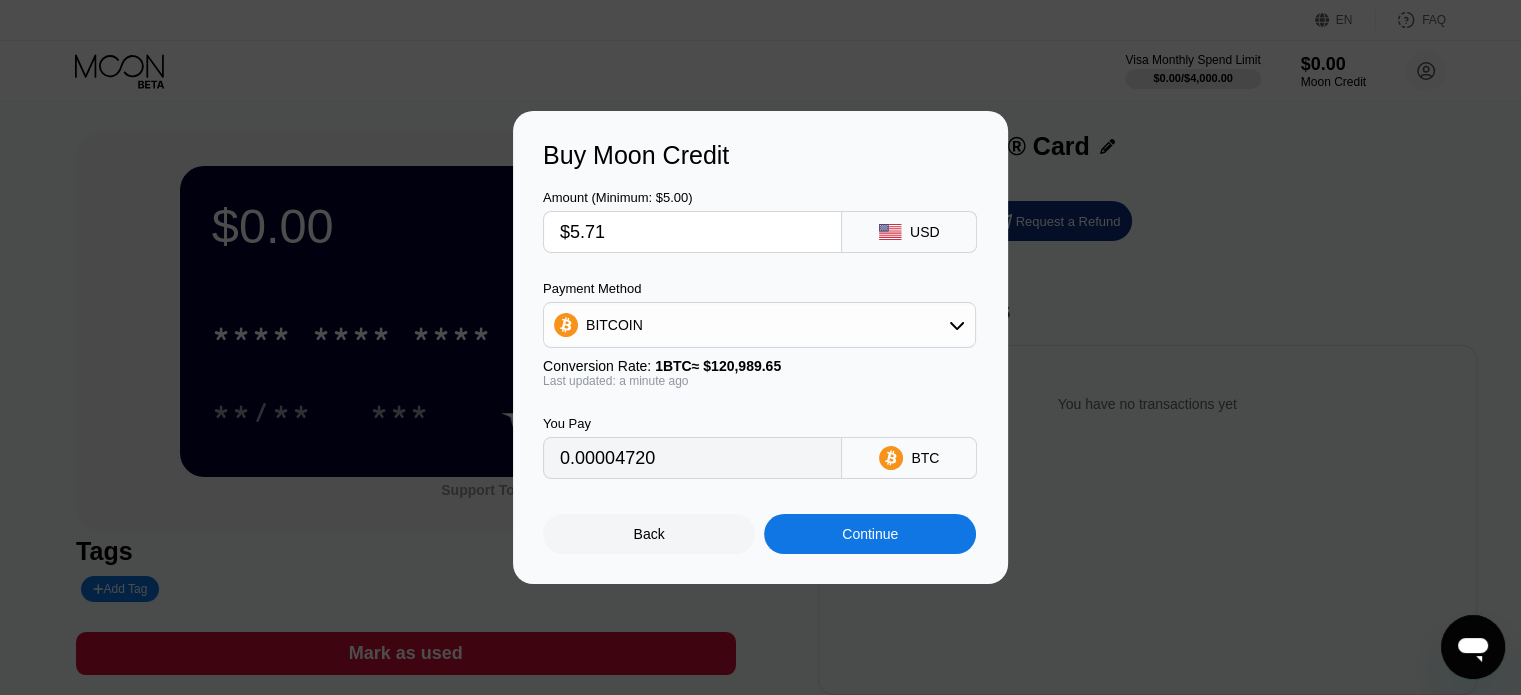 type on "$5.71" 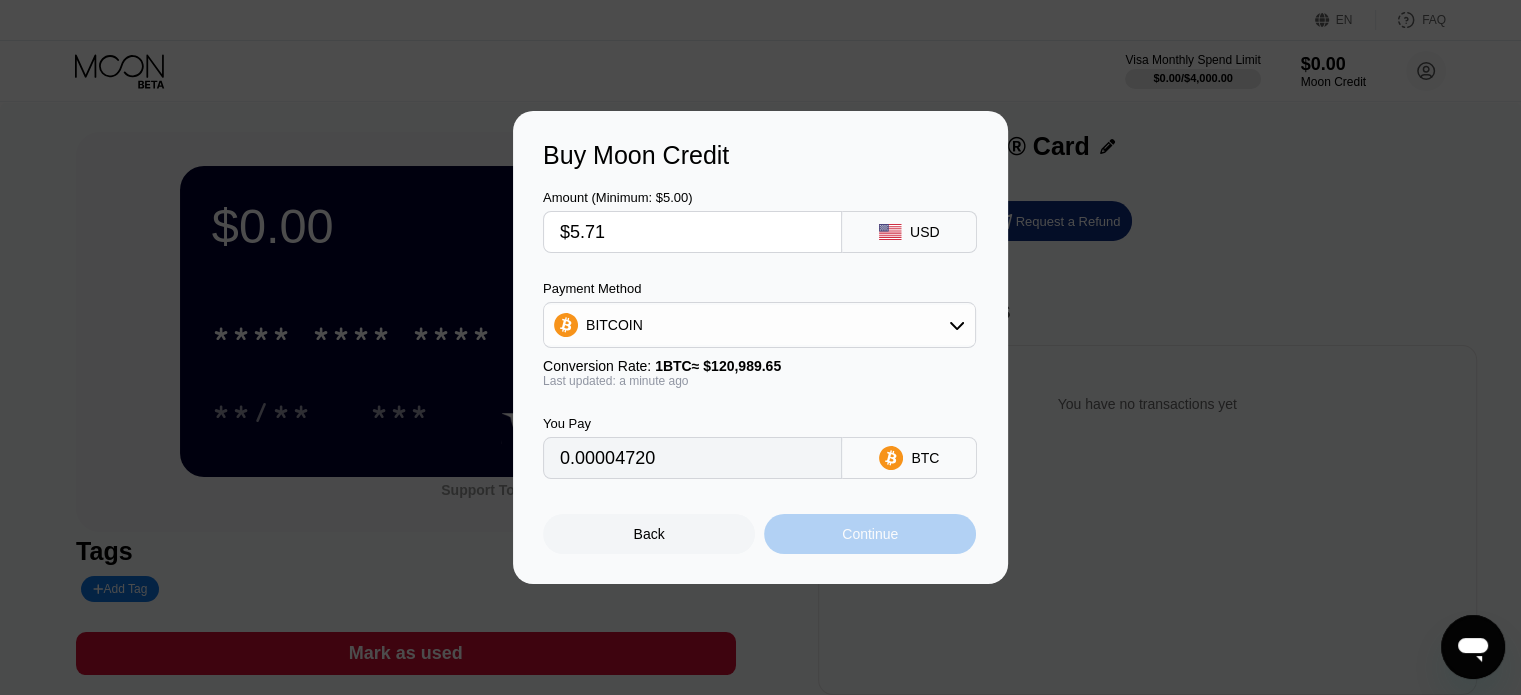 click on "Continue" at bounding box center [870, 534] 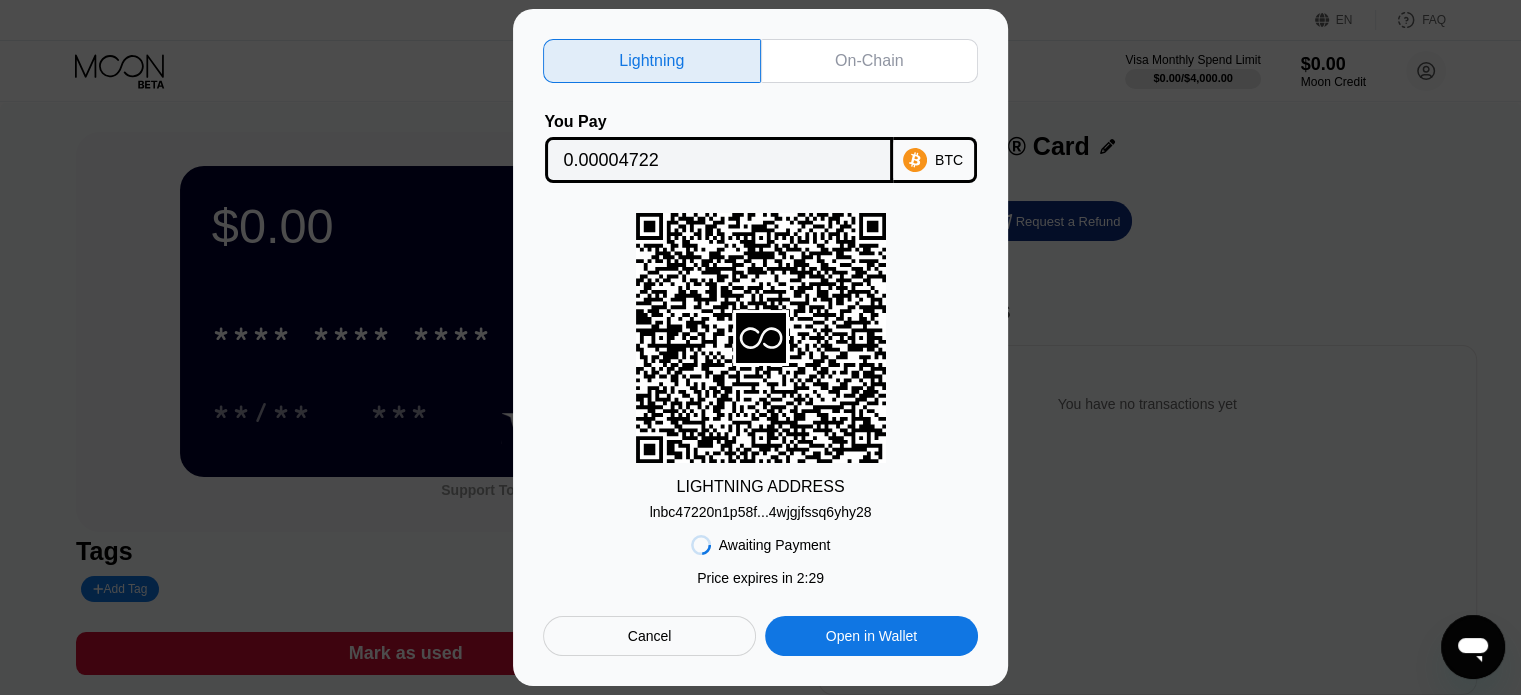 click on "Cancel" at bounding box center [649, 636] 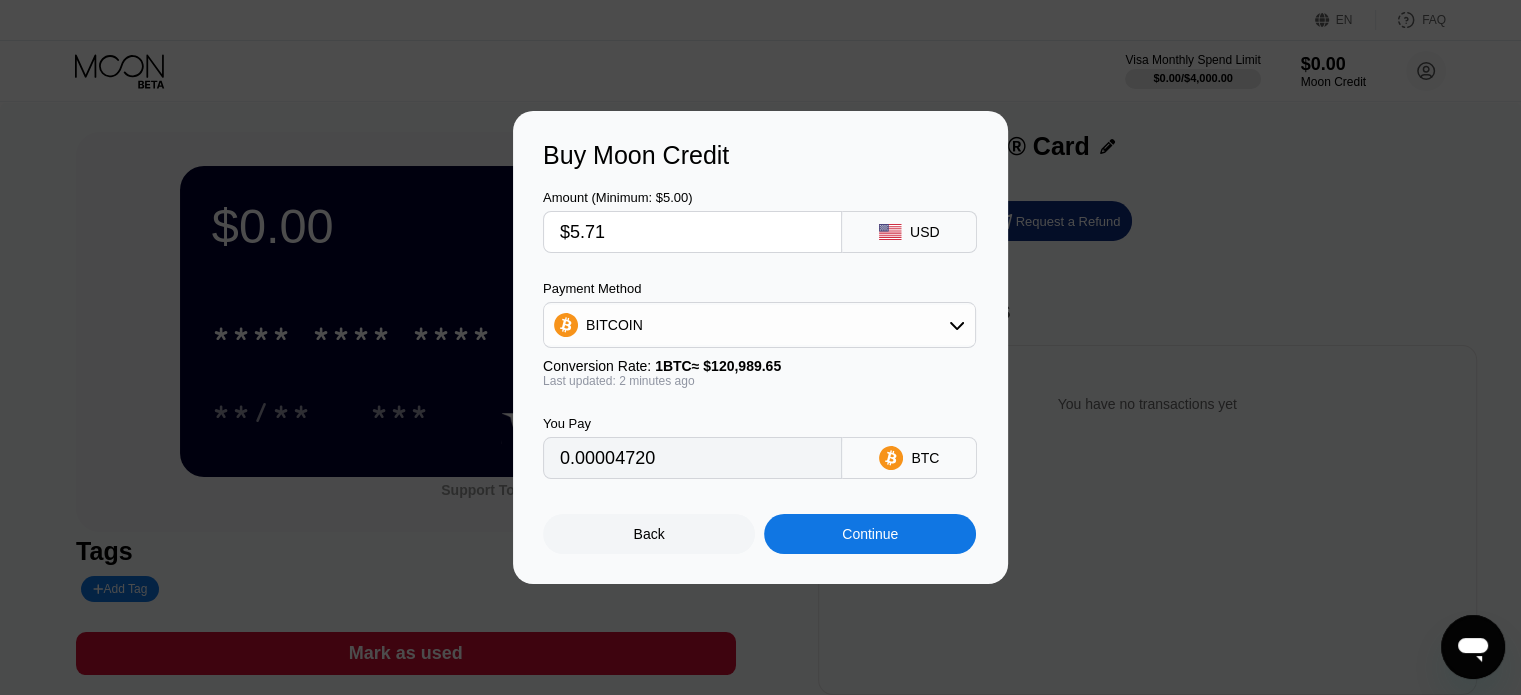 click on "$5.71" at bounding box center [692, 232] 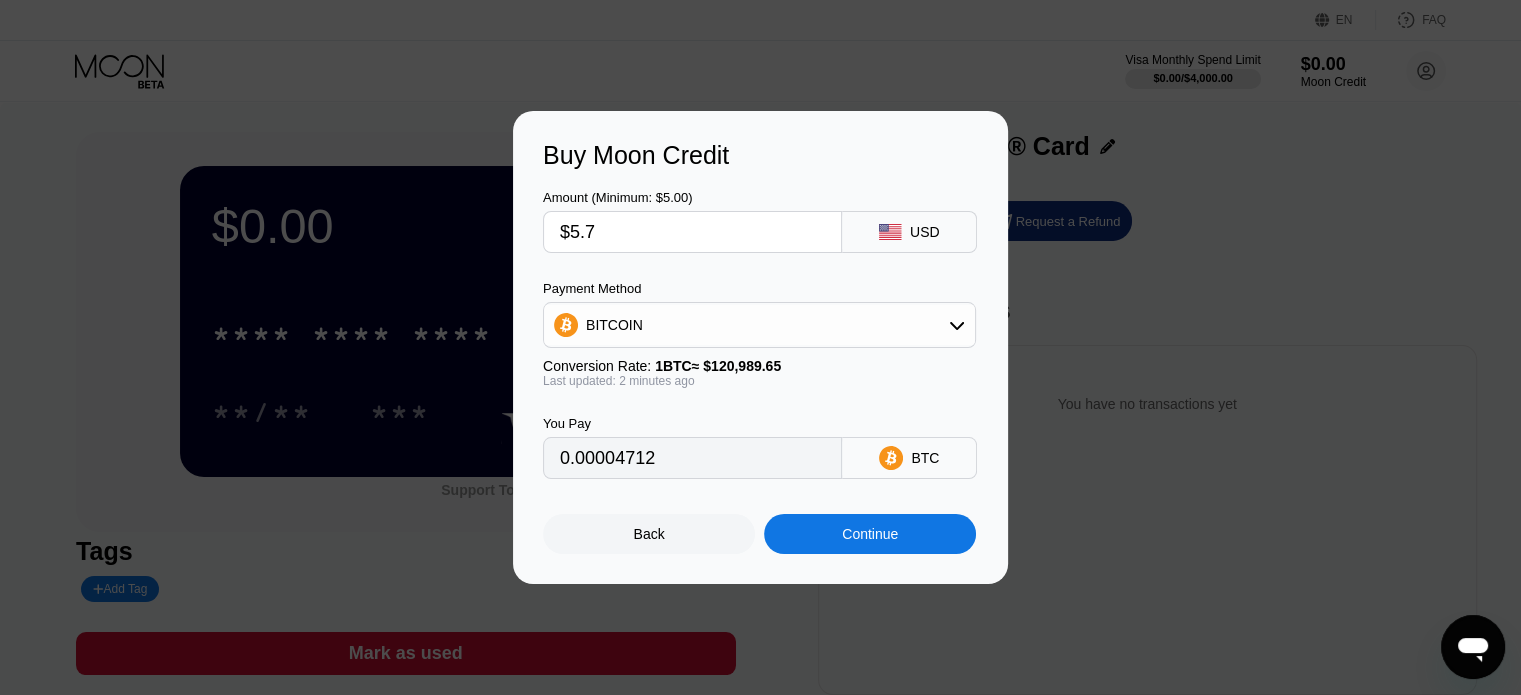 type on "0.00004712" 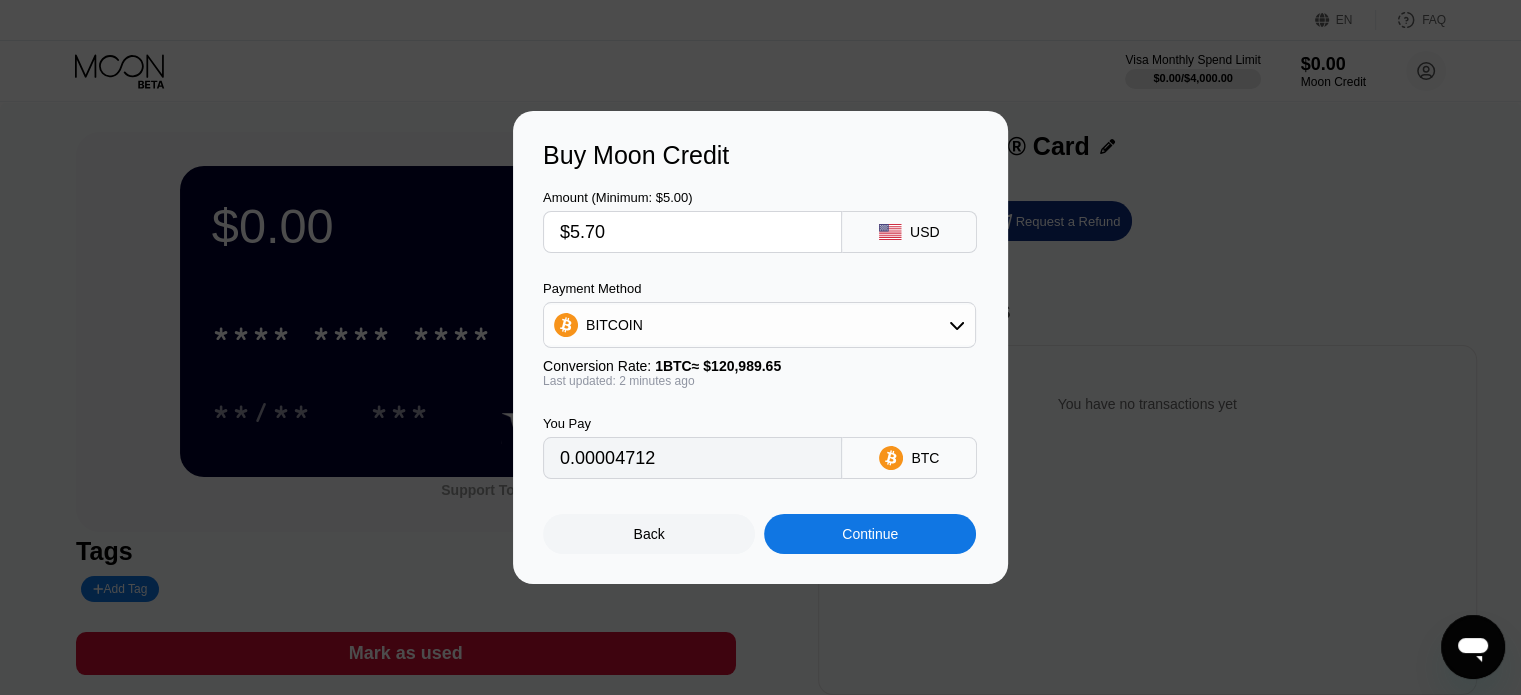 type on "$5.702" 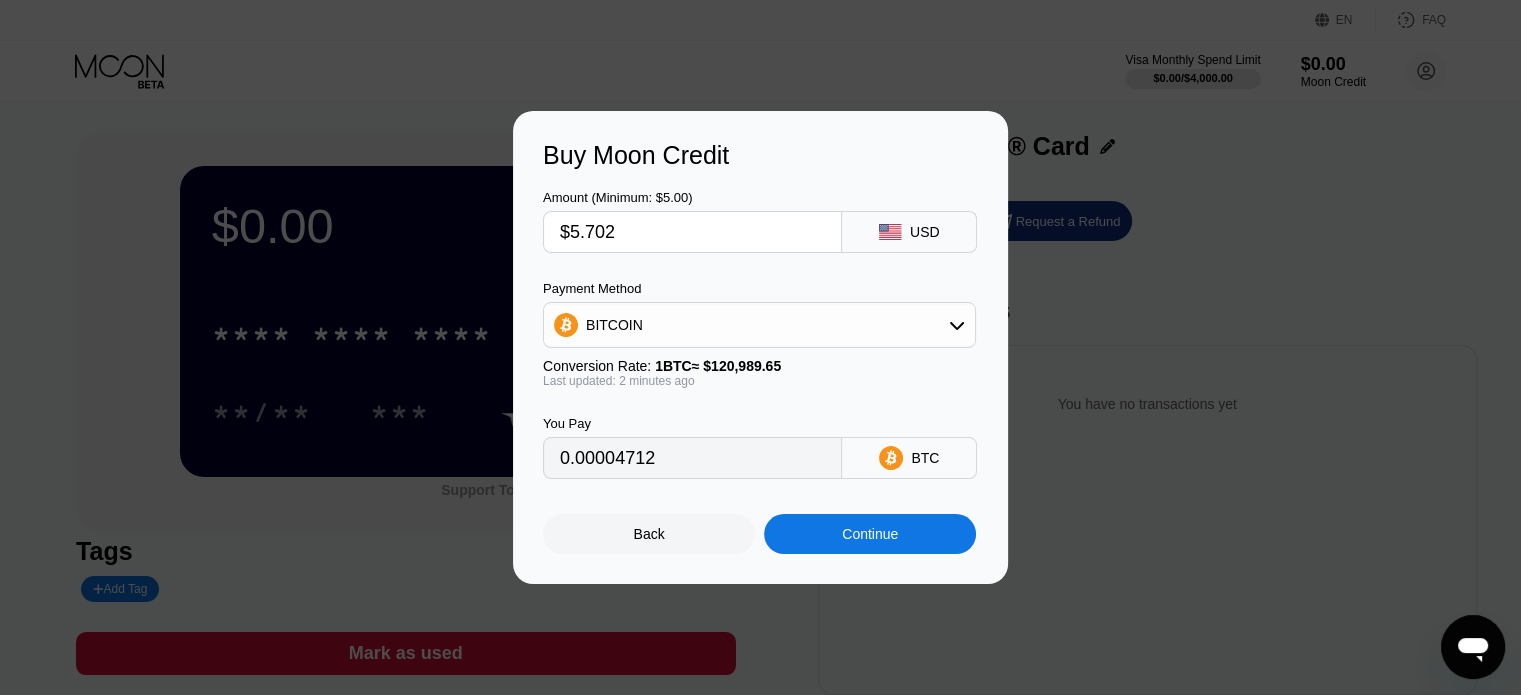 type on "0.00004713" 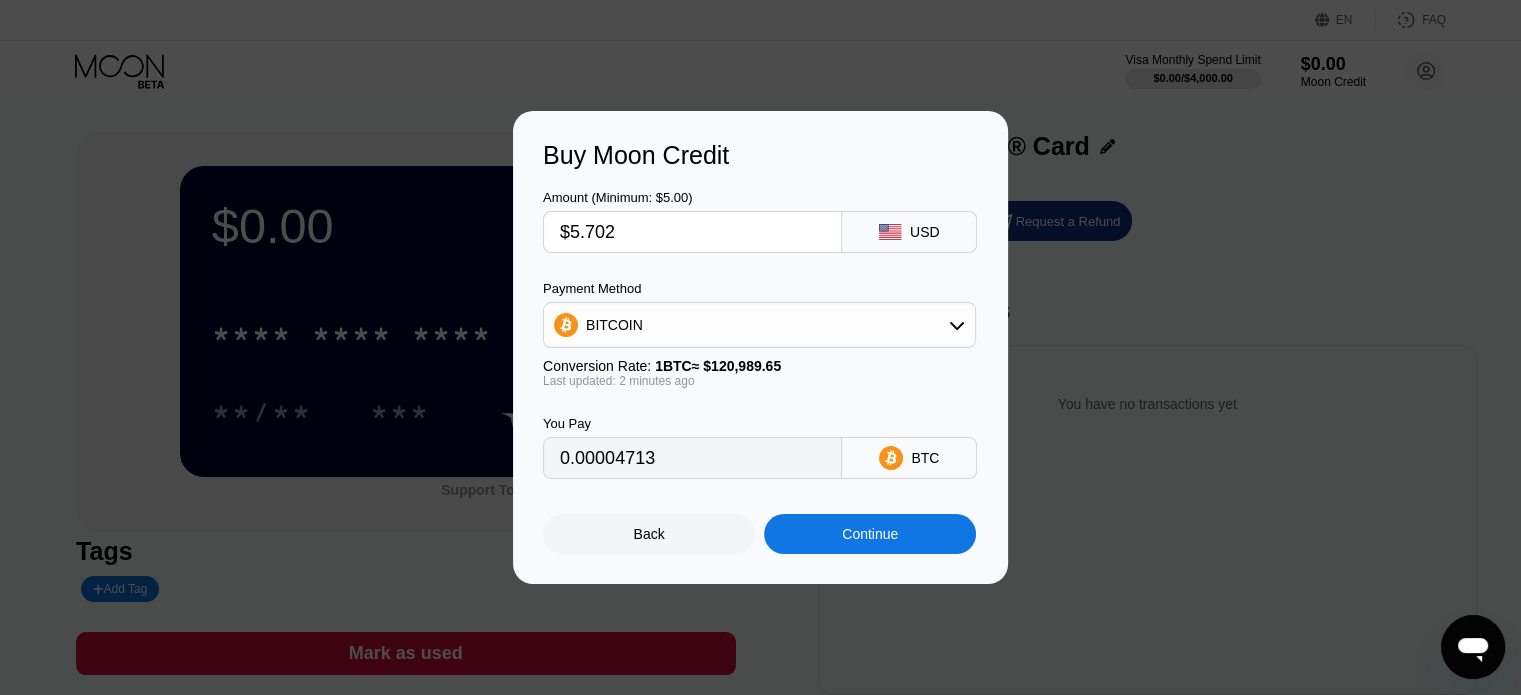 type on "$5.70" 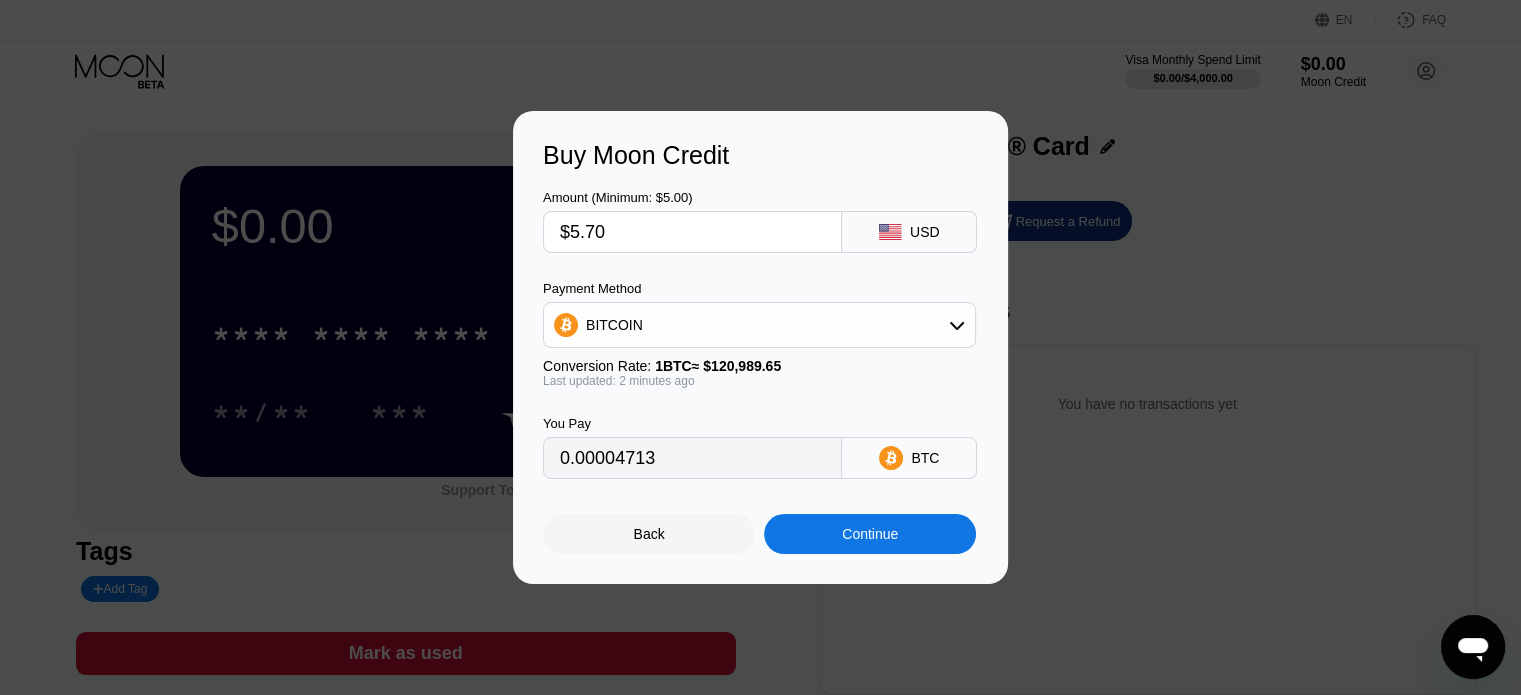type on "0.00004712" 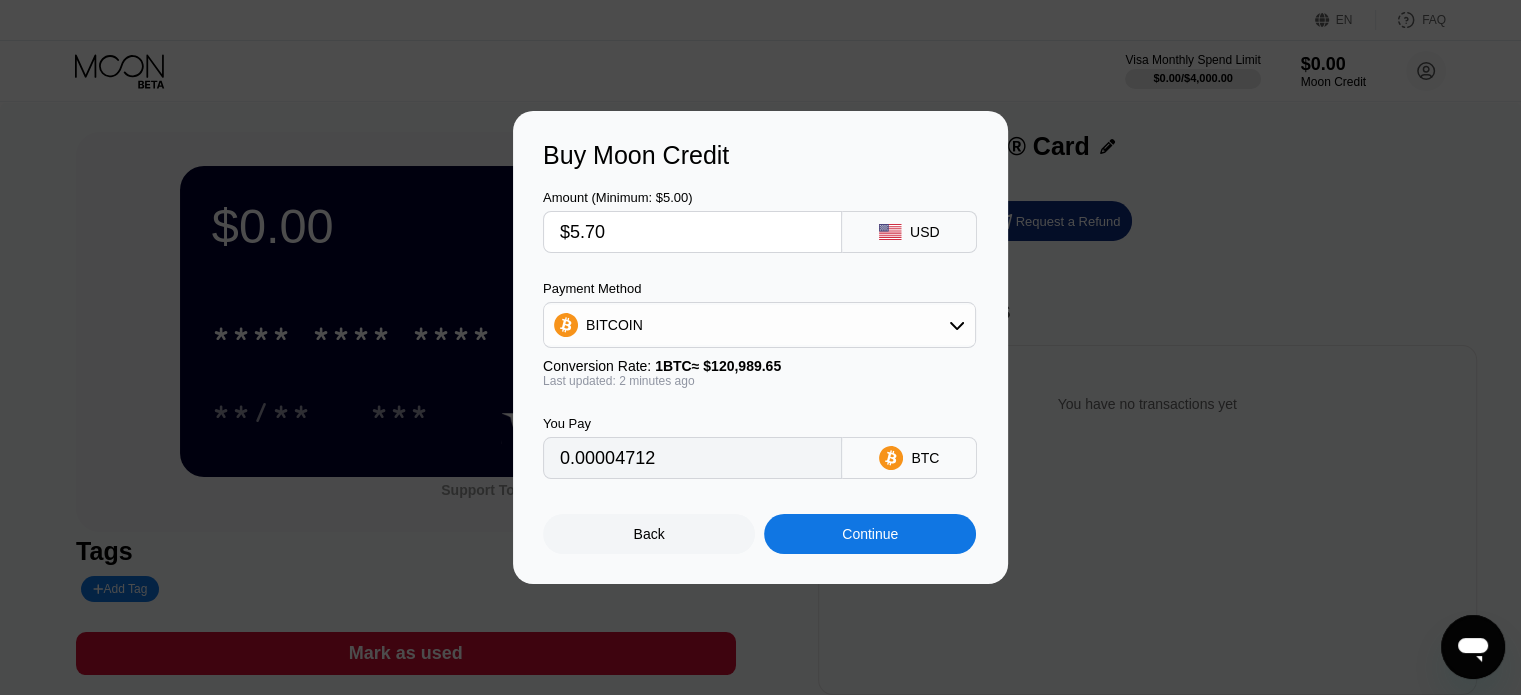 type on "$5.709" 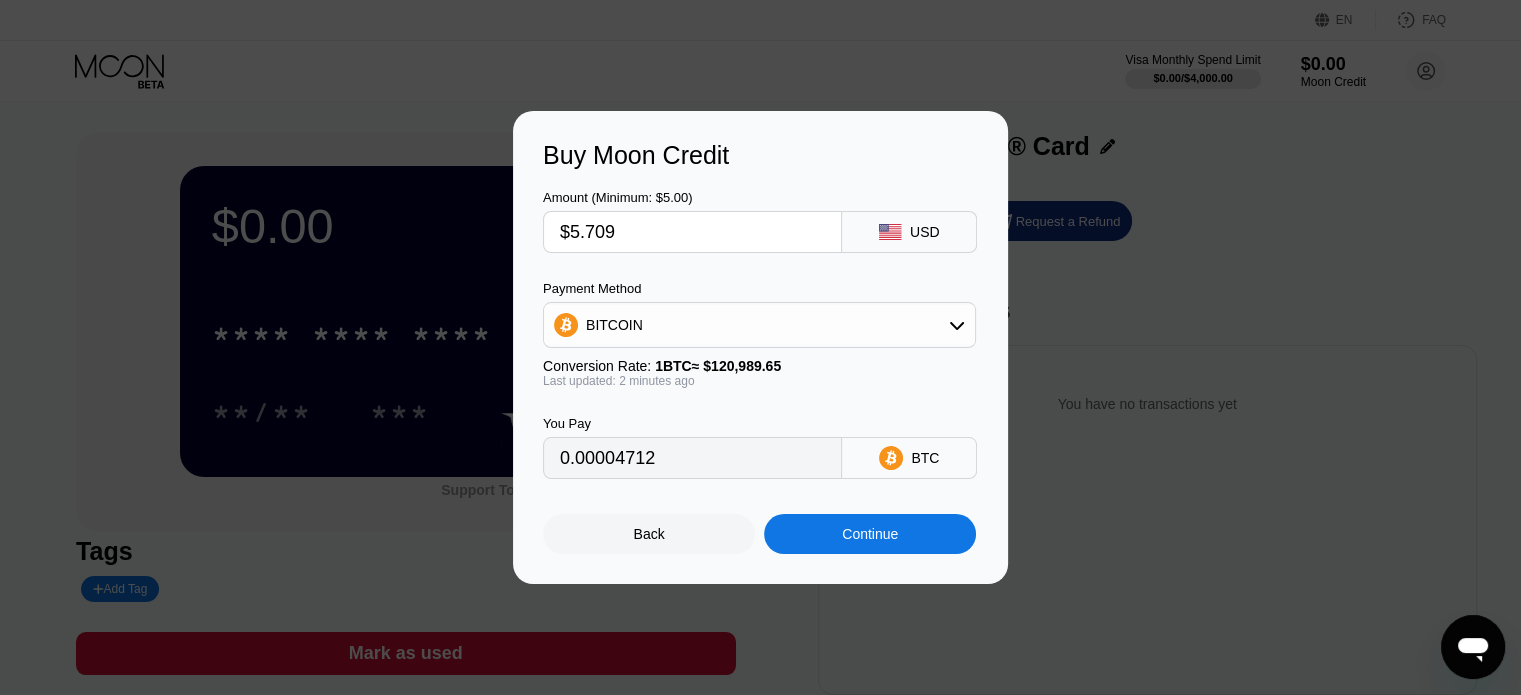 type on "0.00004719" 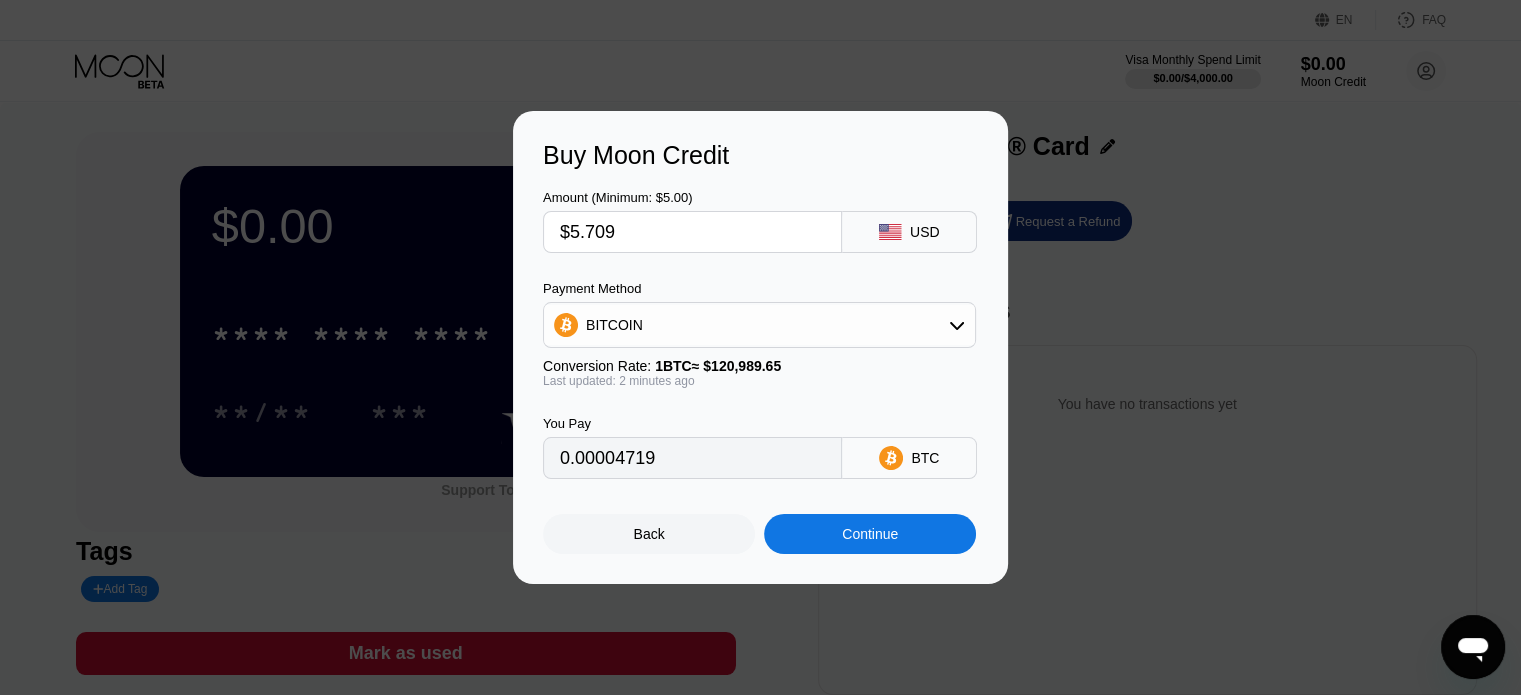 type on "$5.709" 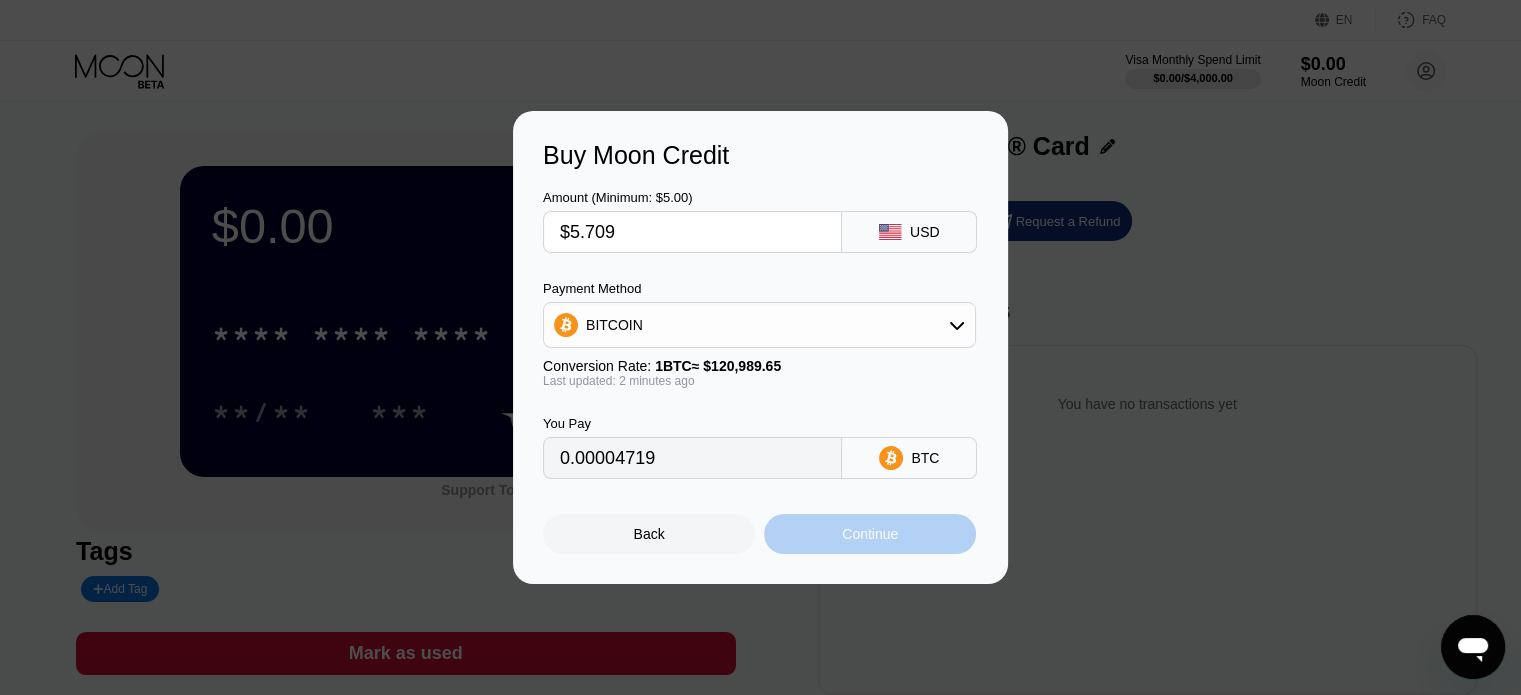 click on "Continue" at bounding box center [870, 534] 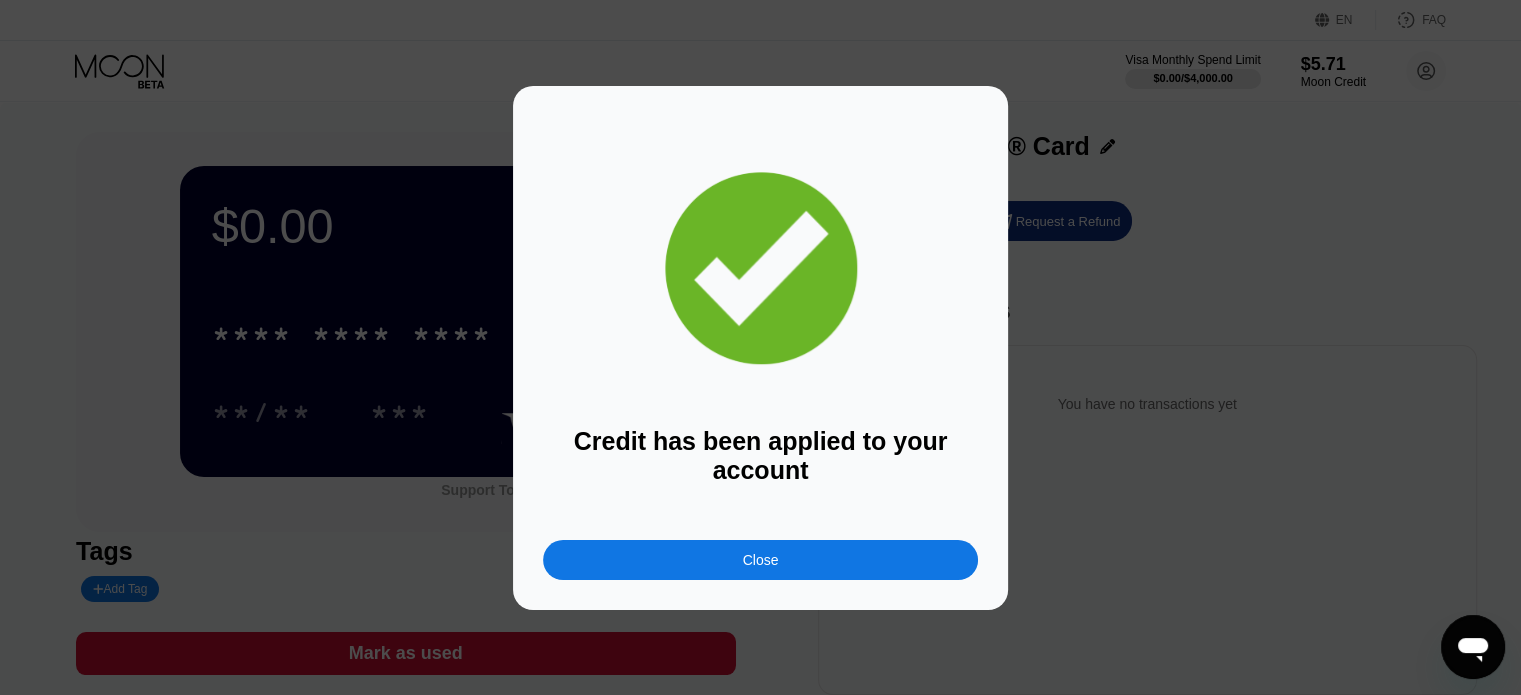 click on "Close" at bounding box center [760, 560] 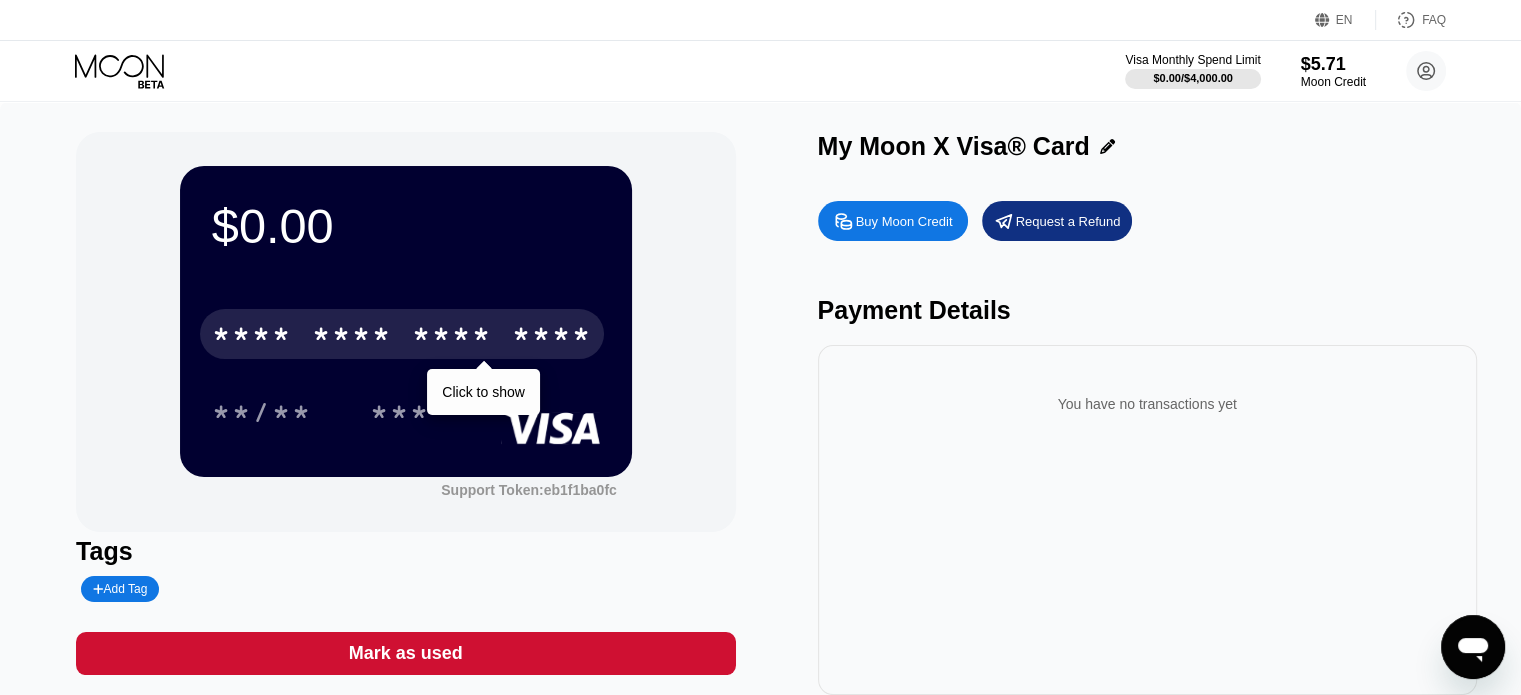 click on "****" at bounding box center (552, 337) 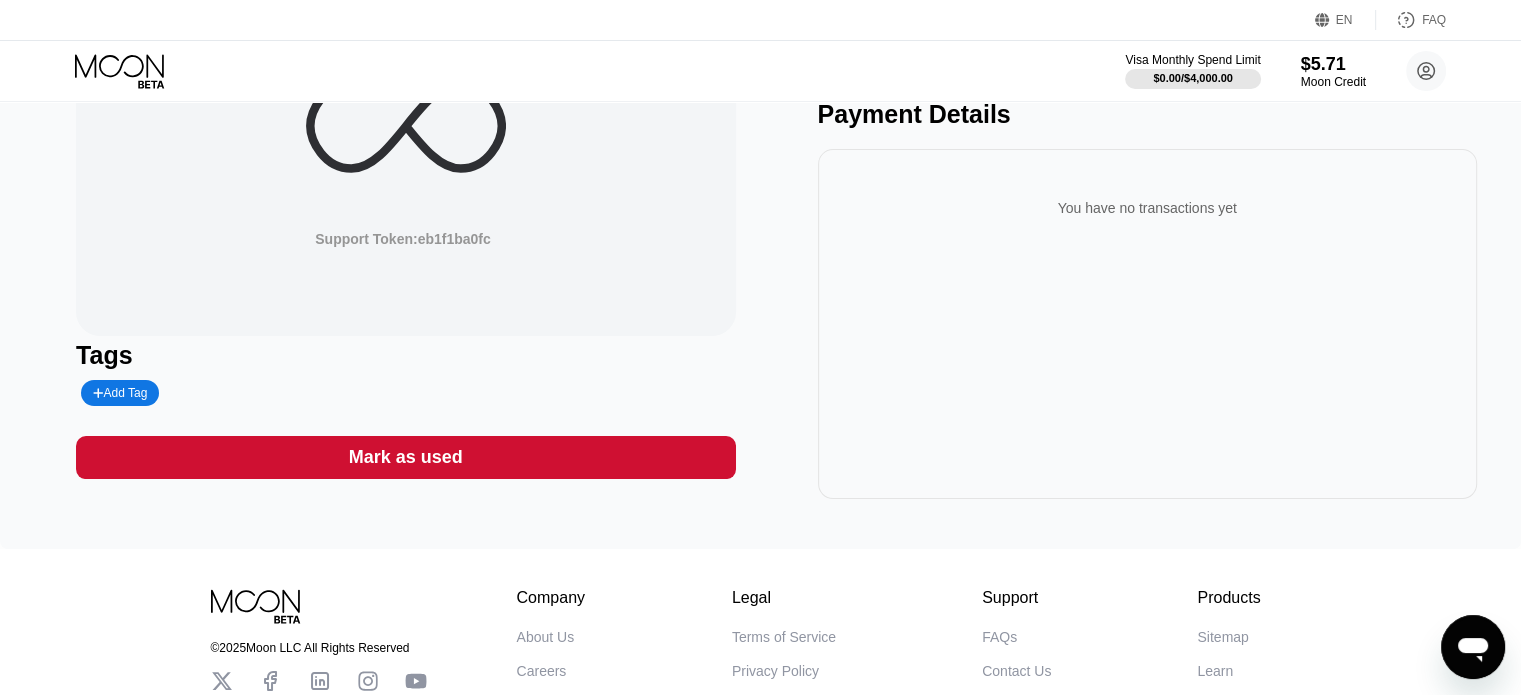 scroll, scrollTop: 0, scrollLeft: 0, axis: both 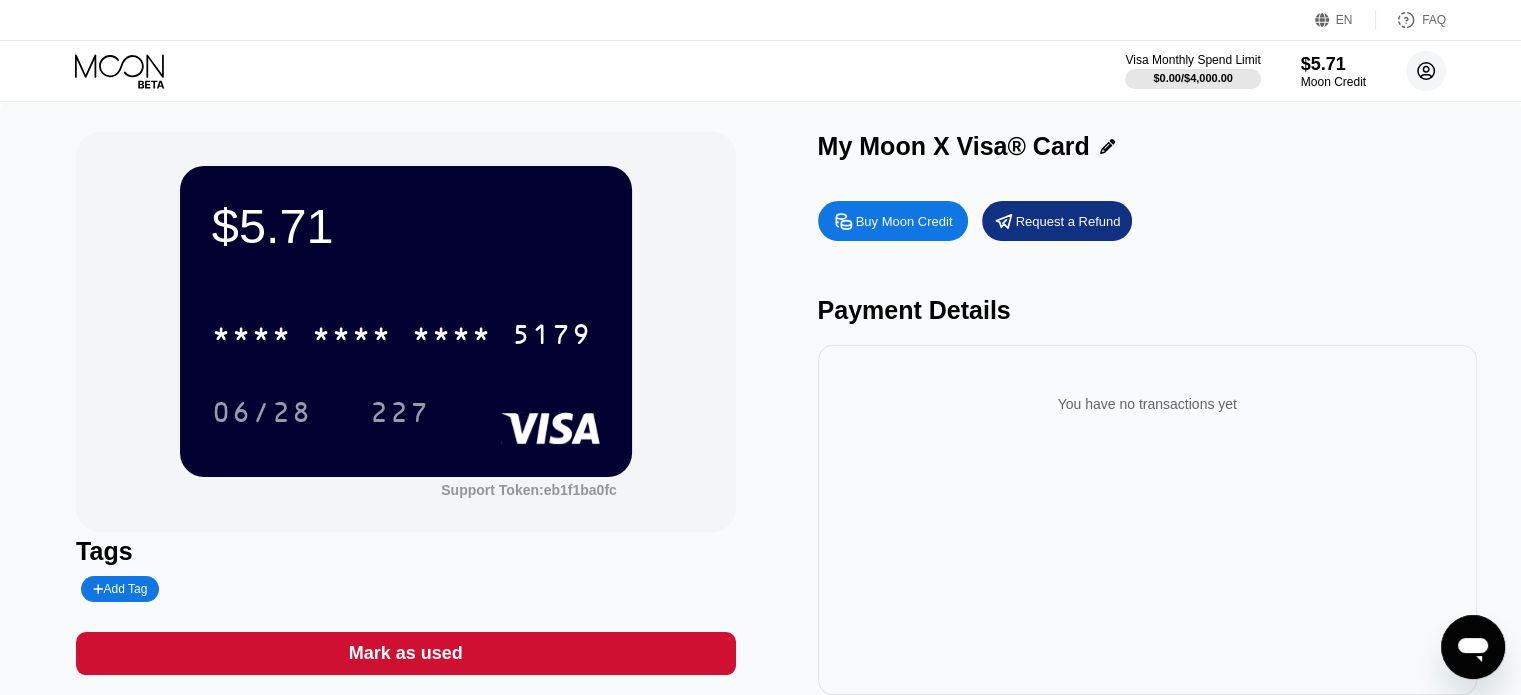 click 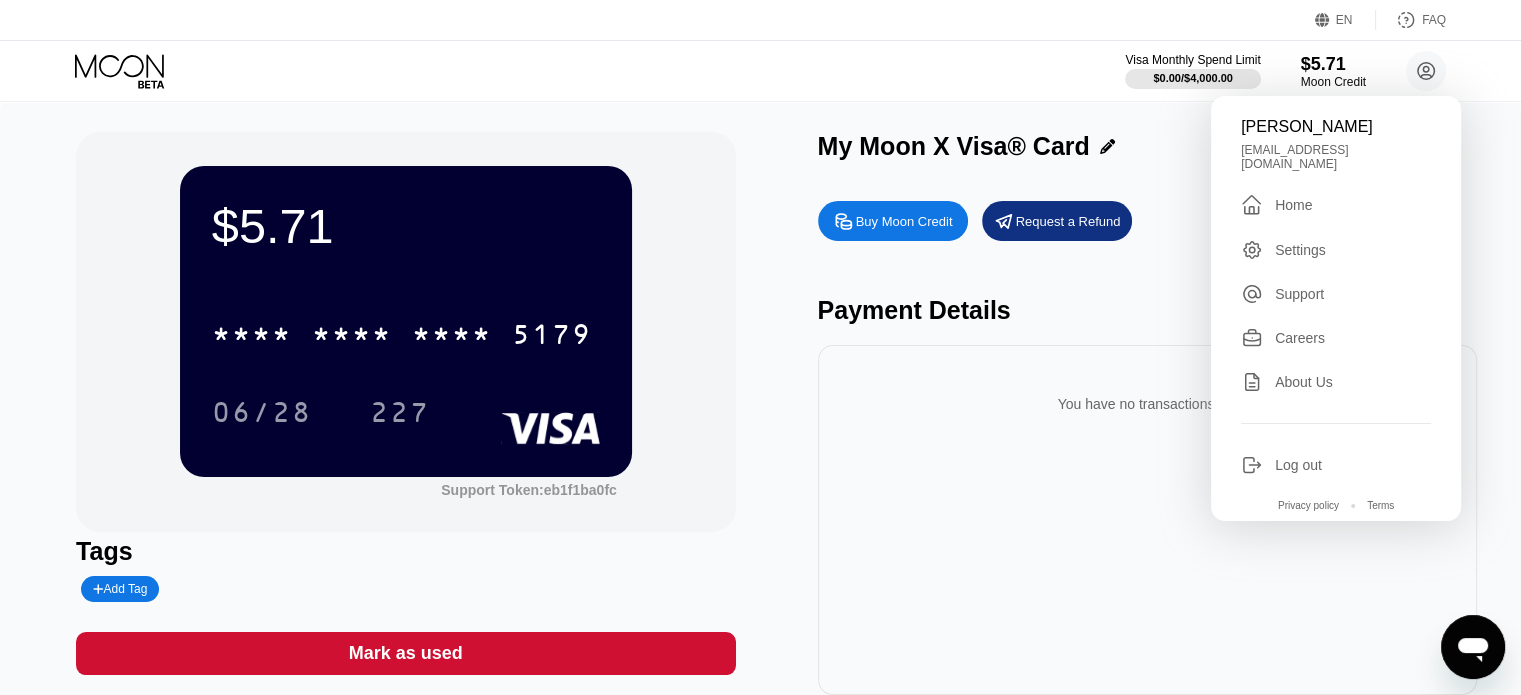 drag, startPoint x: 751, startPoint y: 173, endPoint x: 751, endPoint y: 189, distance: 16 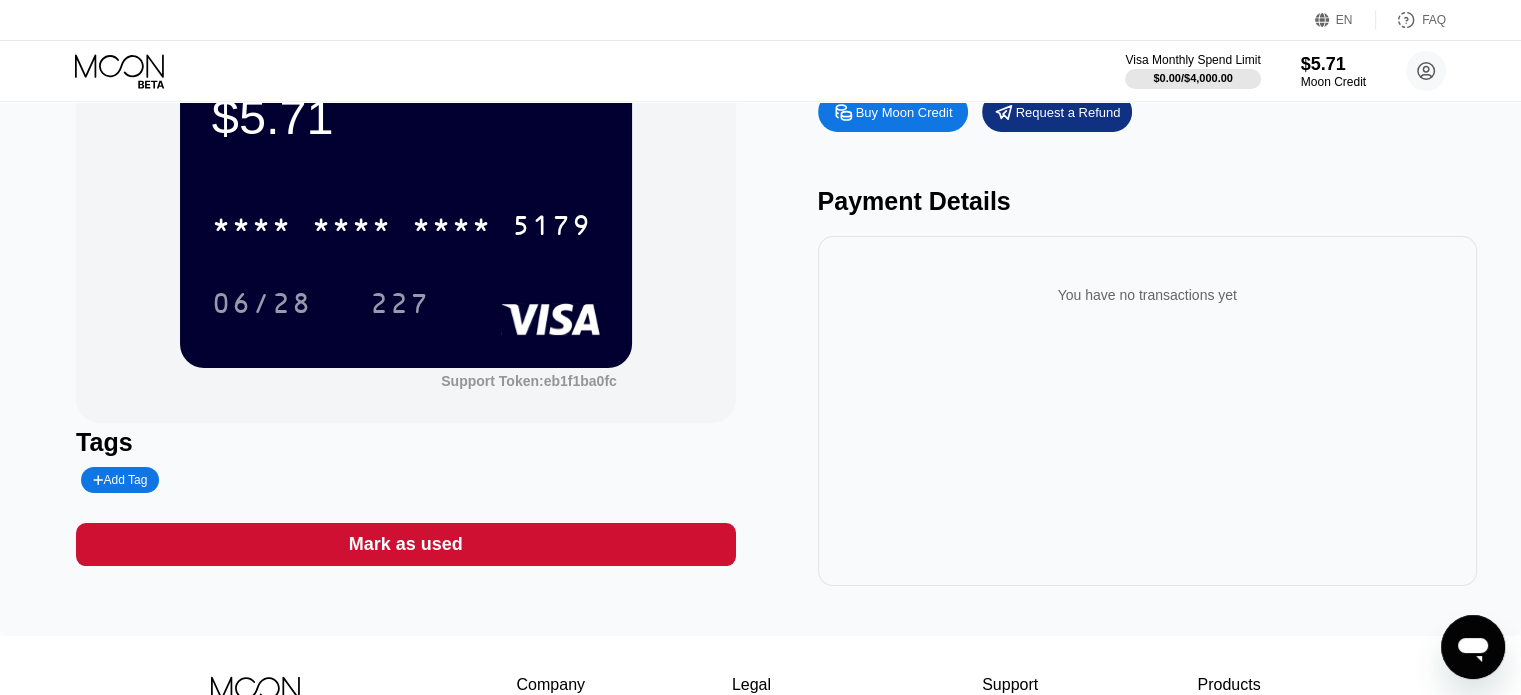 scroll, scrollTop: 0, scrollLeft: 0, axis: both 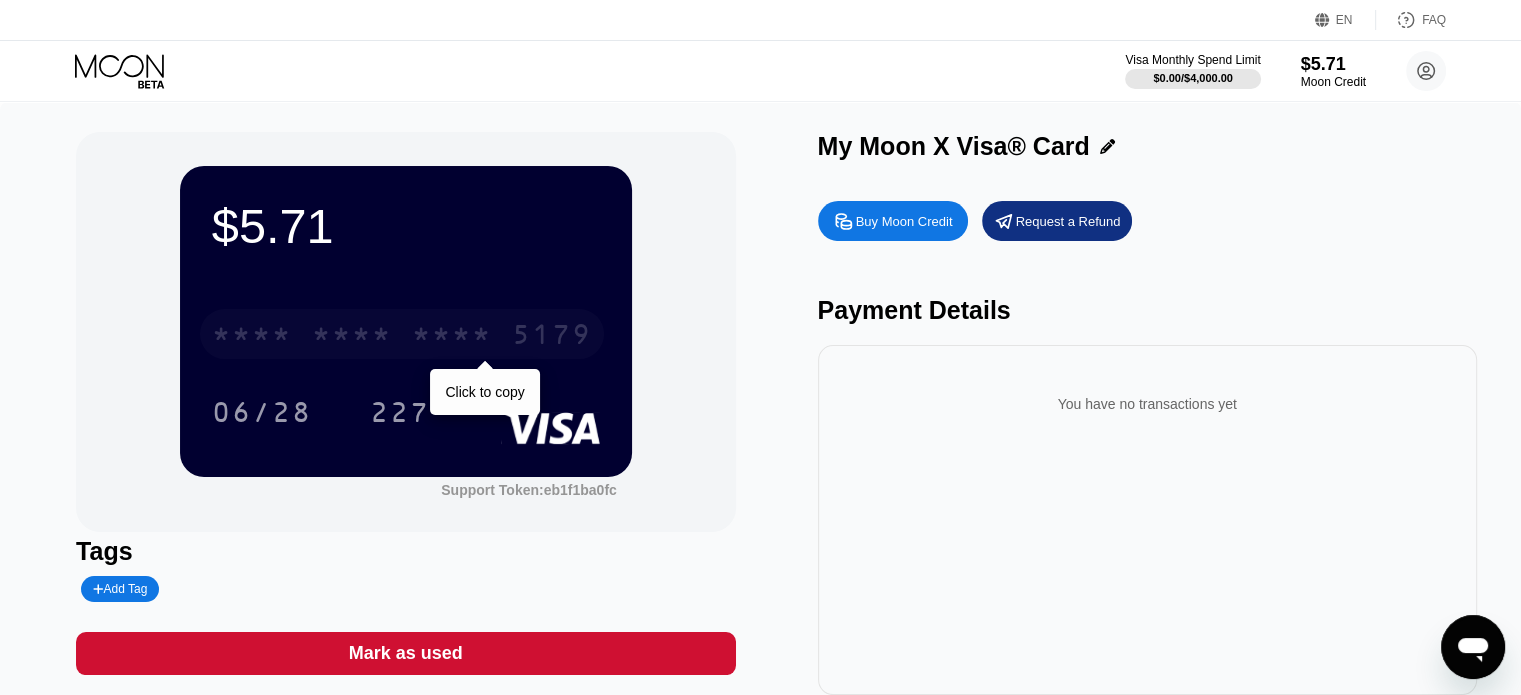 click on "* * * * * * * * * * * * 5179" at bounding box center (402, 334) 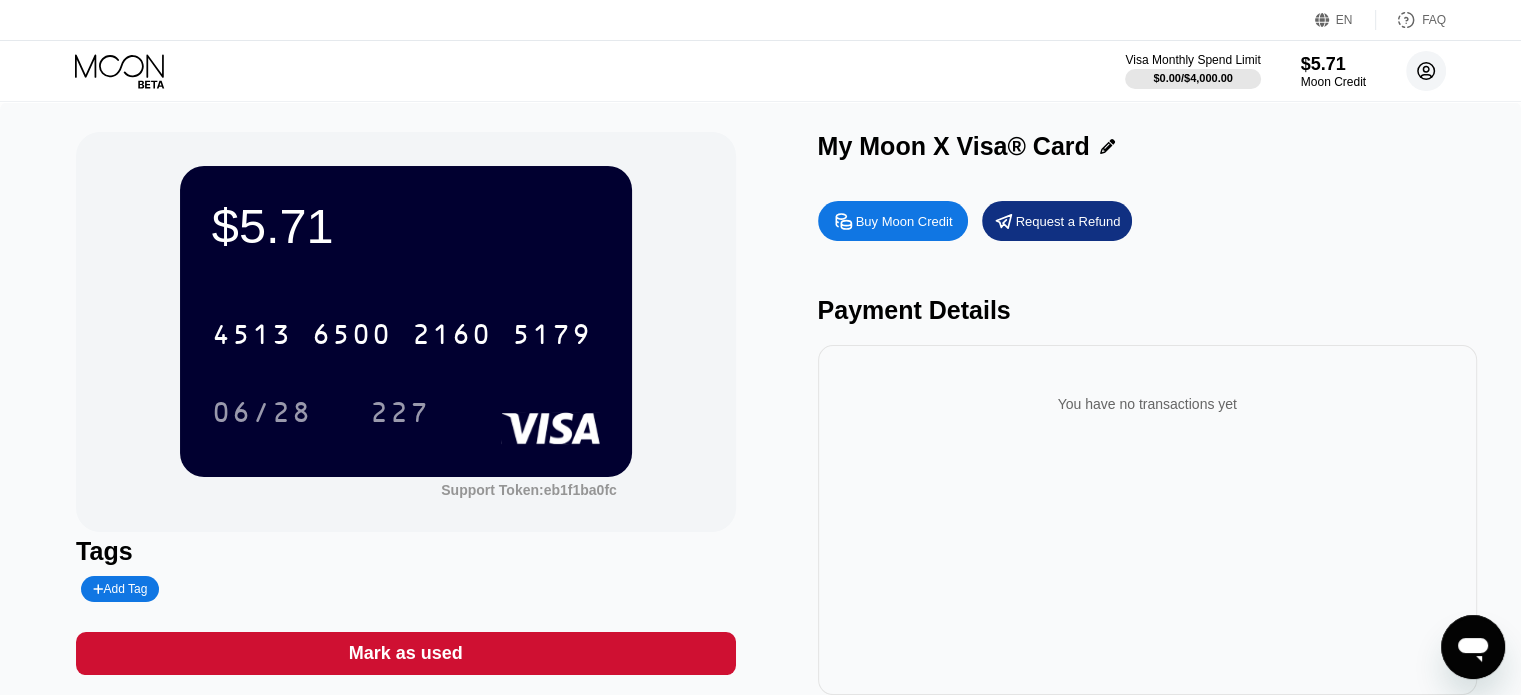click 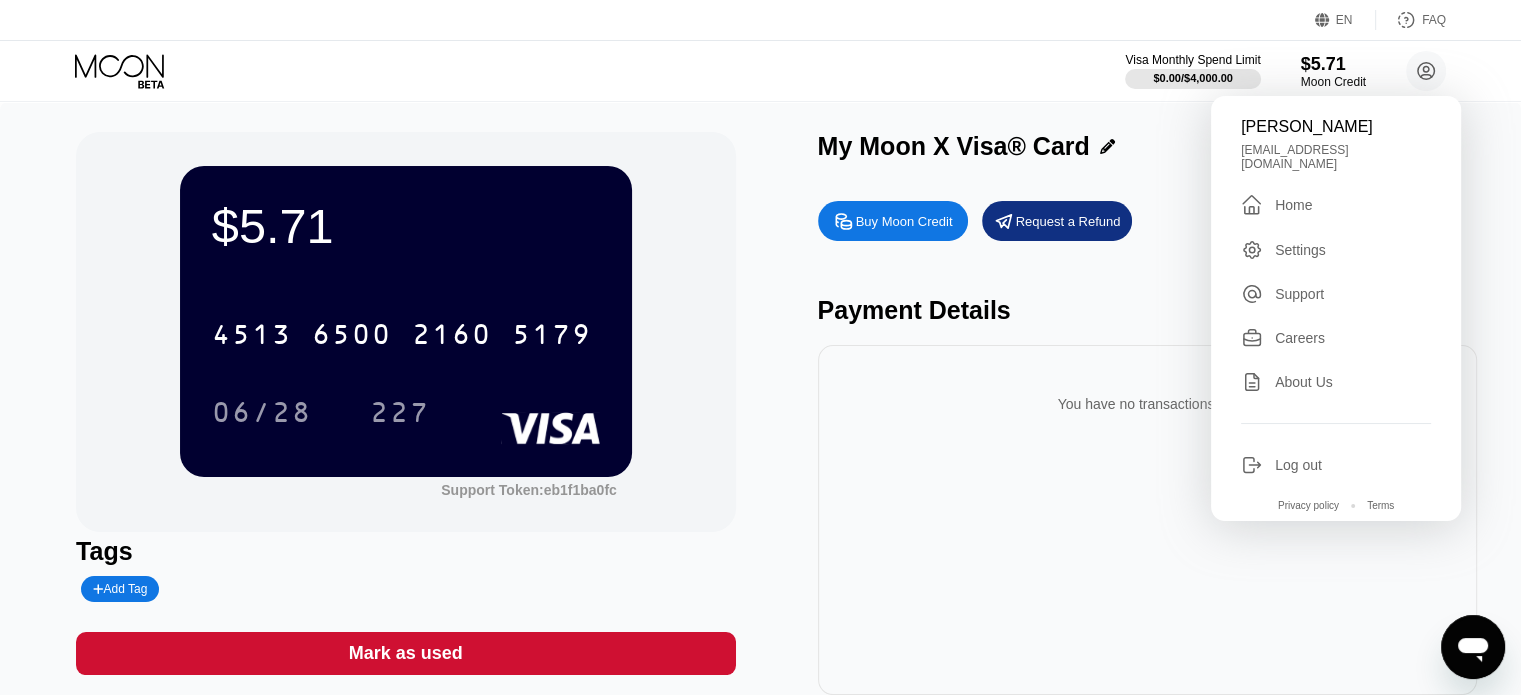 click on "$5.71 4513 6500 2160 5179 06/28 227 Support Token:  eb1f1ba0fc Tags  Add Tag Mark as used My Moon X Visa® Card Buy Moon Credit Request a Refund Payment Details You have no transactions yet" at bounding box center [760, 413] 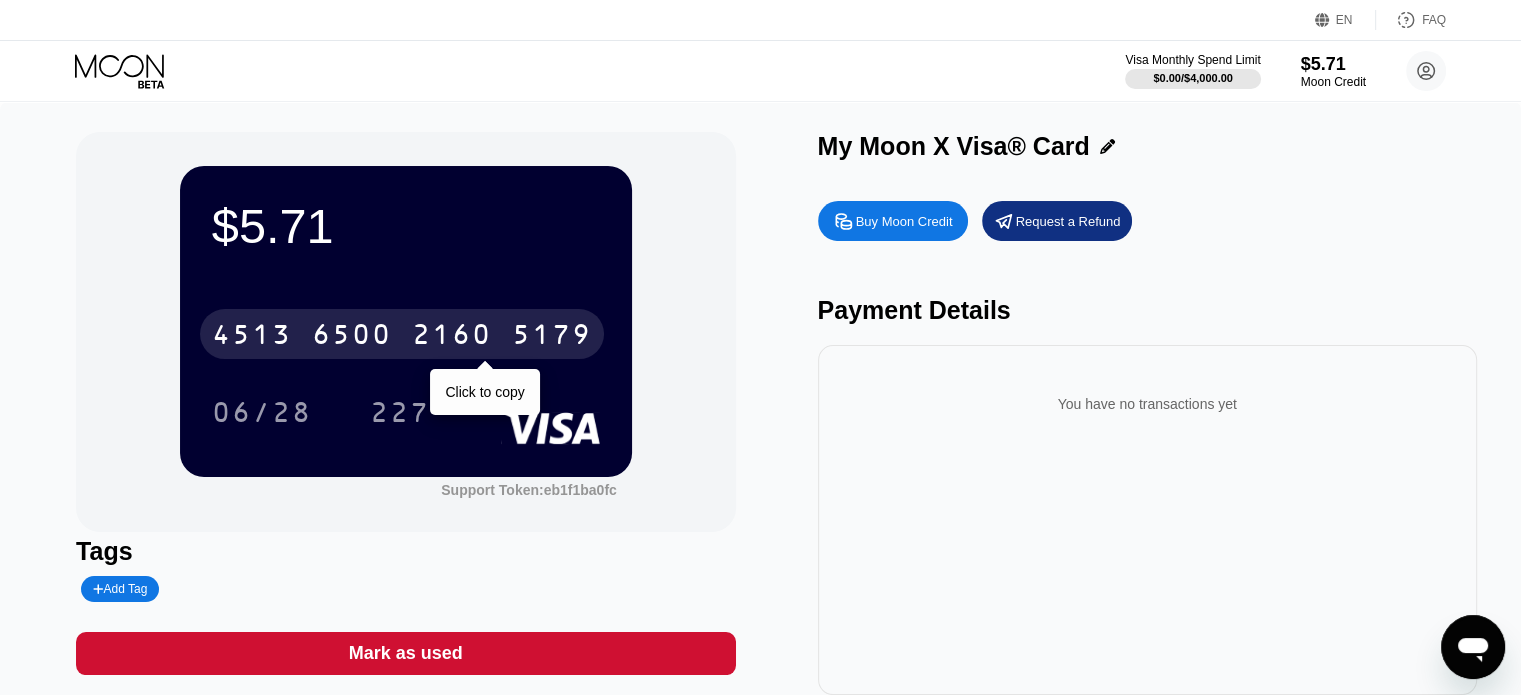 click on "6500" at bounding box center (352, 337) 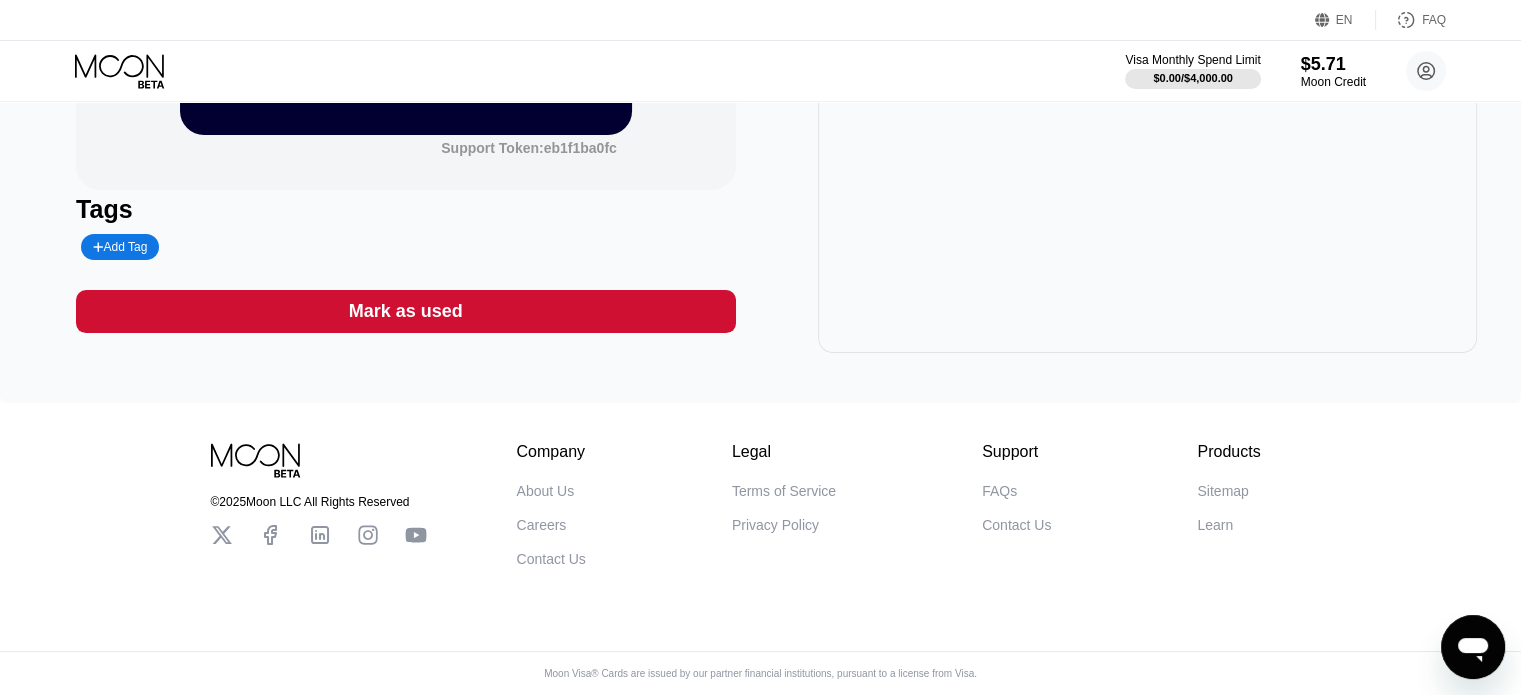scroll, scrollTop: 0, scrollLeft: 0, axis: both 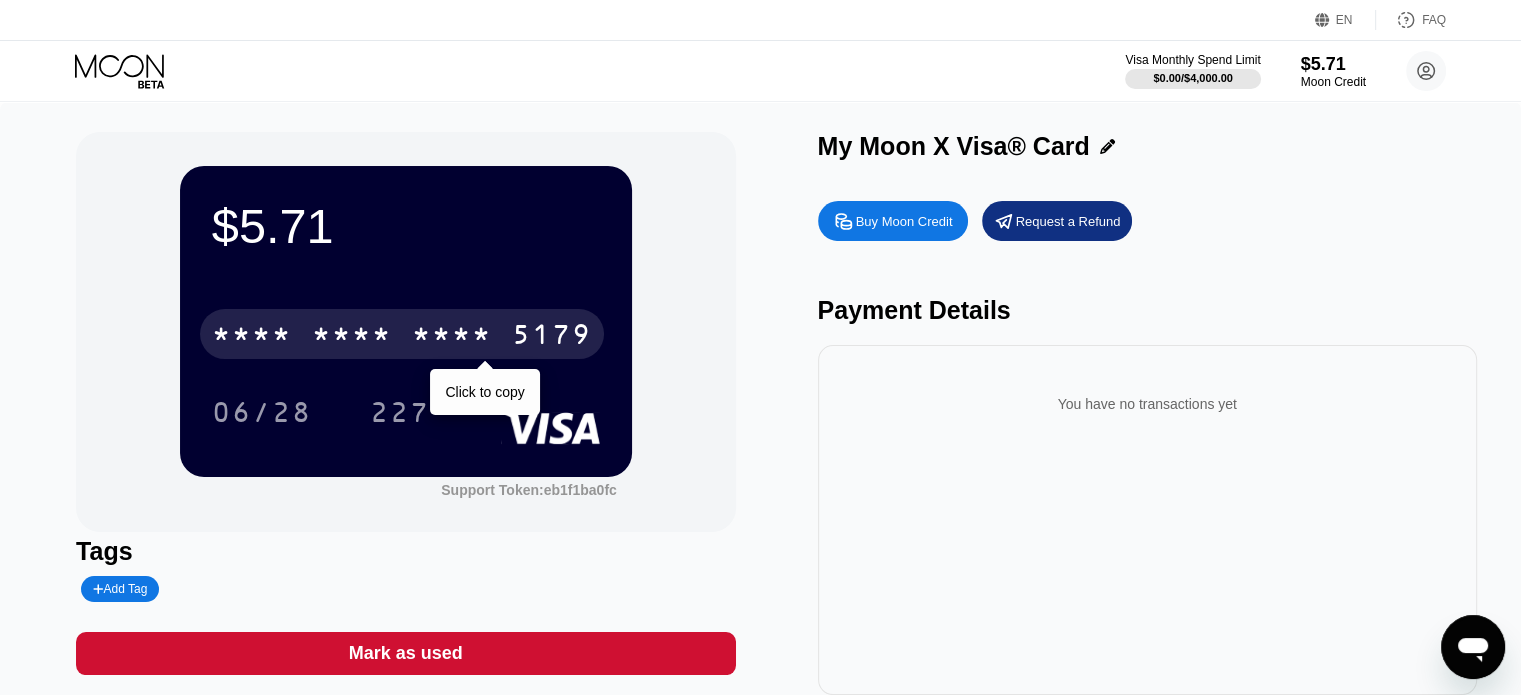 click on "* * * * * * * * * * * * 5179" at bounding box center (402, 334) 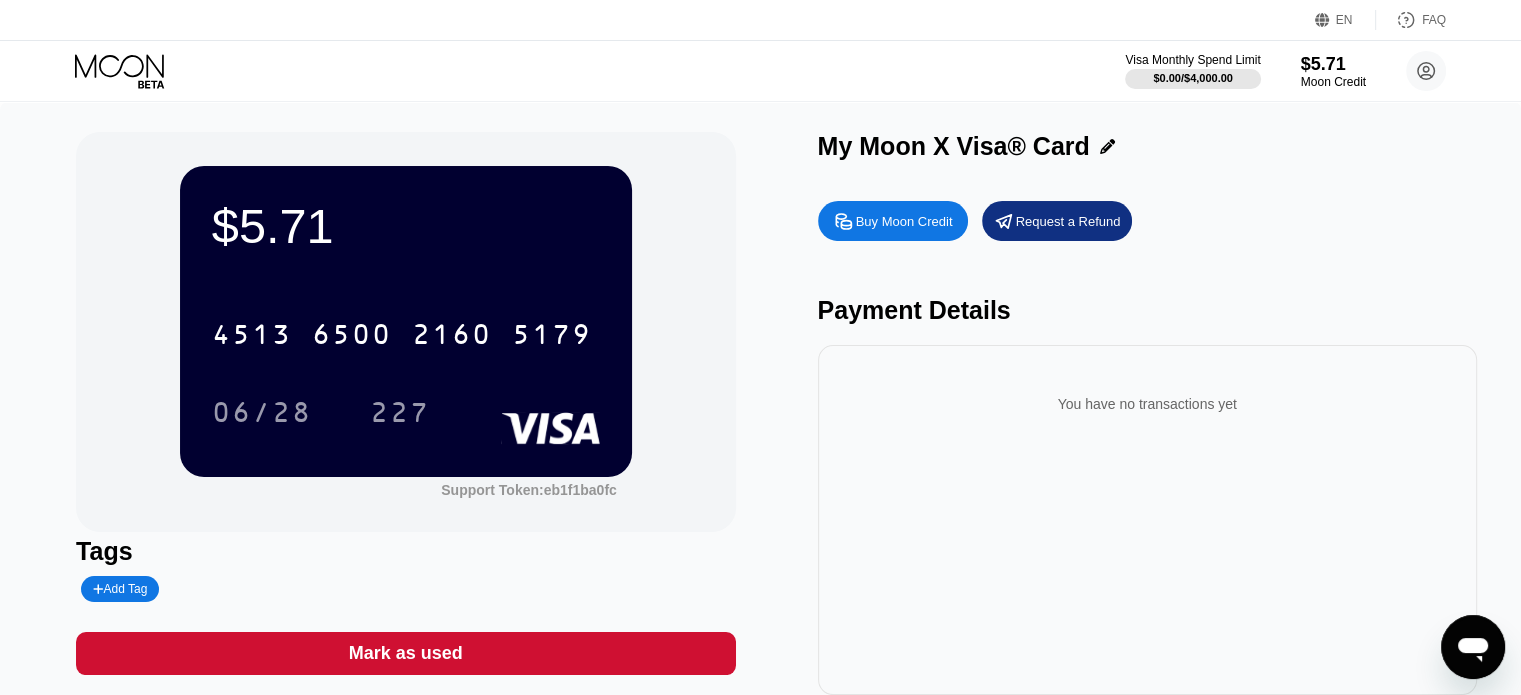 click on "Request a Refund" at bounding box center (1057, 221) 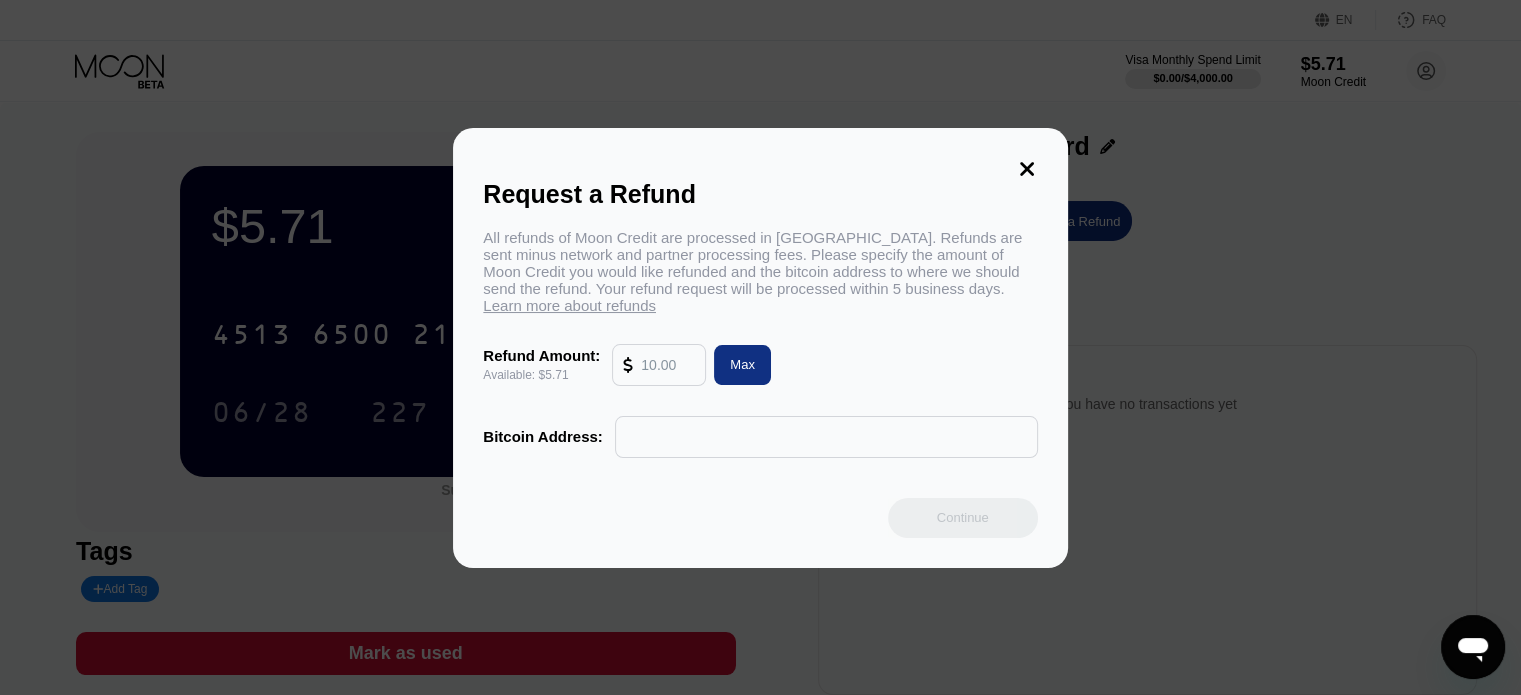 click at bounding box center [826, 437] 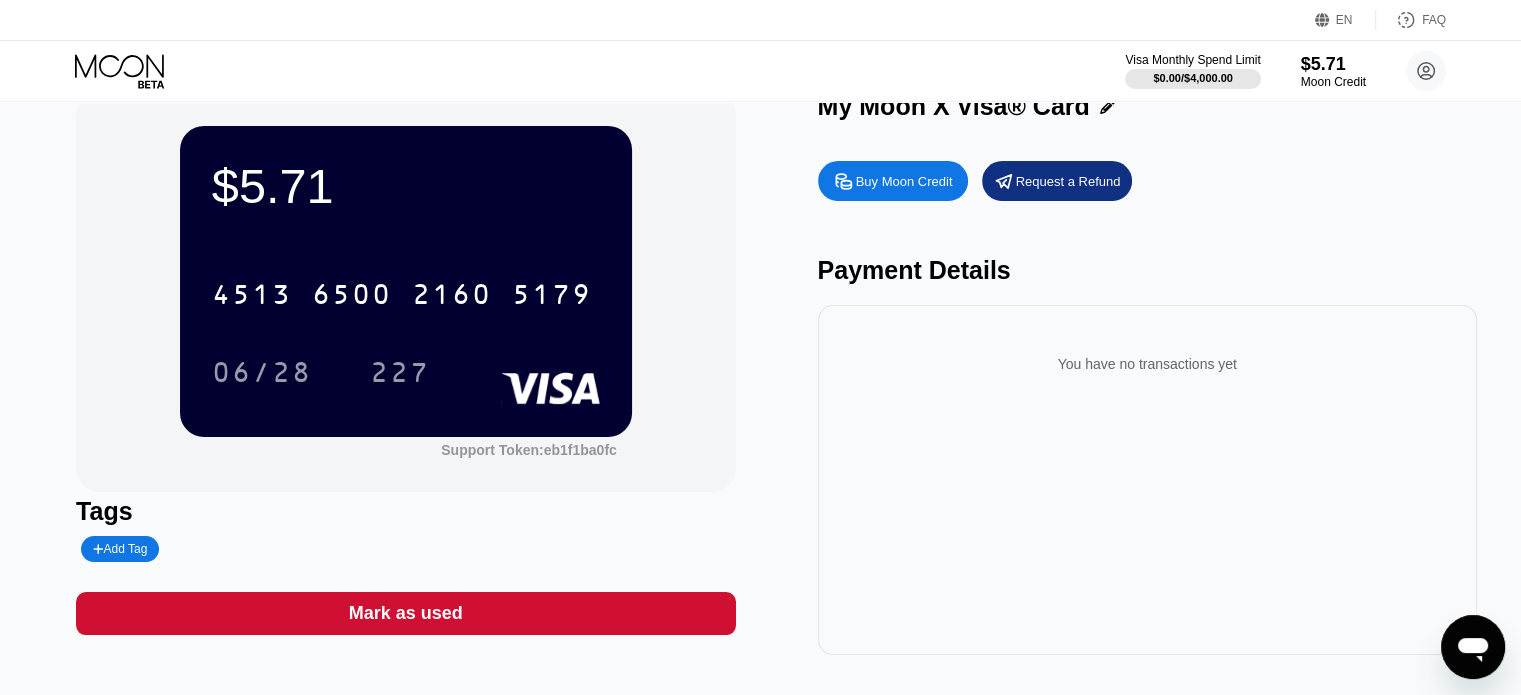 scroll, scrollTop: 0, scrollLeft: 0, axis: both 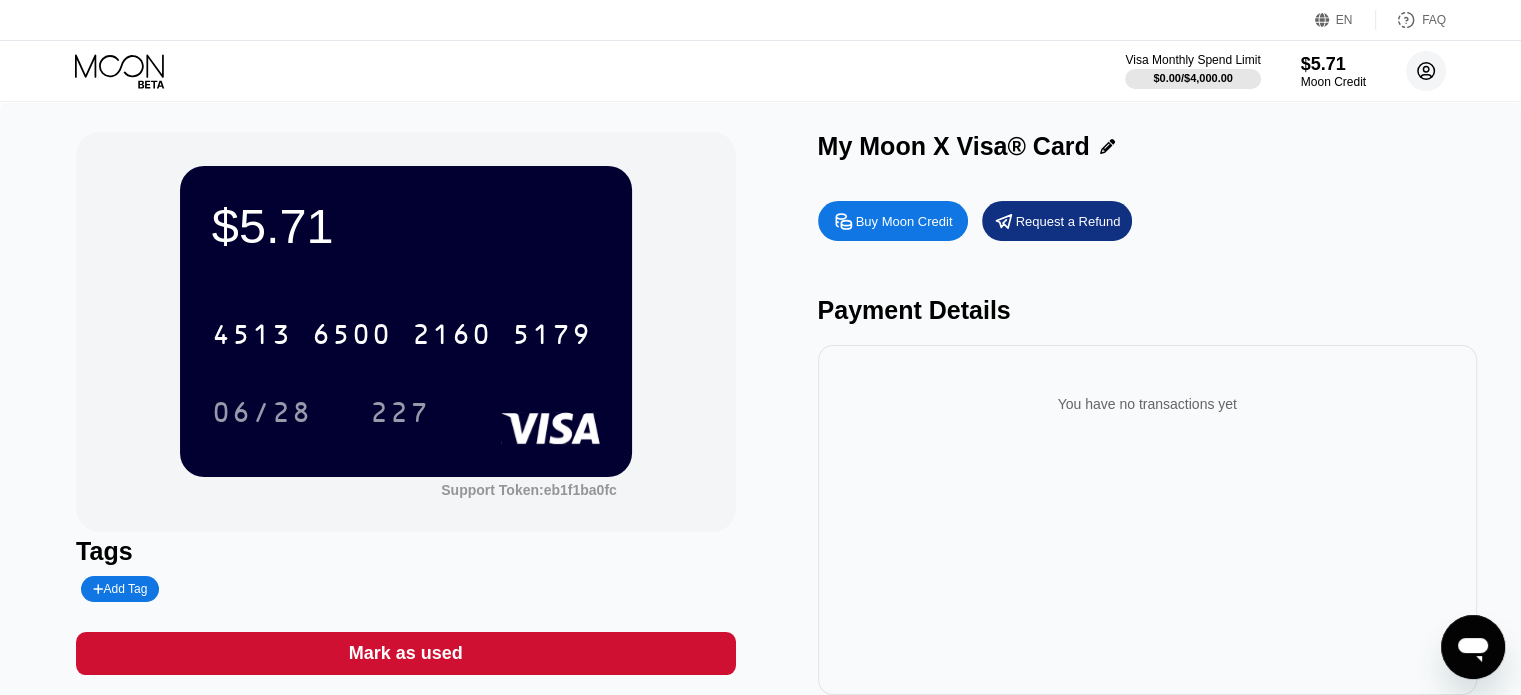 click 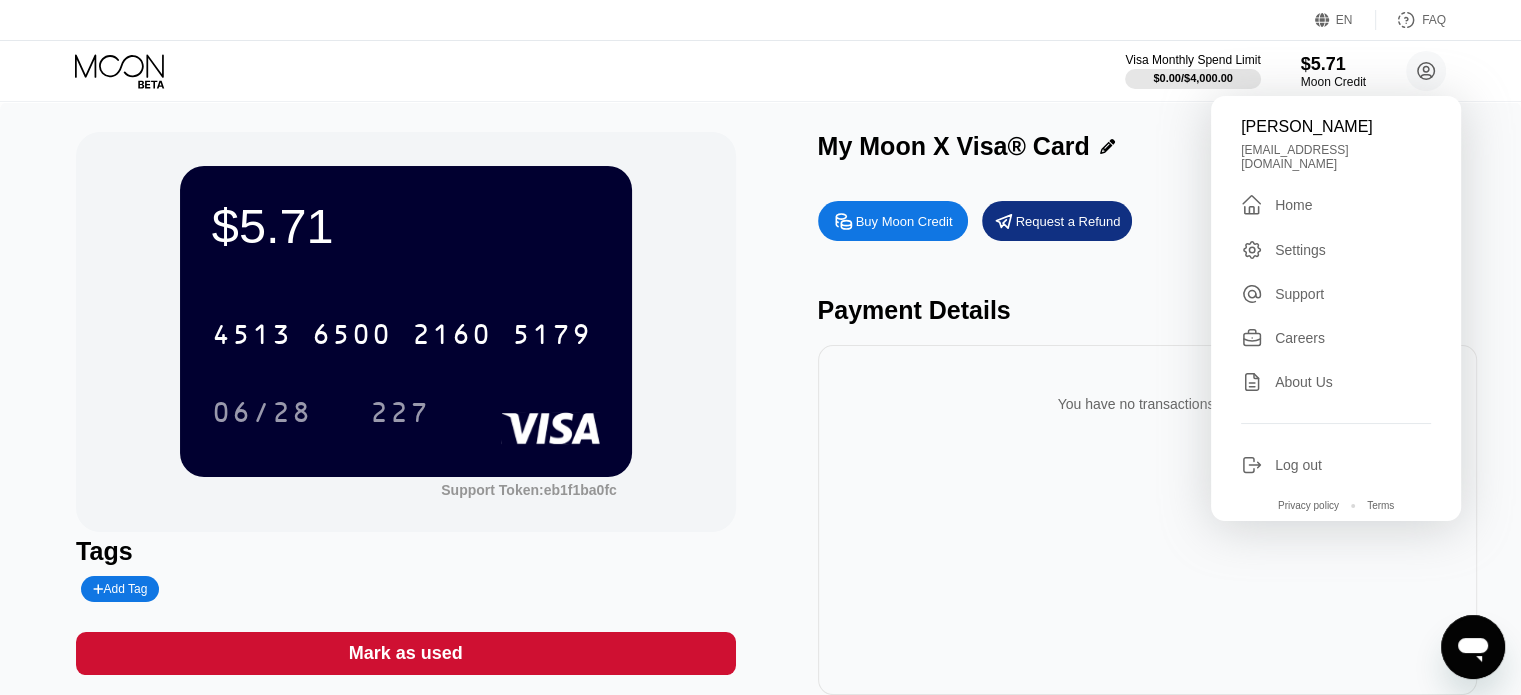 click on "Payment Details" at bounding box center (1147, 310) 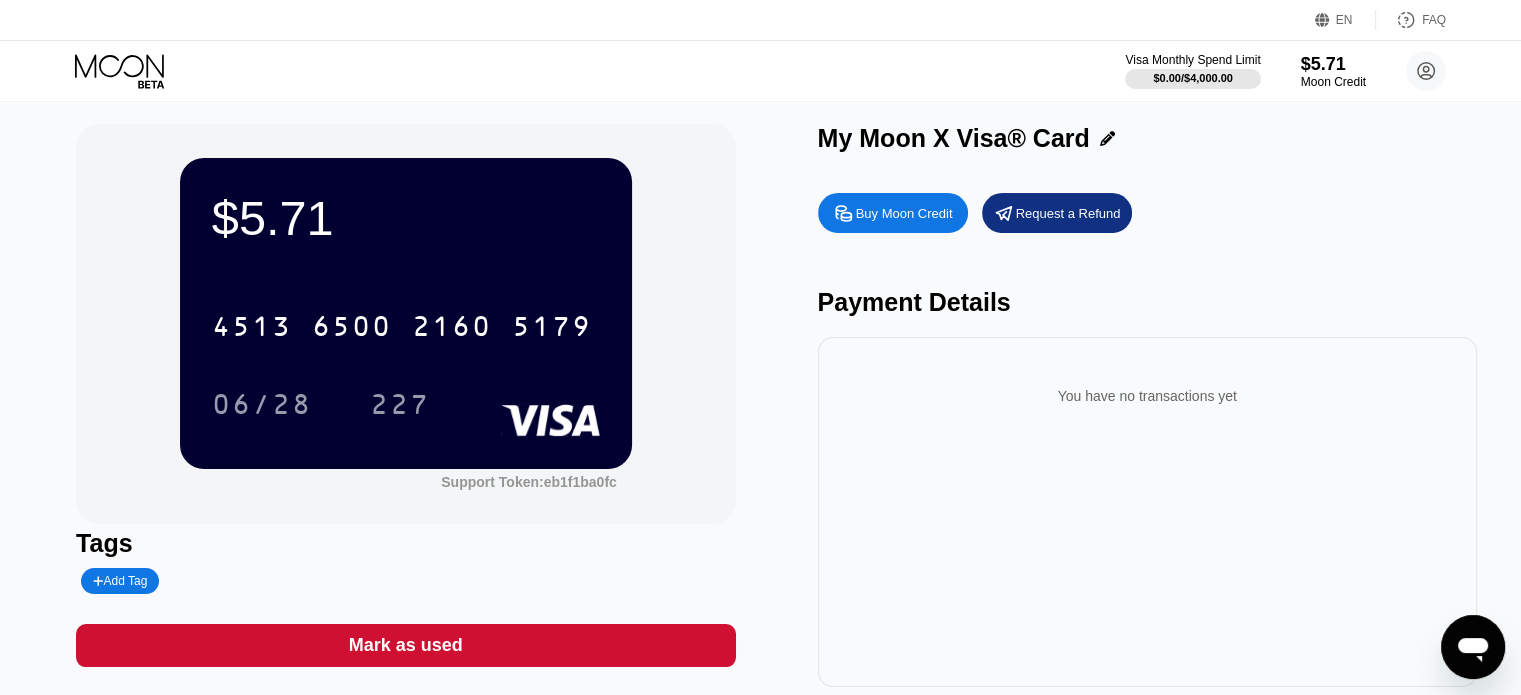 scroll, scrollTop: 0, scrollLeft: 0, axis: both 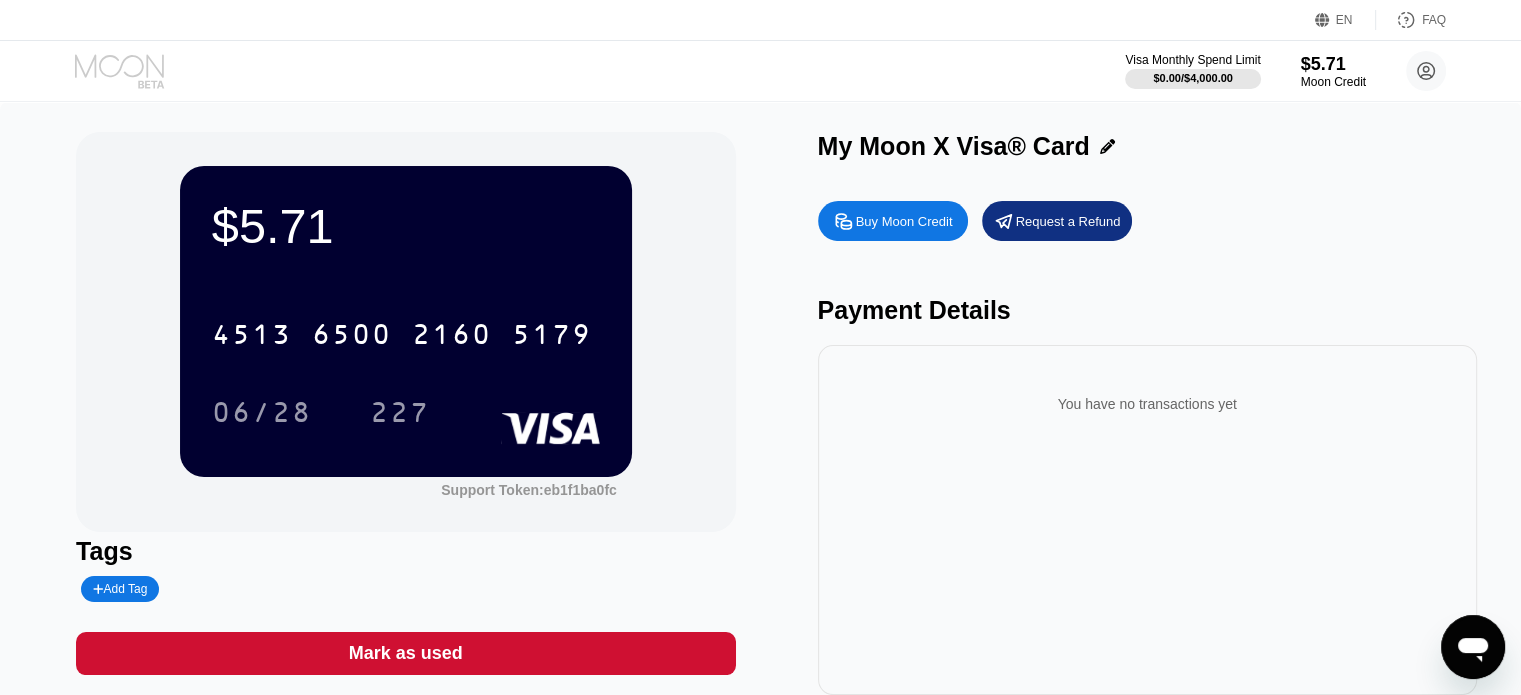 click 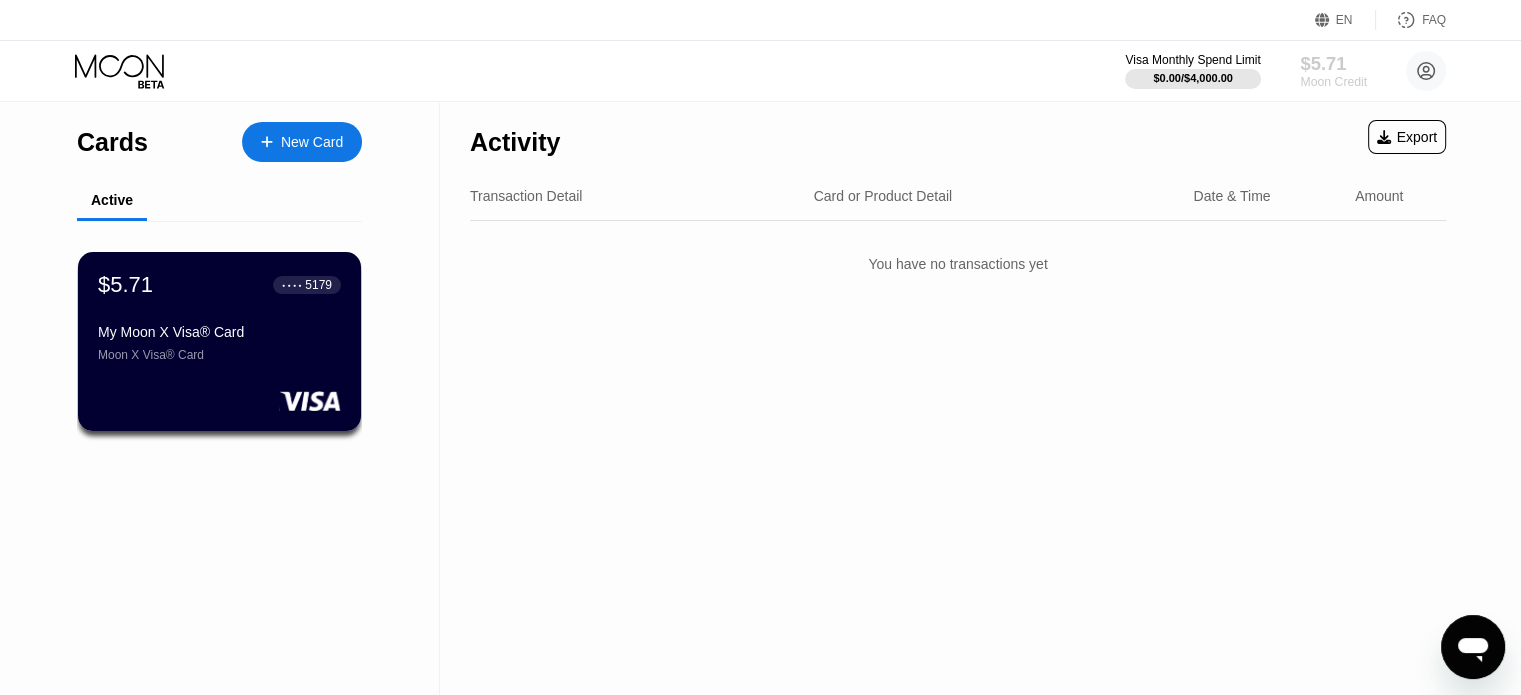 click on "Moon Credit" at bounding box center (1333, 82) 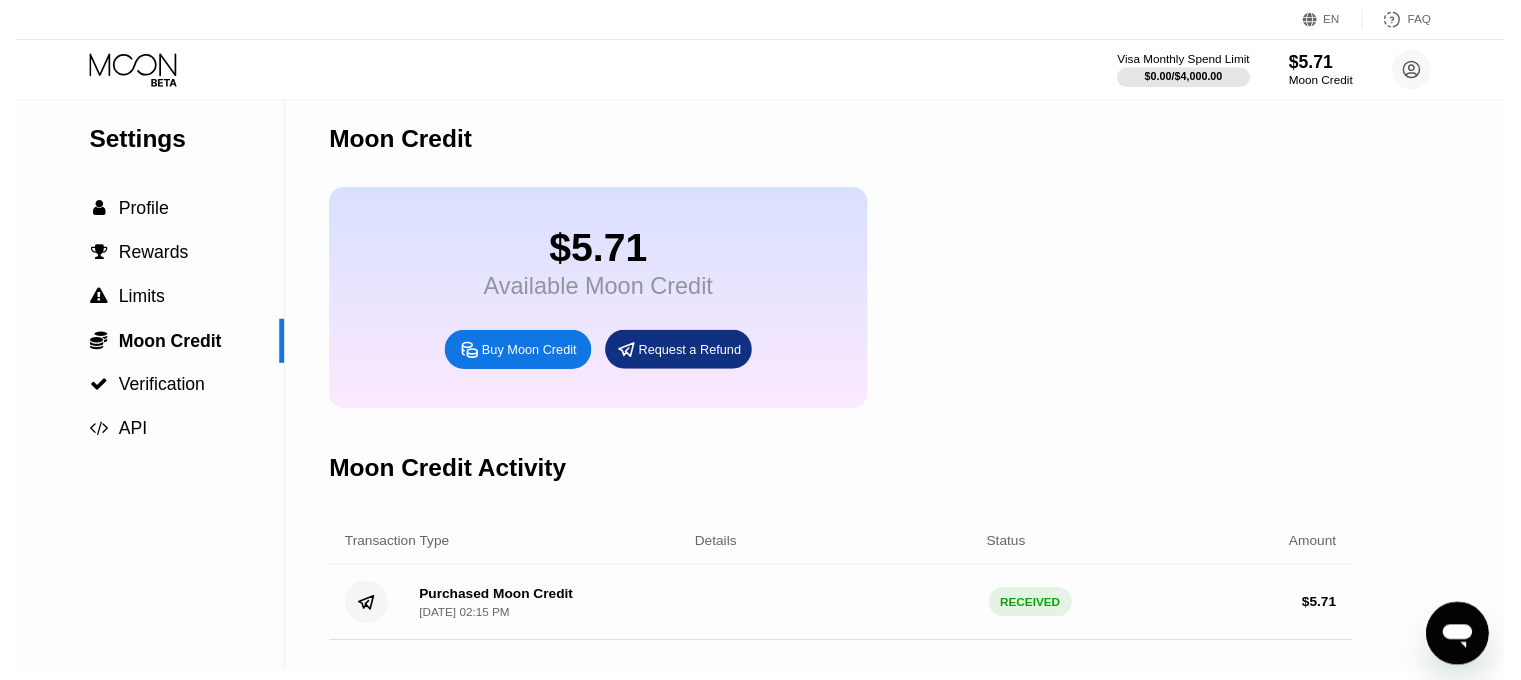 scroll, scrollTop: 0, scrollLeft: 0, axis: both 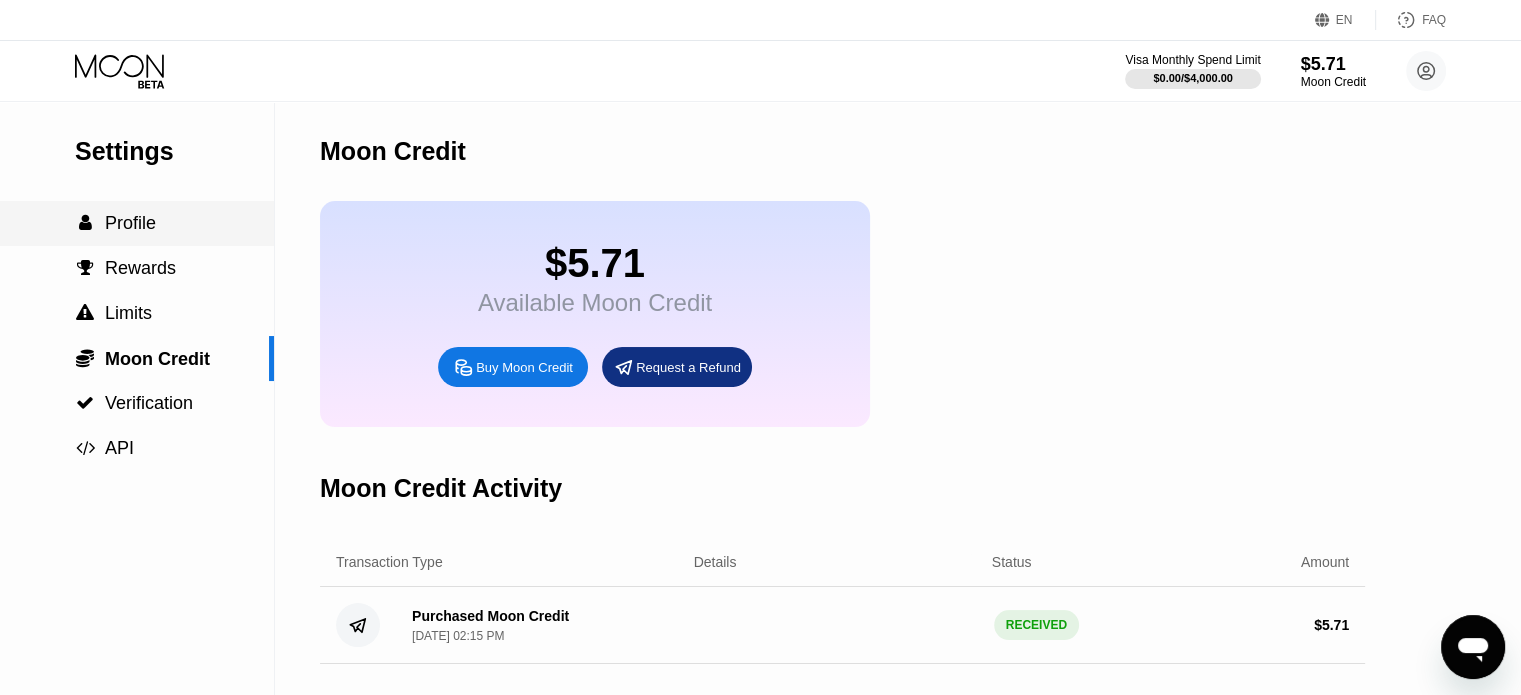 click on " Profile" at bounding box center (137, 223) 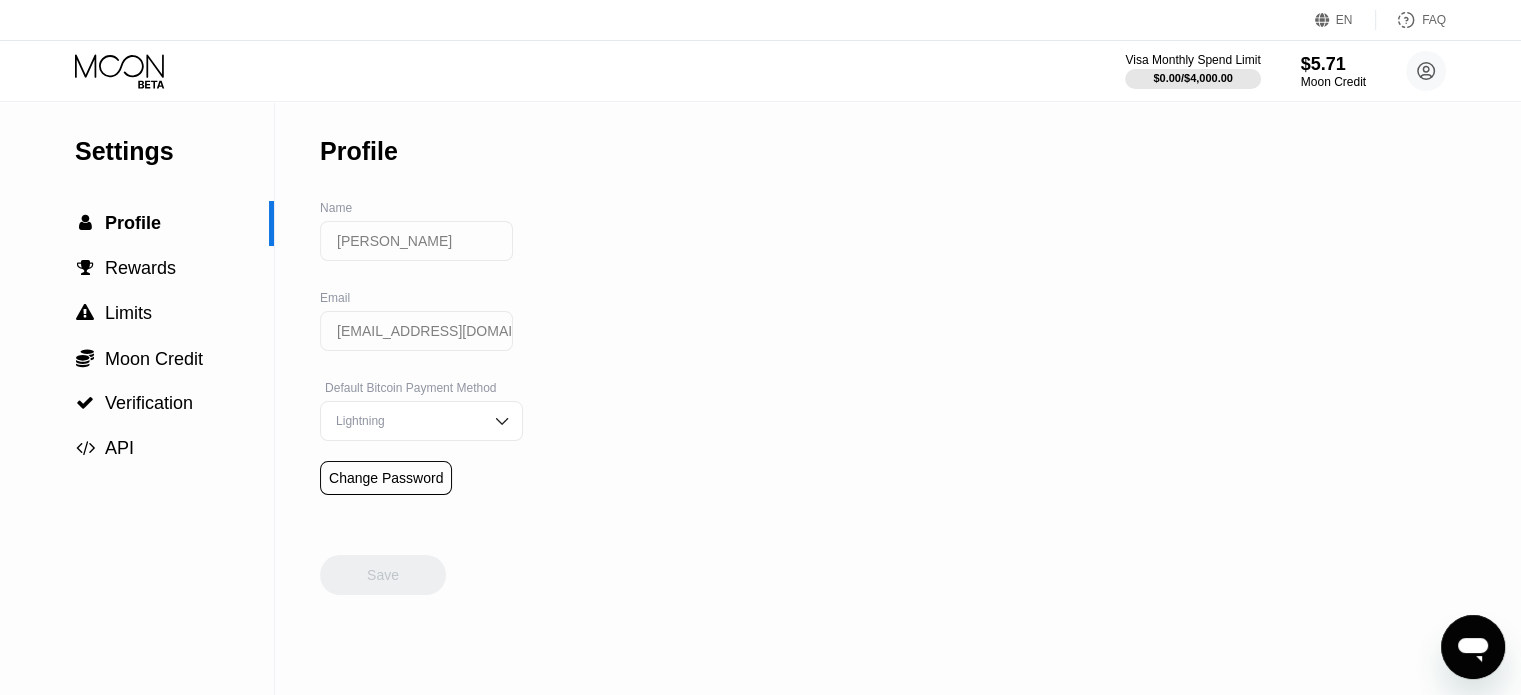 click on "Lightning" at bounding box center [421, 421] 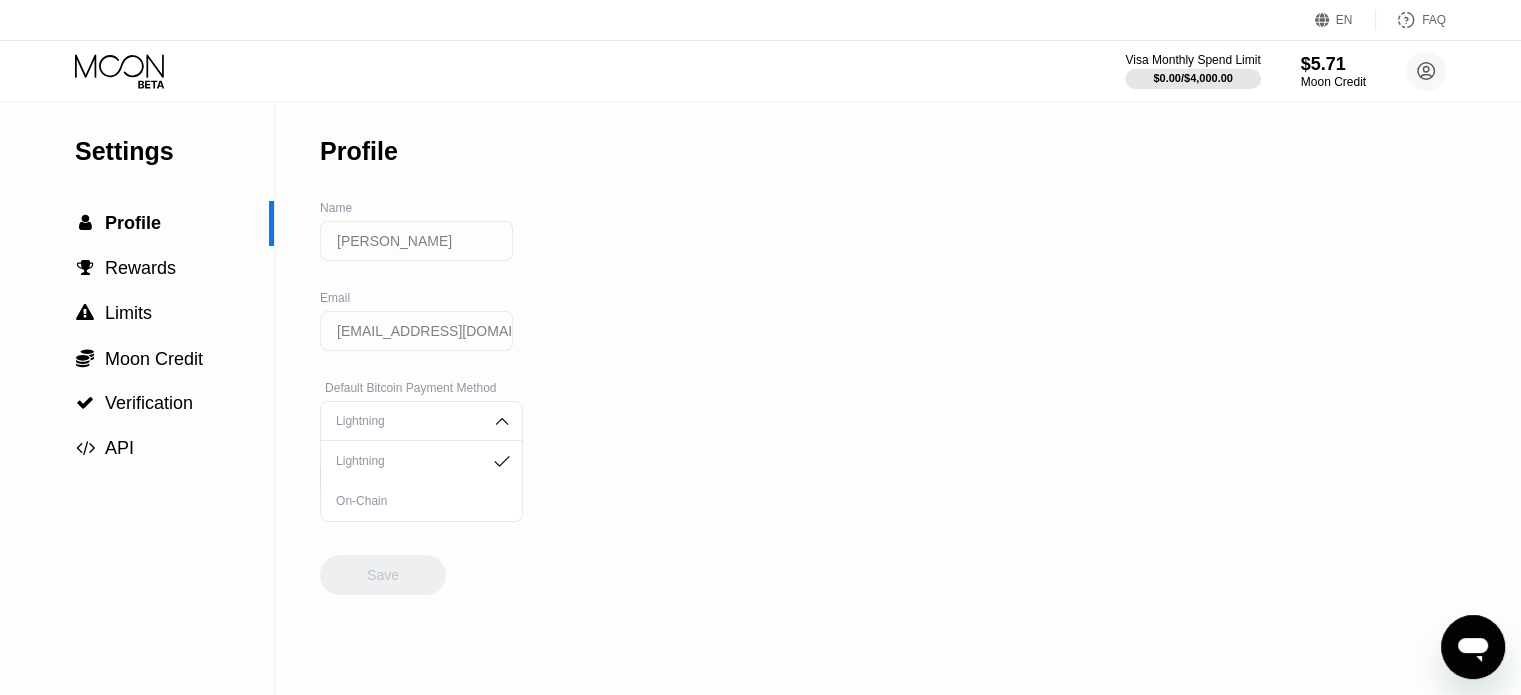 click on "Lightning" at bounding box center (421, 421) 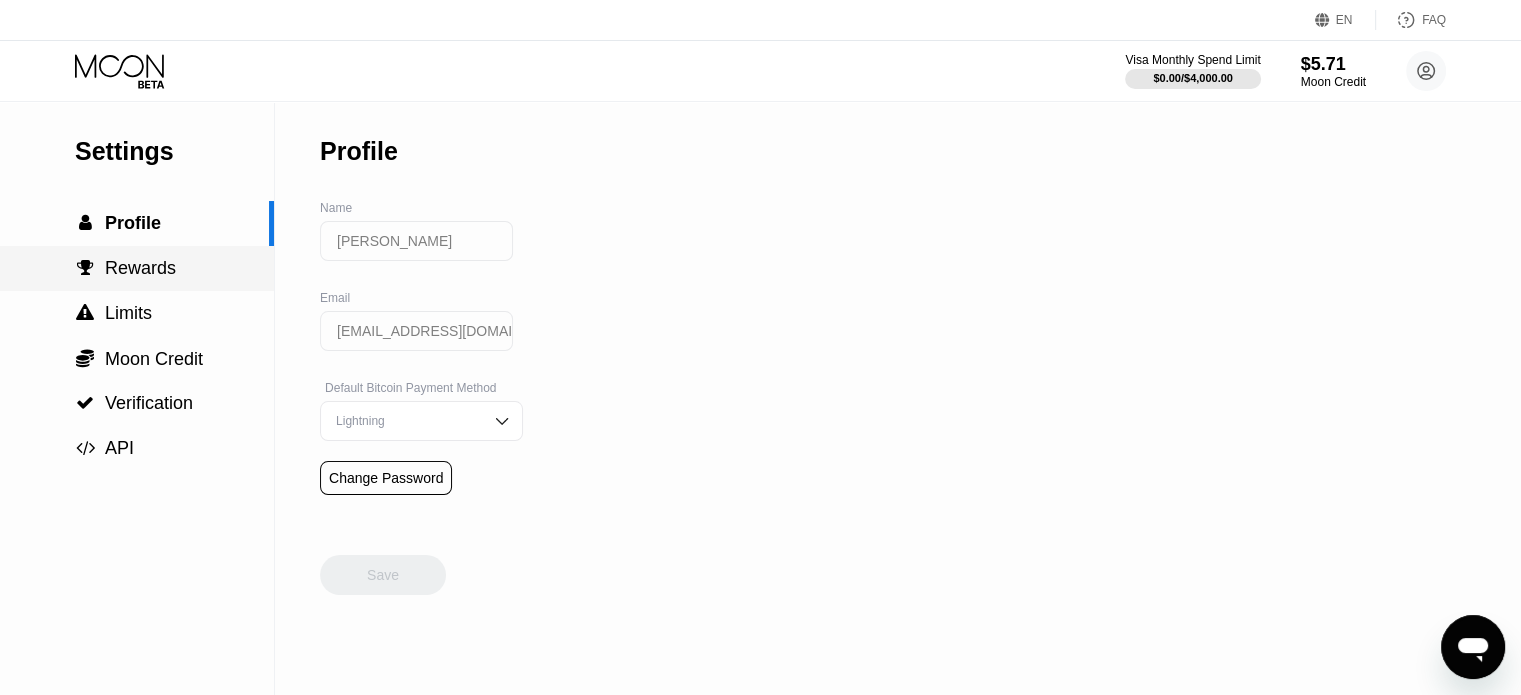 click on "Rewards" at bounding box center [140, 268] 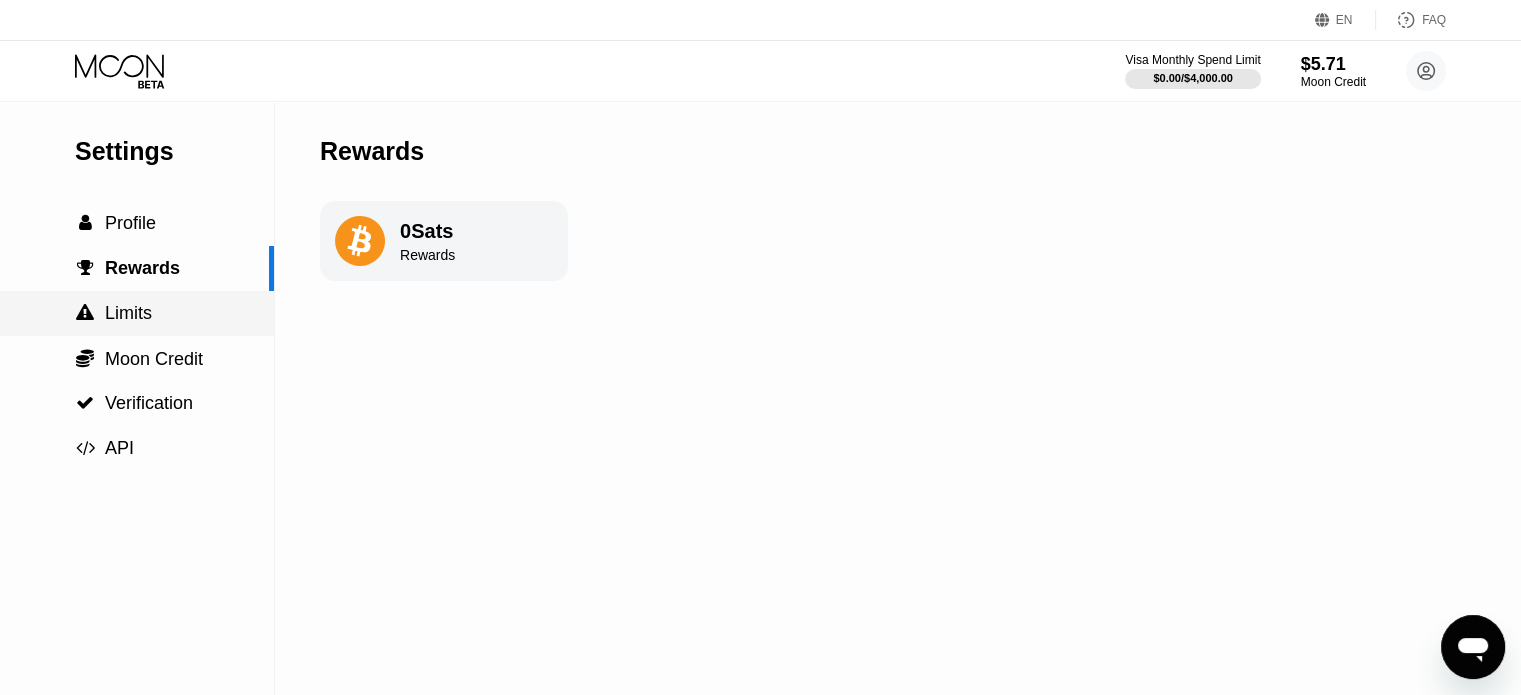 click on " Limits" at bounding box center (137, 313) 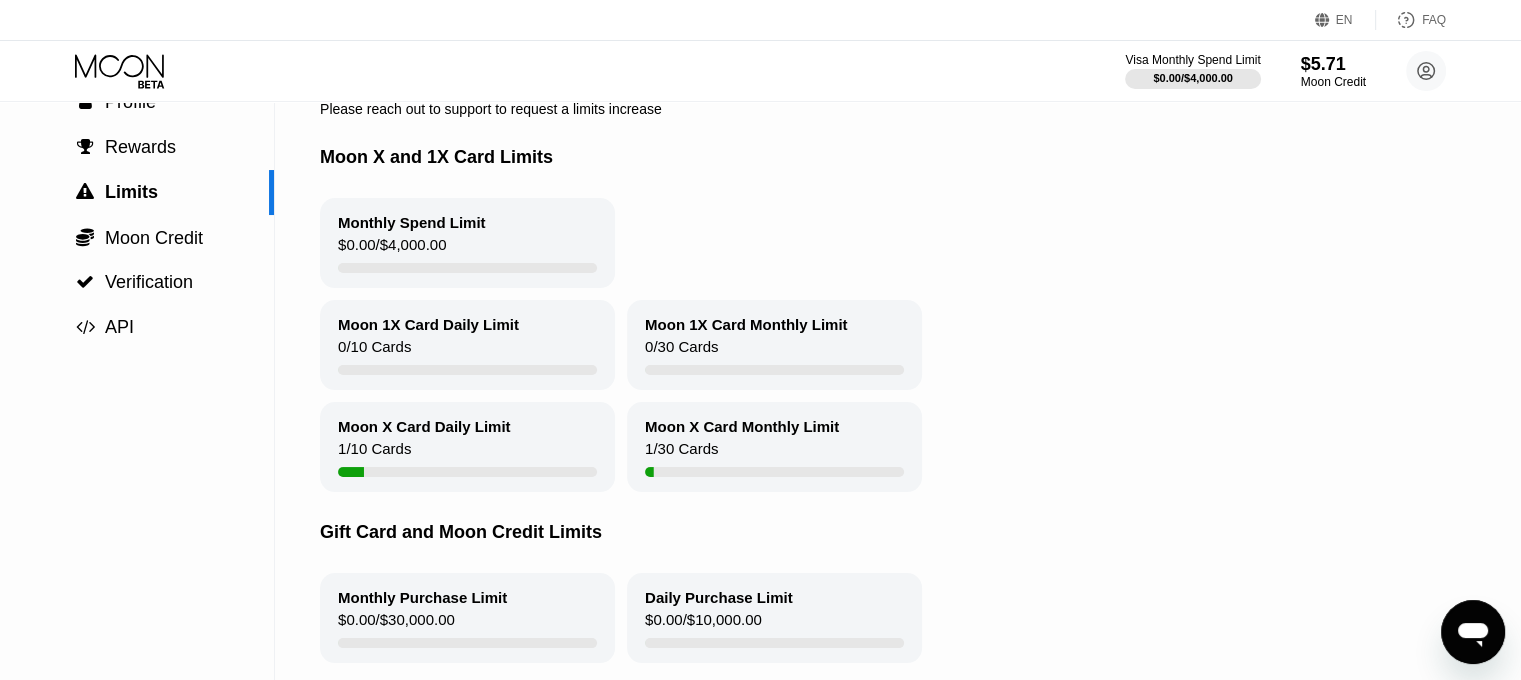 scroll, scrollTop: 100, scrollLeft: 0, axis: vertical 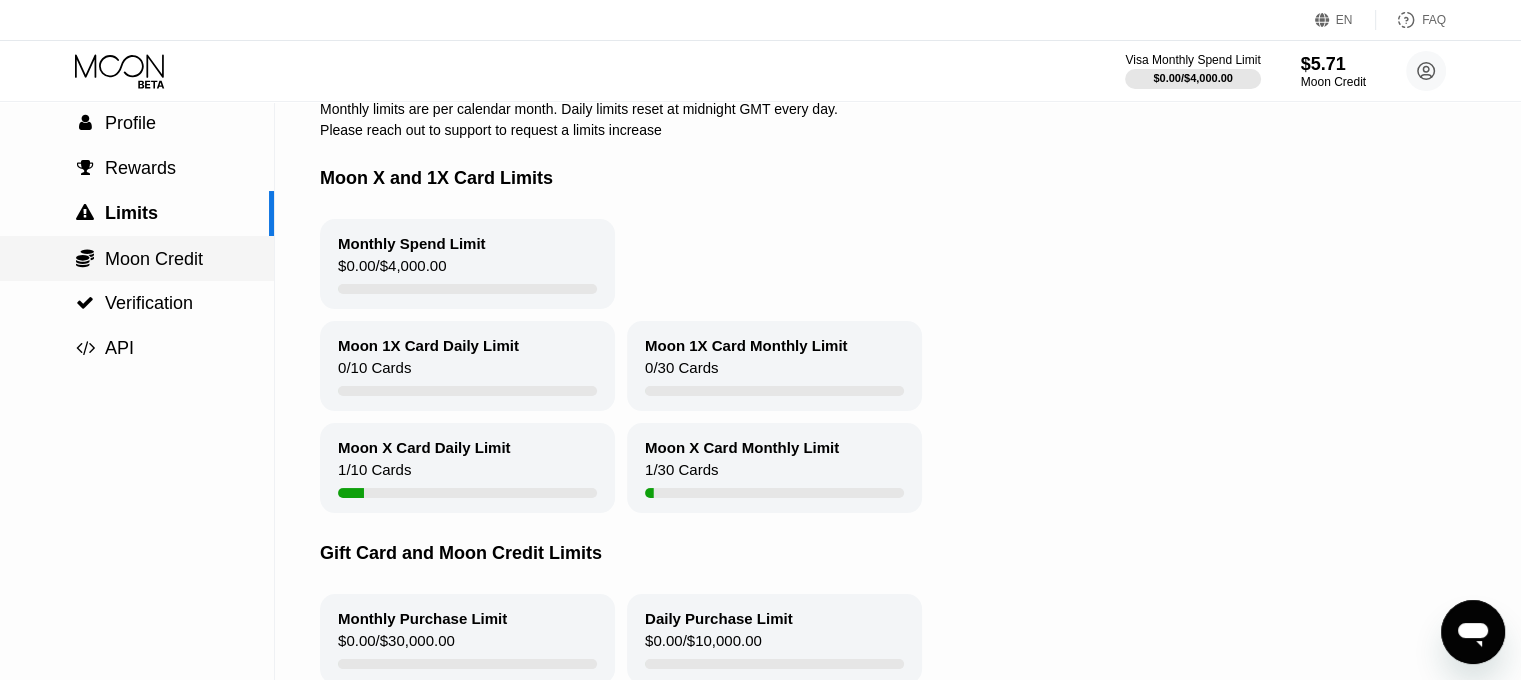 click on " Moon Credit" at bounding box center [137, 258] 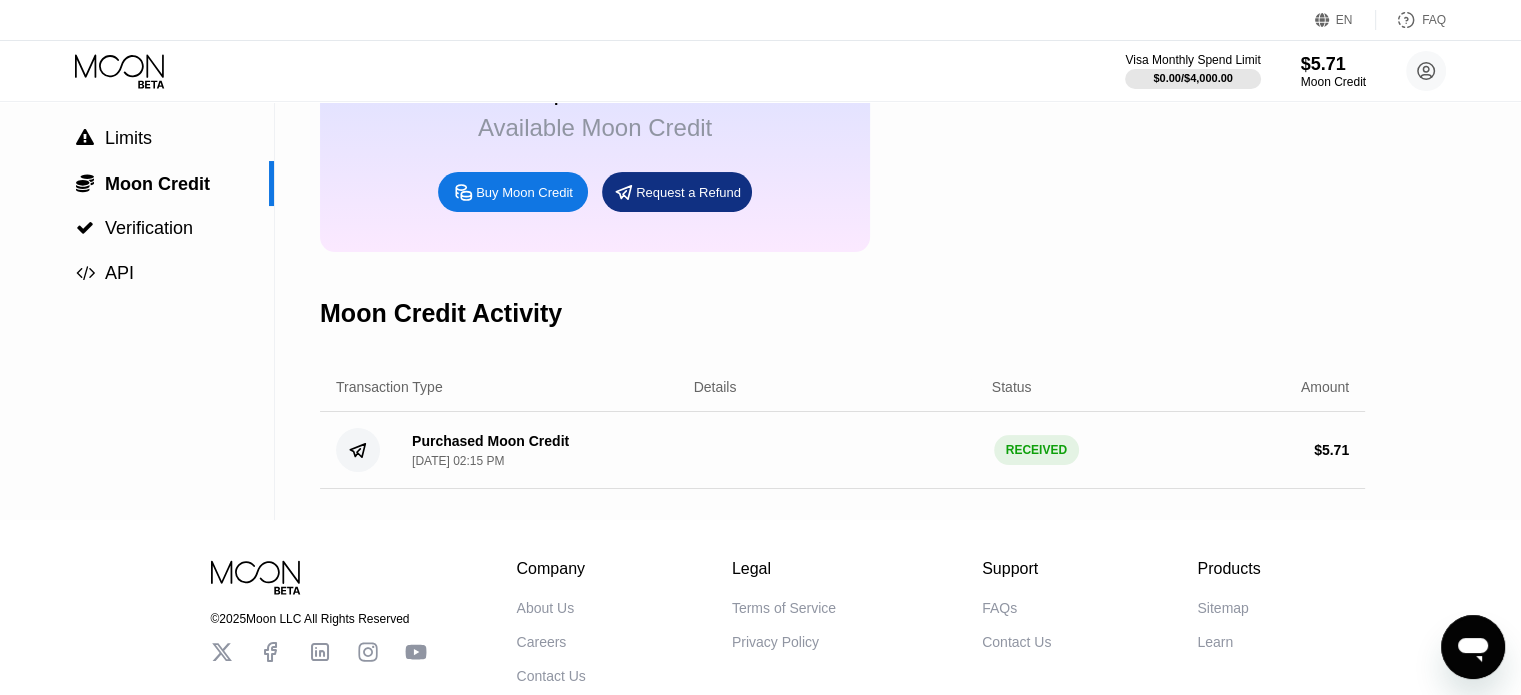 scroll, scrollTop: 0, scrollLeft: 0, axis: both 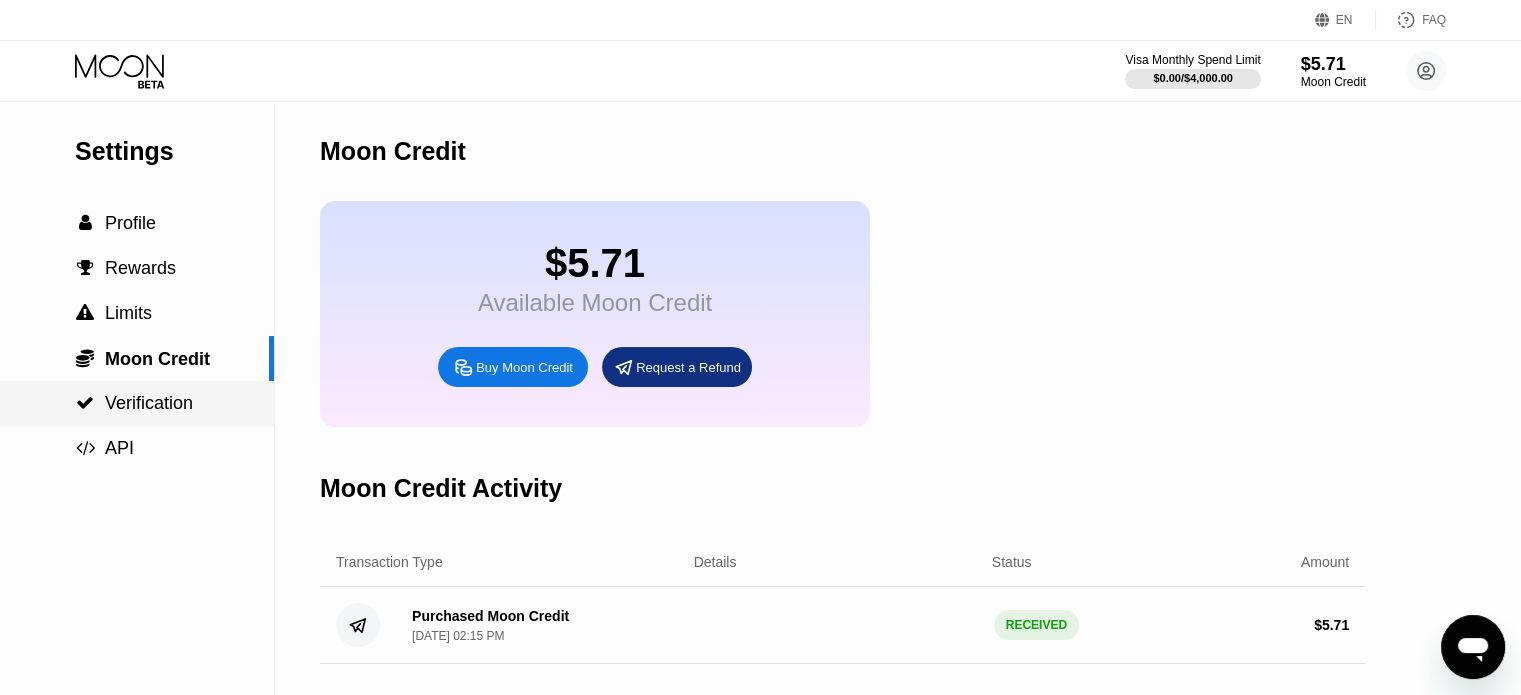 click on "Verification" at bounding box center [149, 403] 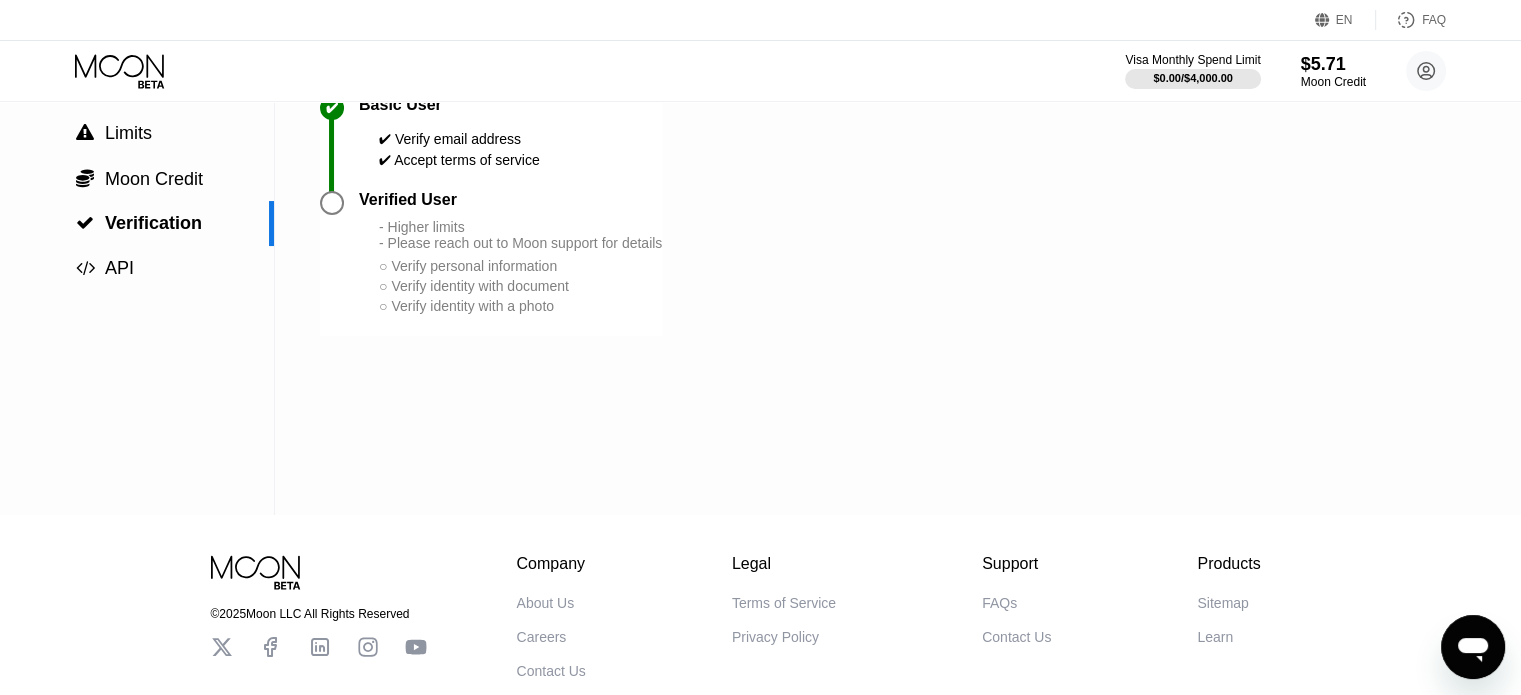 scroll, scrollTop: 0, scrollLeft: 0, axis: both 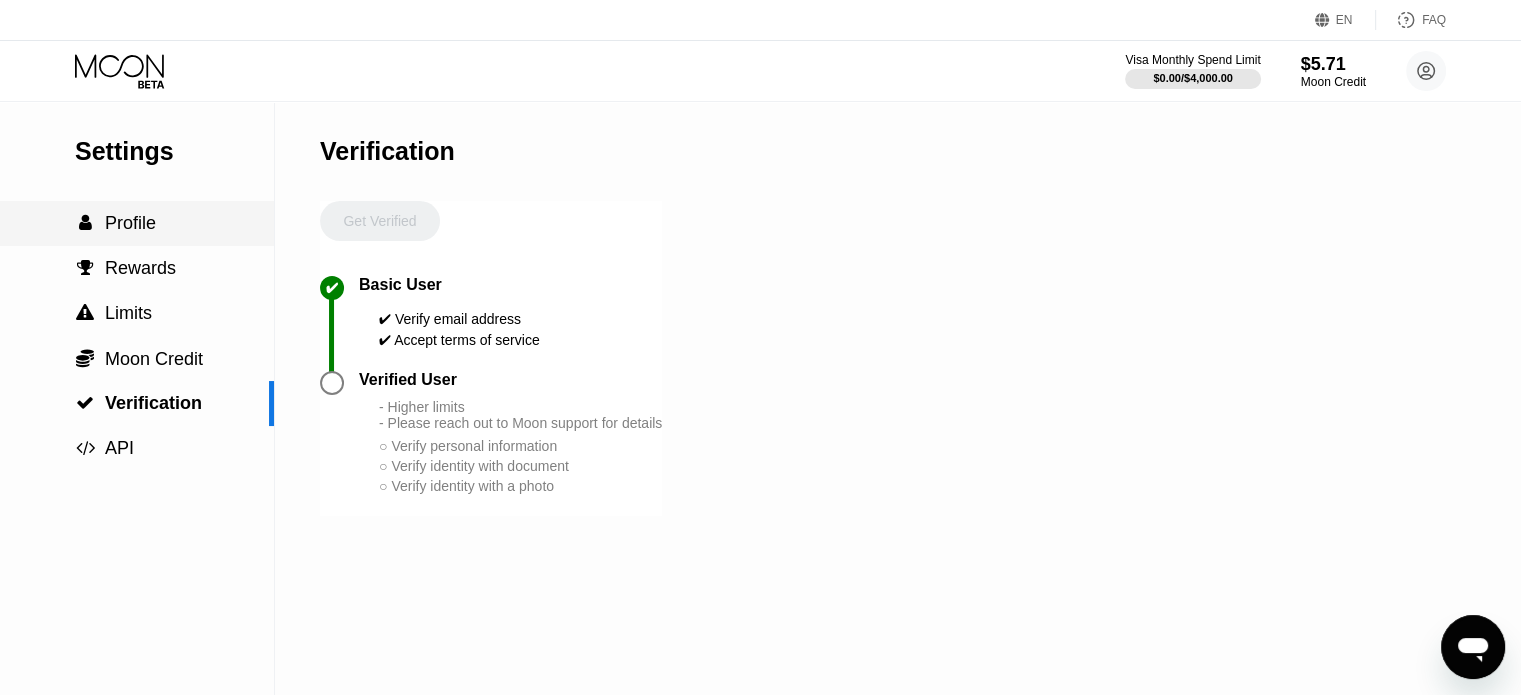 click on "Profile" at bounding box center [130, 223] 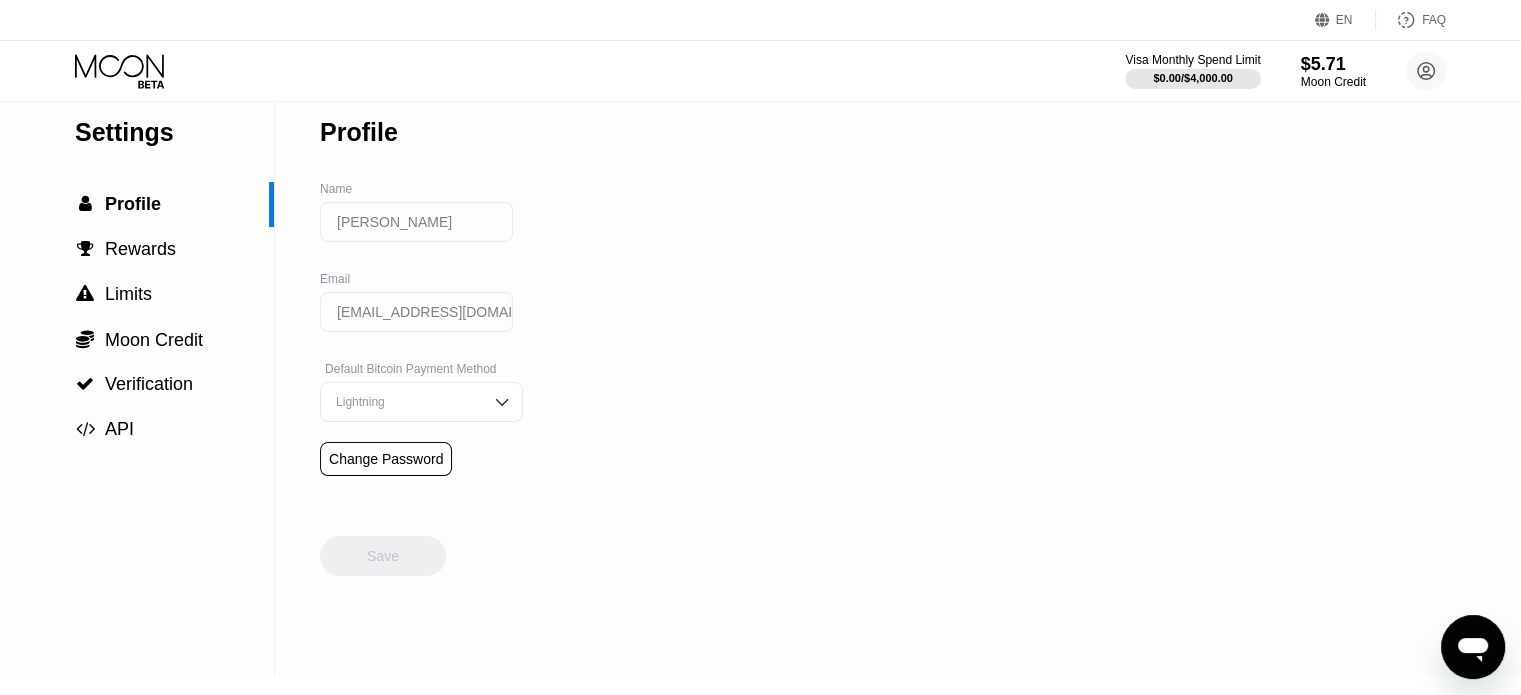 scroll, scrollTop: 0, scrollLeft: 0, axis: both 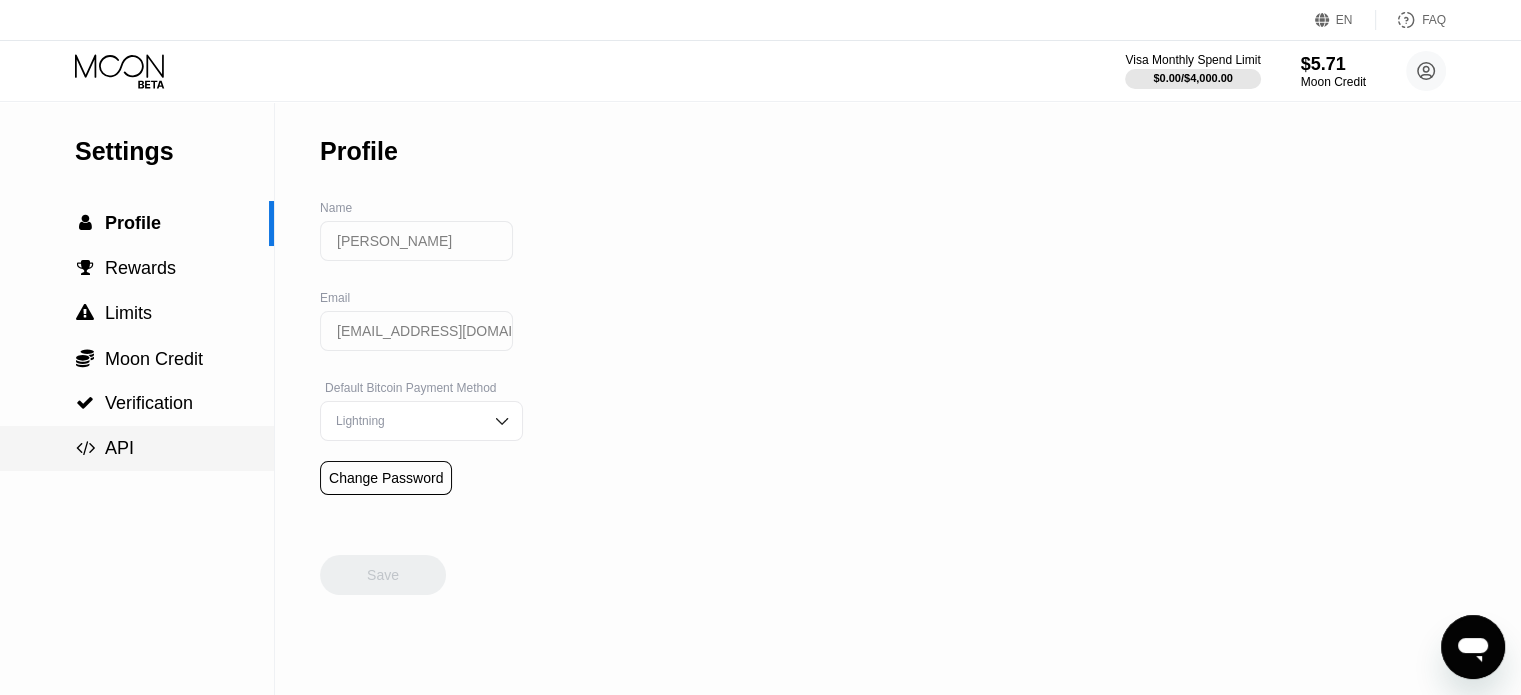 click on "API" at bounding box center (119, 448) 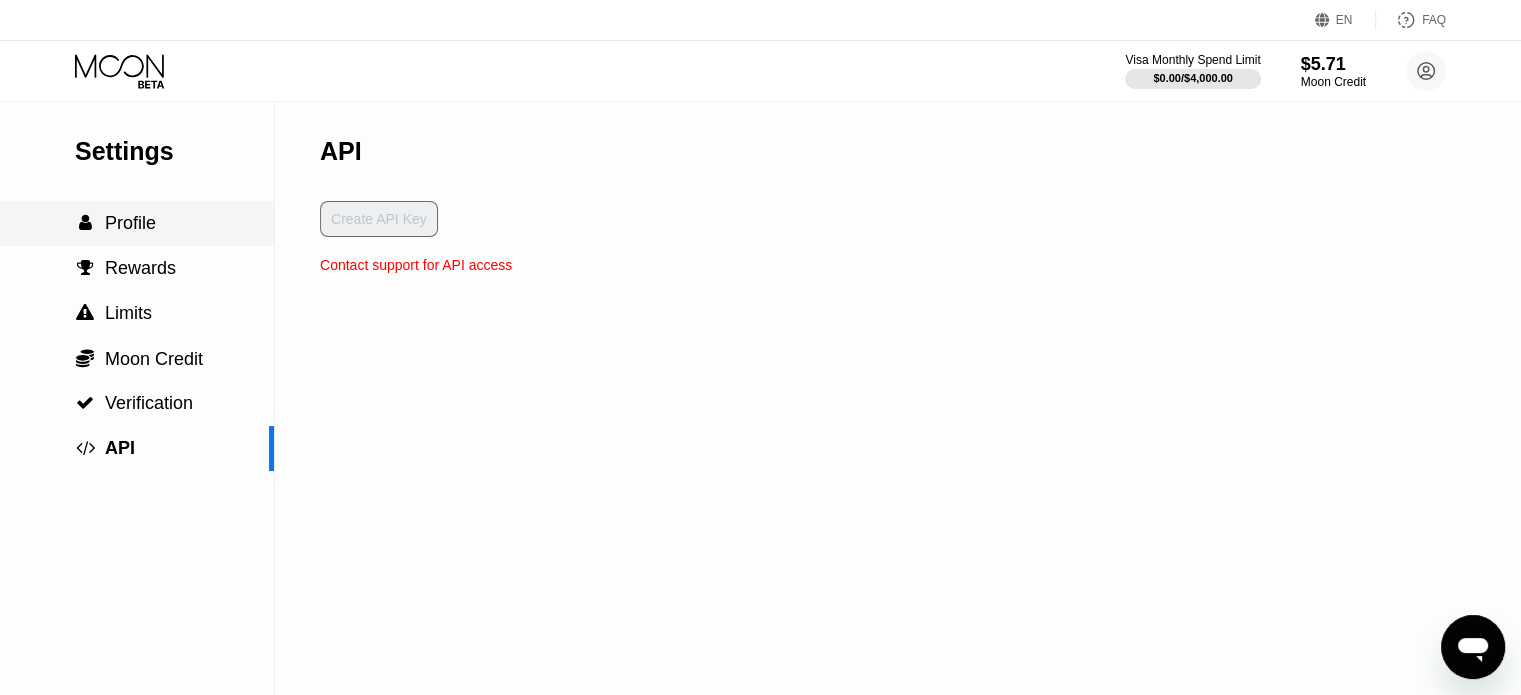click on " Profile" at bounding box center (115, 223) 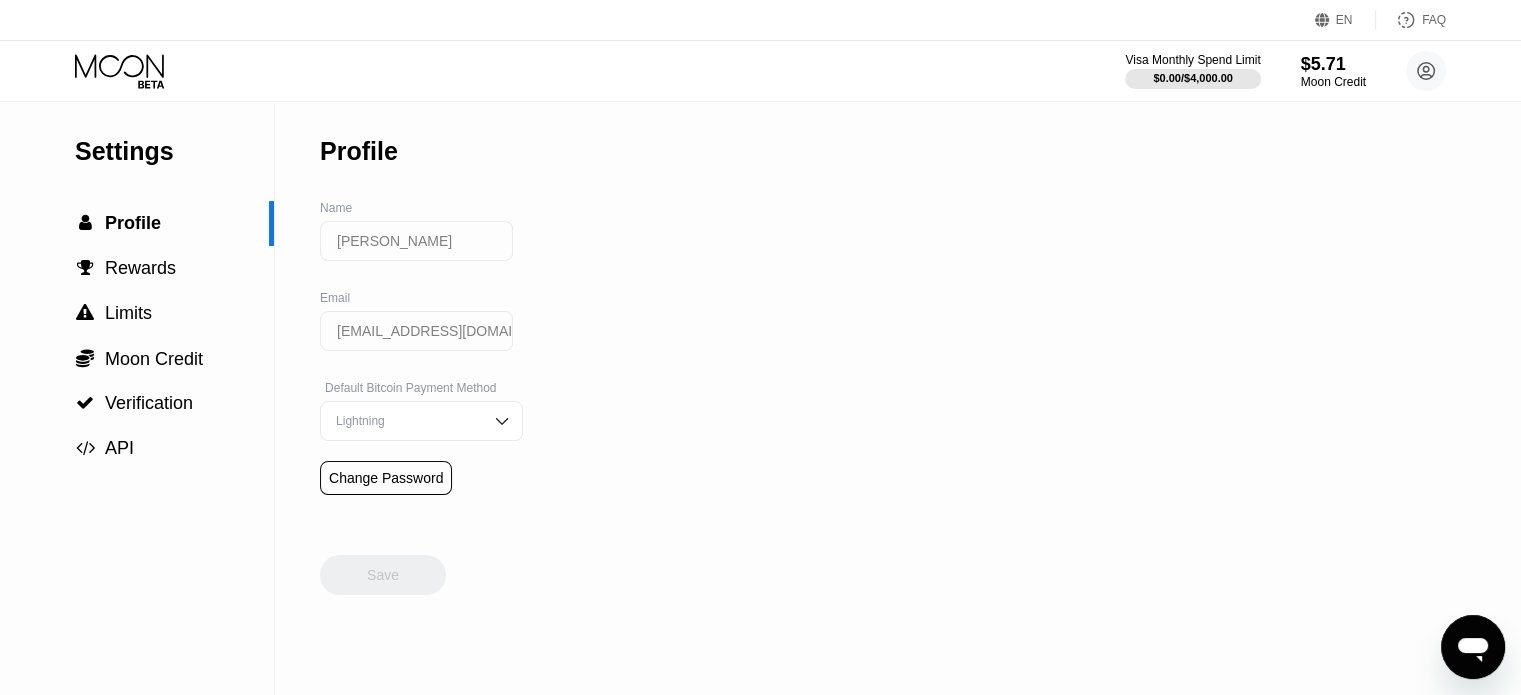 click 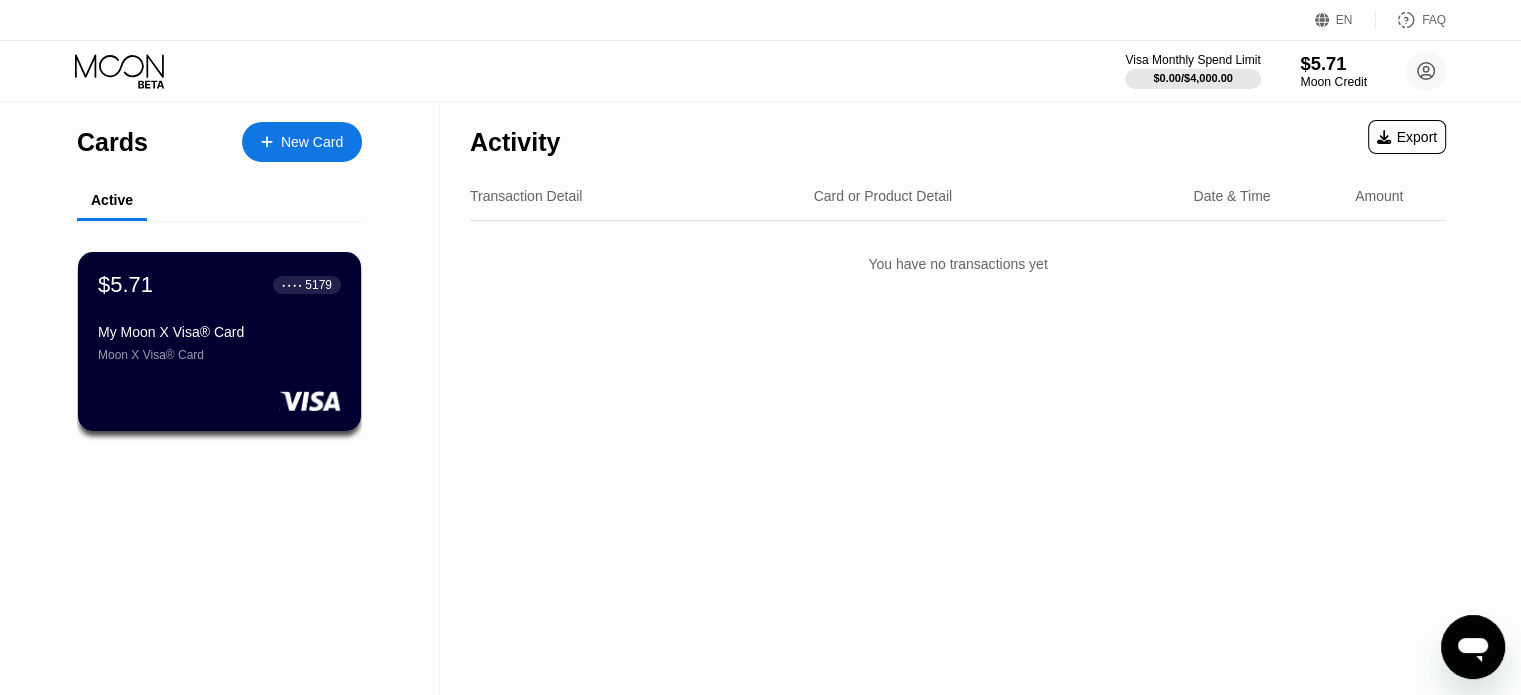 click on "Moon Credit" at bounding box center (1333, 82) 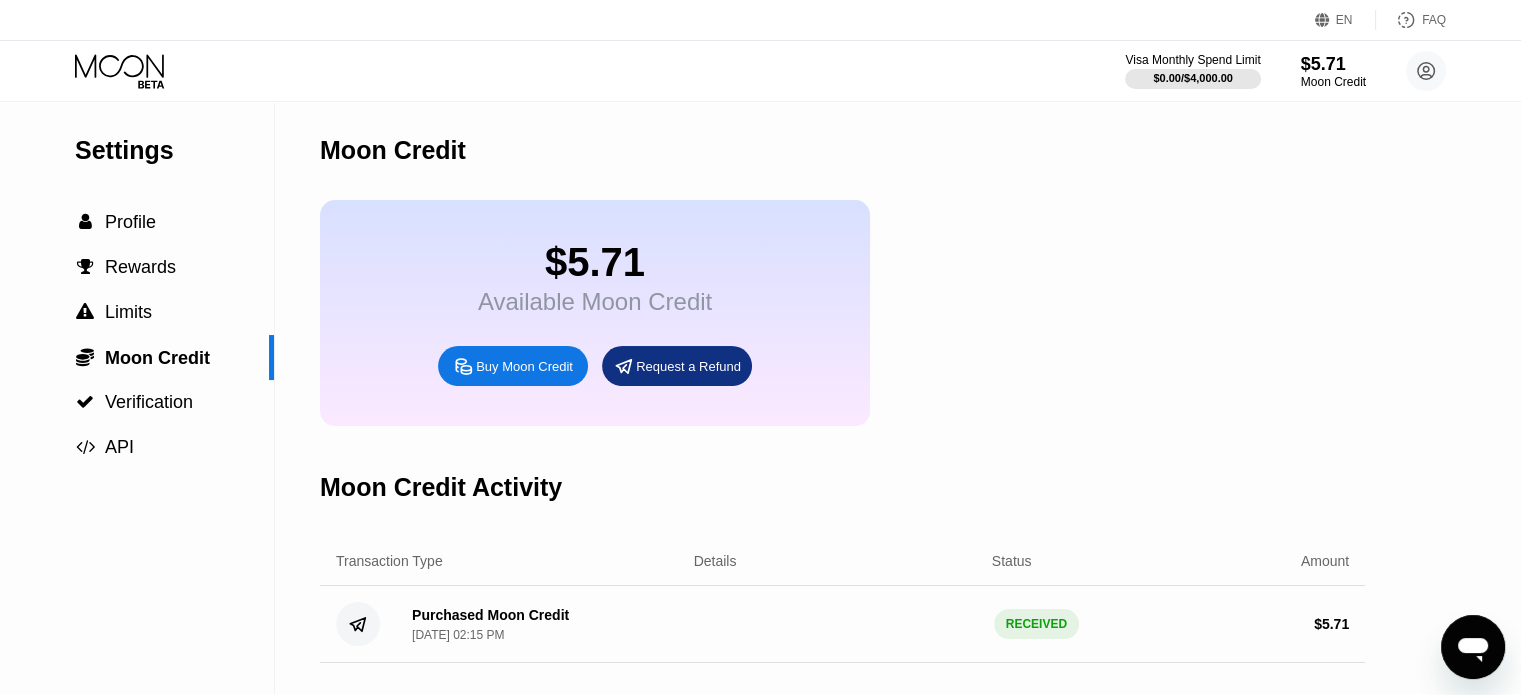 scroll, scrollTop: 0, scrollLeft: 0, axis: both 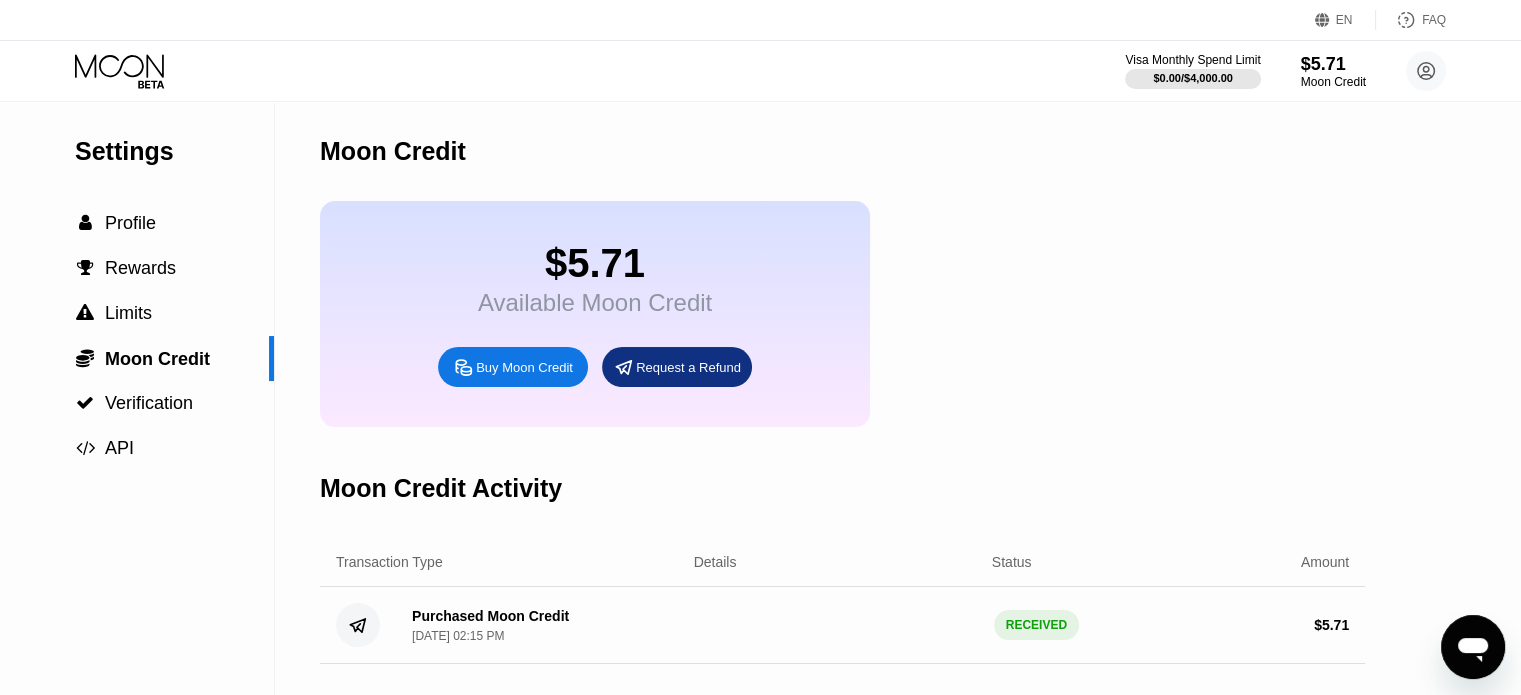 click 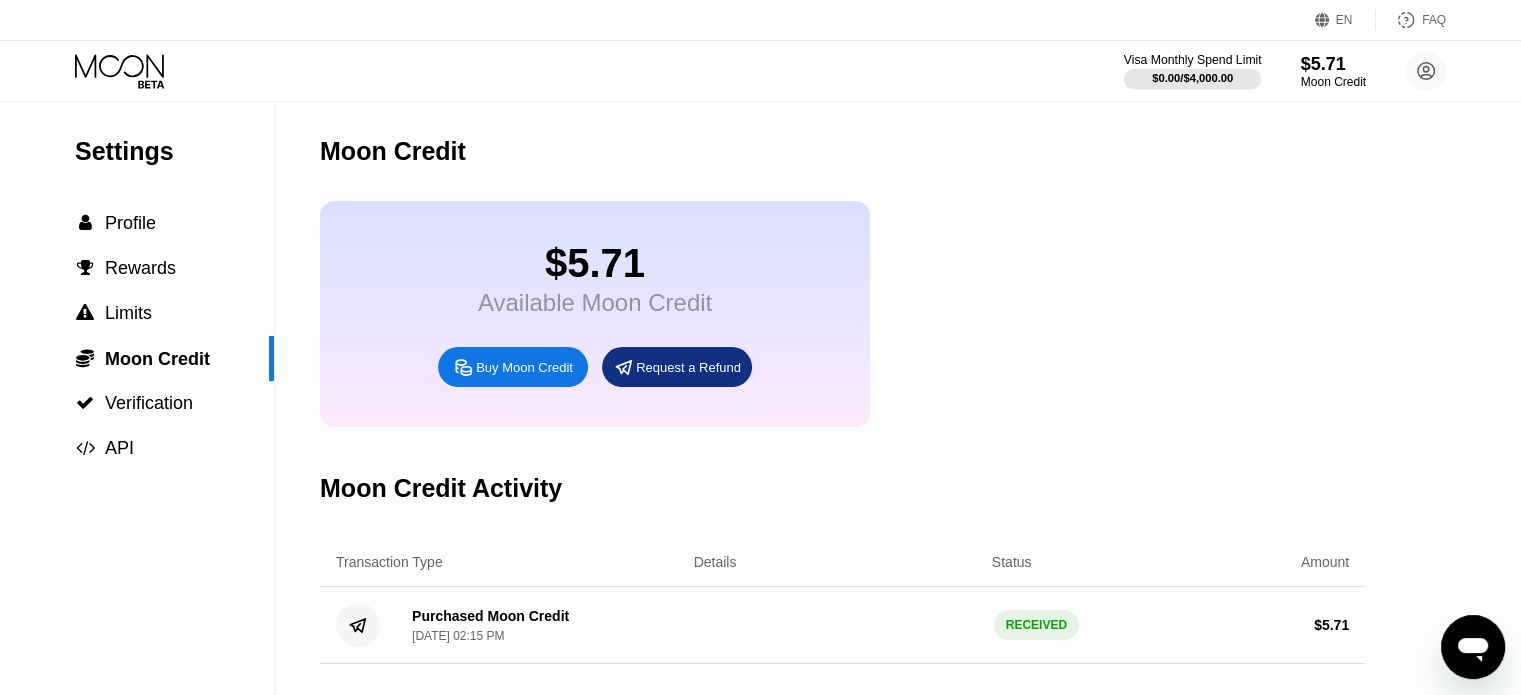 click on "$0.00 / $4,000.00" at bounding box center (1192, 78) 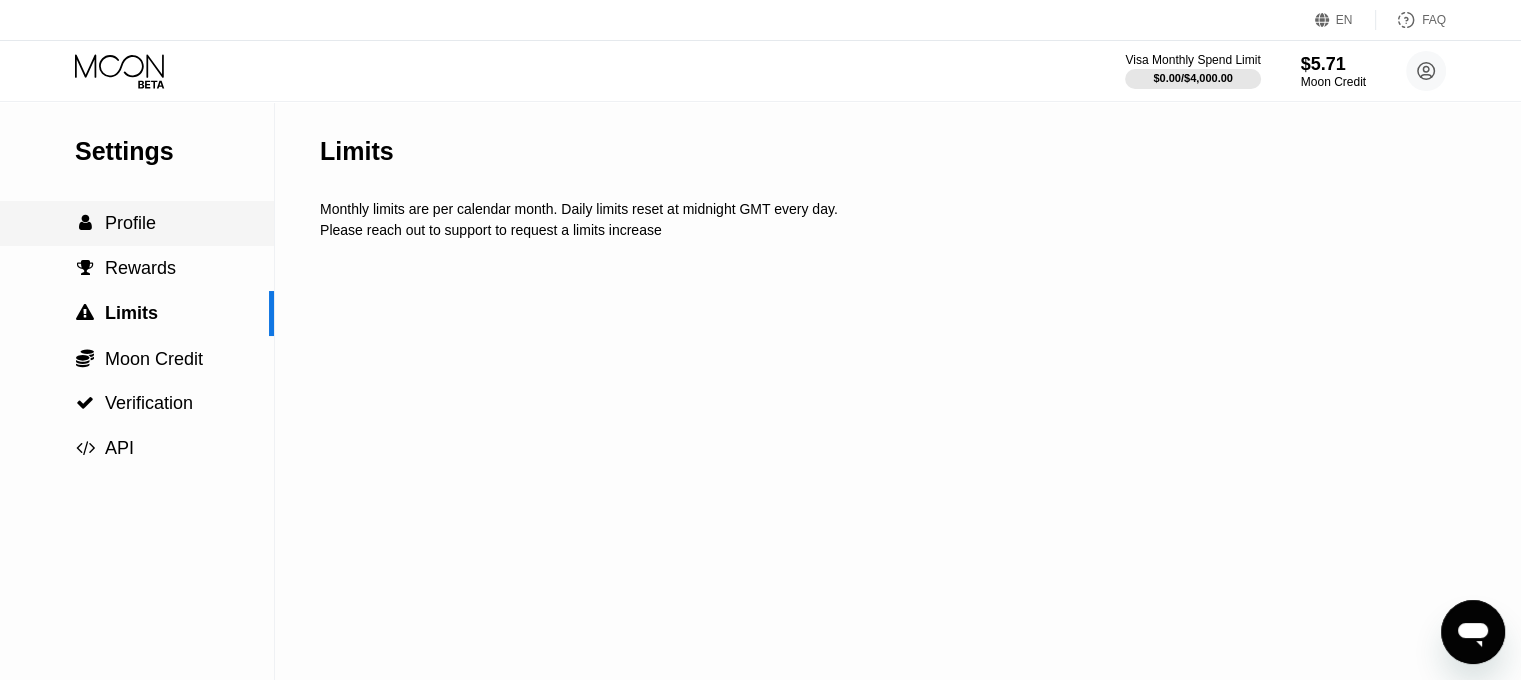 click on "Profile" at bounding box center [130, 223] 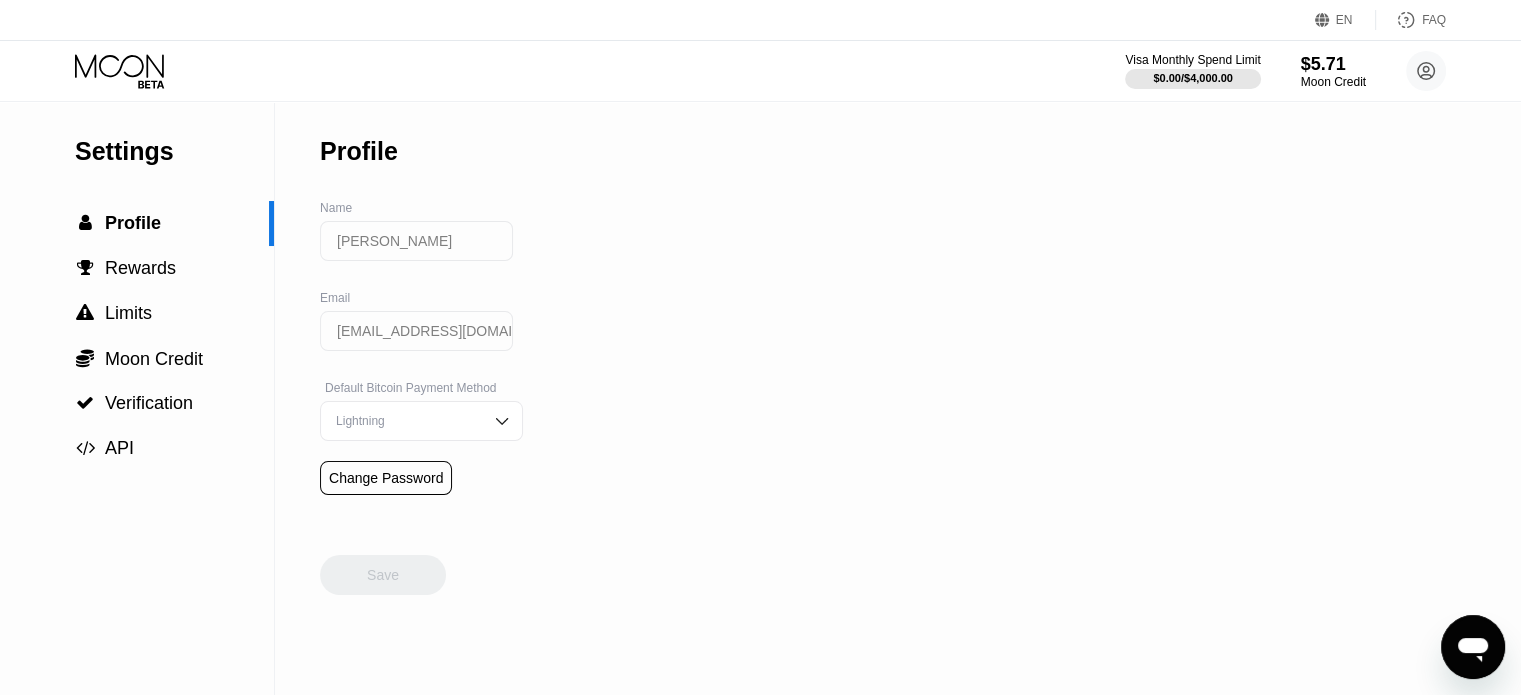 click on "Visa Monthly Spend Limit $0.00 / $4,000.00 $5.71 Moon Credit [PERSON_NAME] [EMAIL_ADDRESS][DOMAIN_NAME]  Home Settings Support Careers About Us Log out Privacy policy Terms" at bounding box center [760, 71] 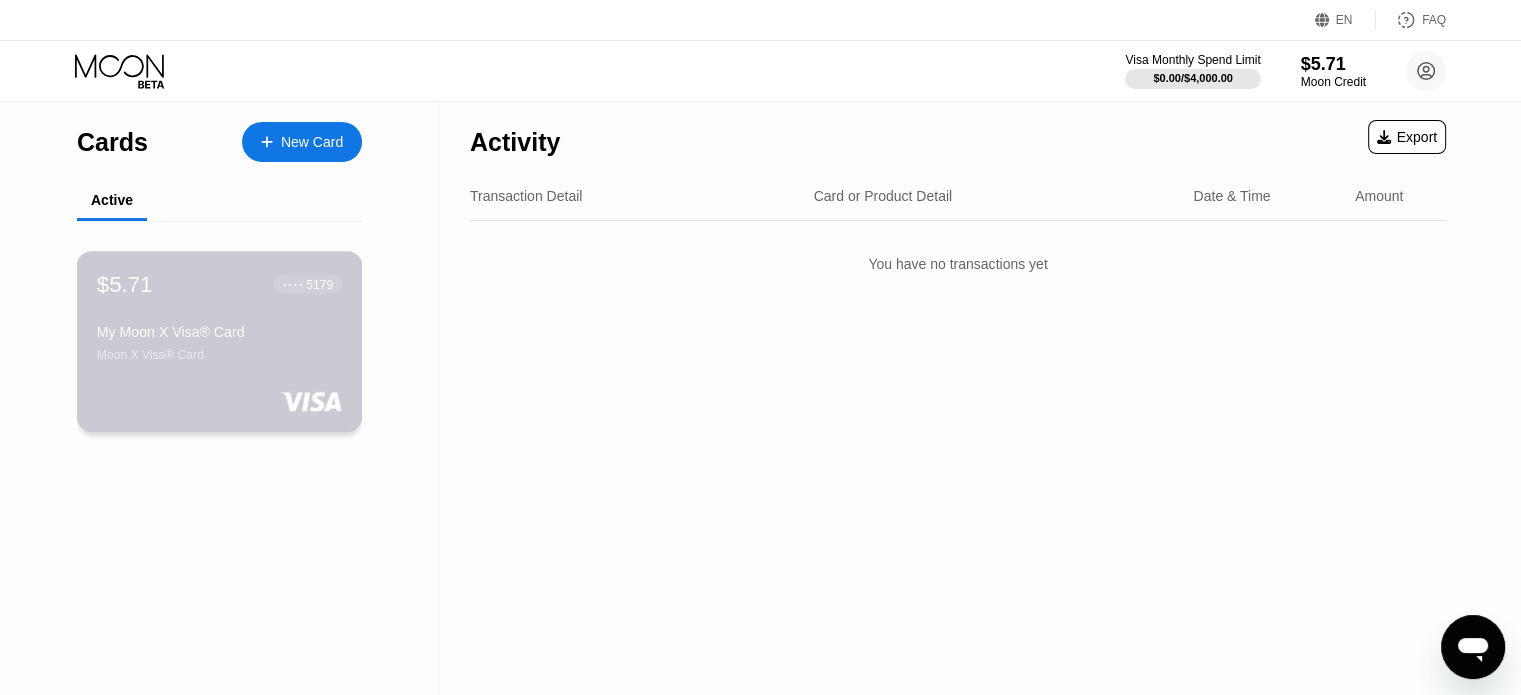 click on "Moon X Visa® Card" at bounding box center [219, 355] 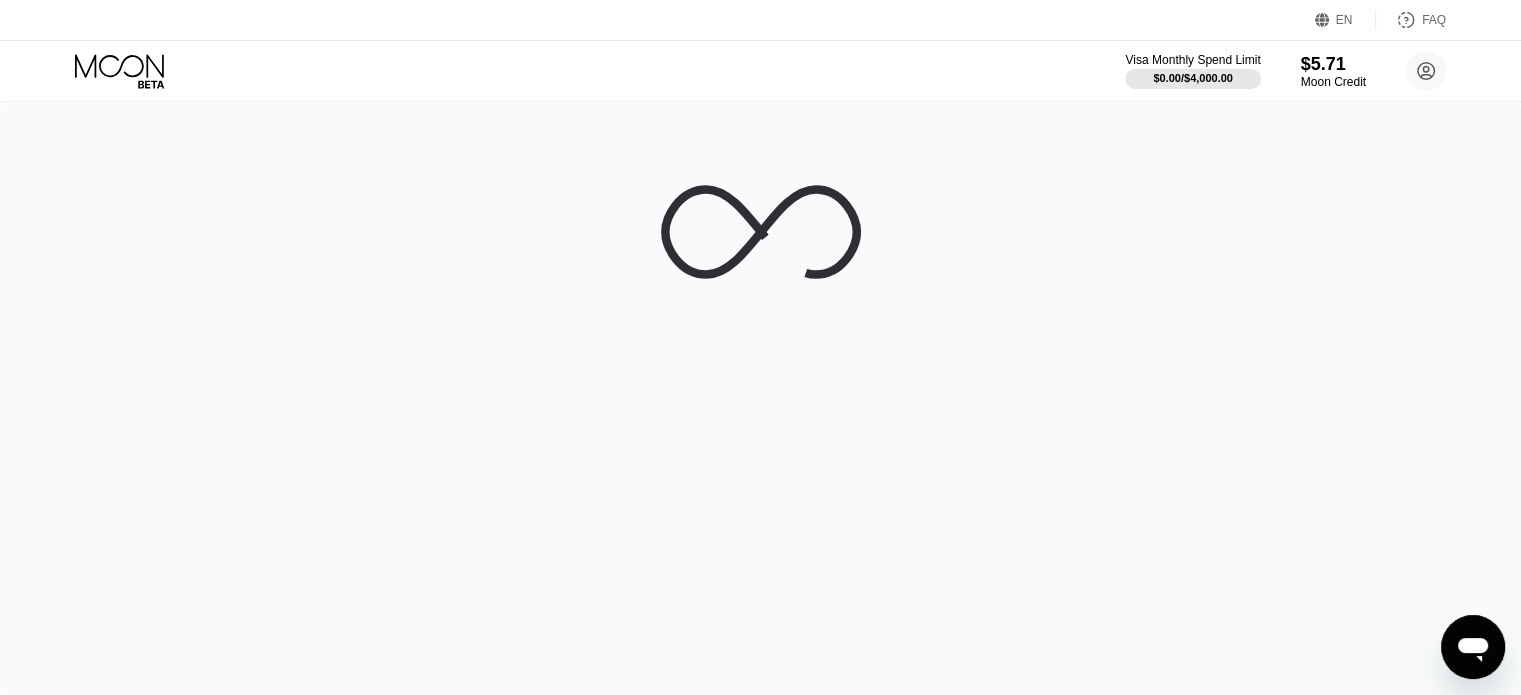 click 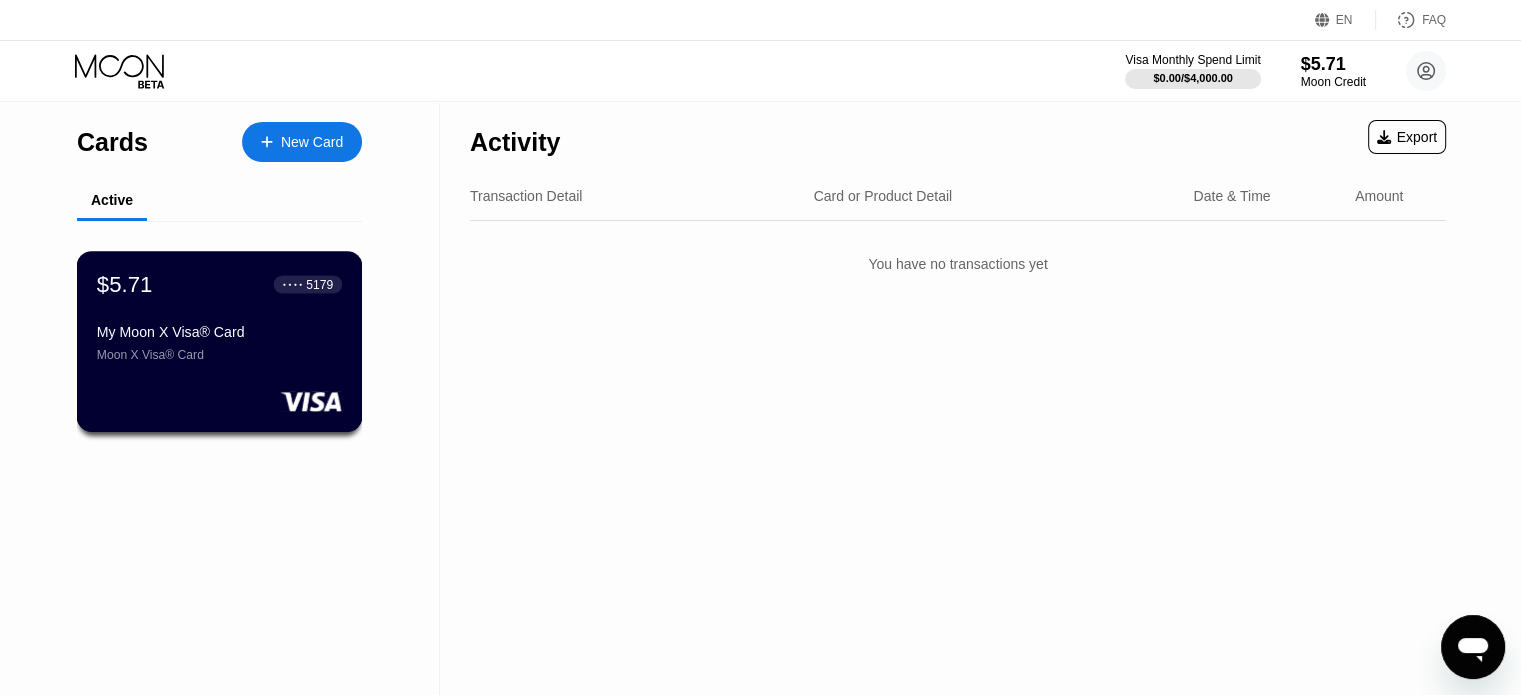 click on "My Moon X Visa® Card Moon X Visa® Card" at bounding box center (219, 343) 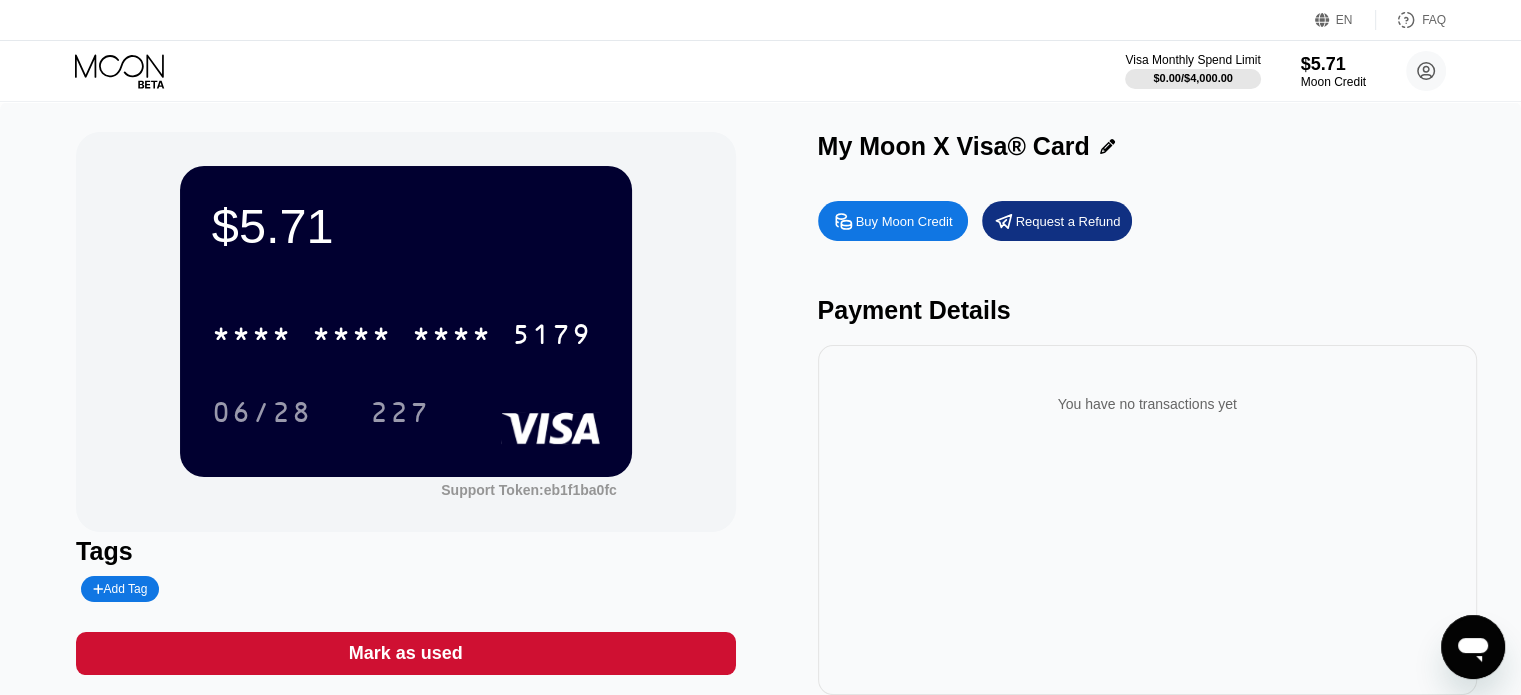scroll, scrollTop: 0, scrollLeft: 0, axis: both 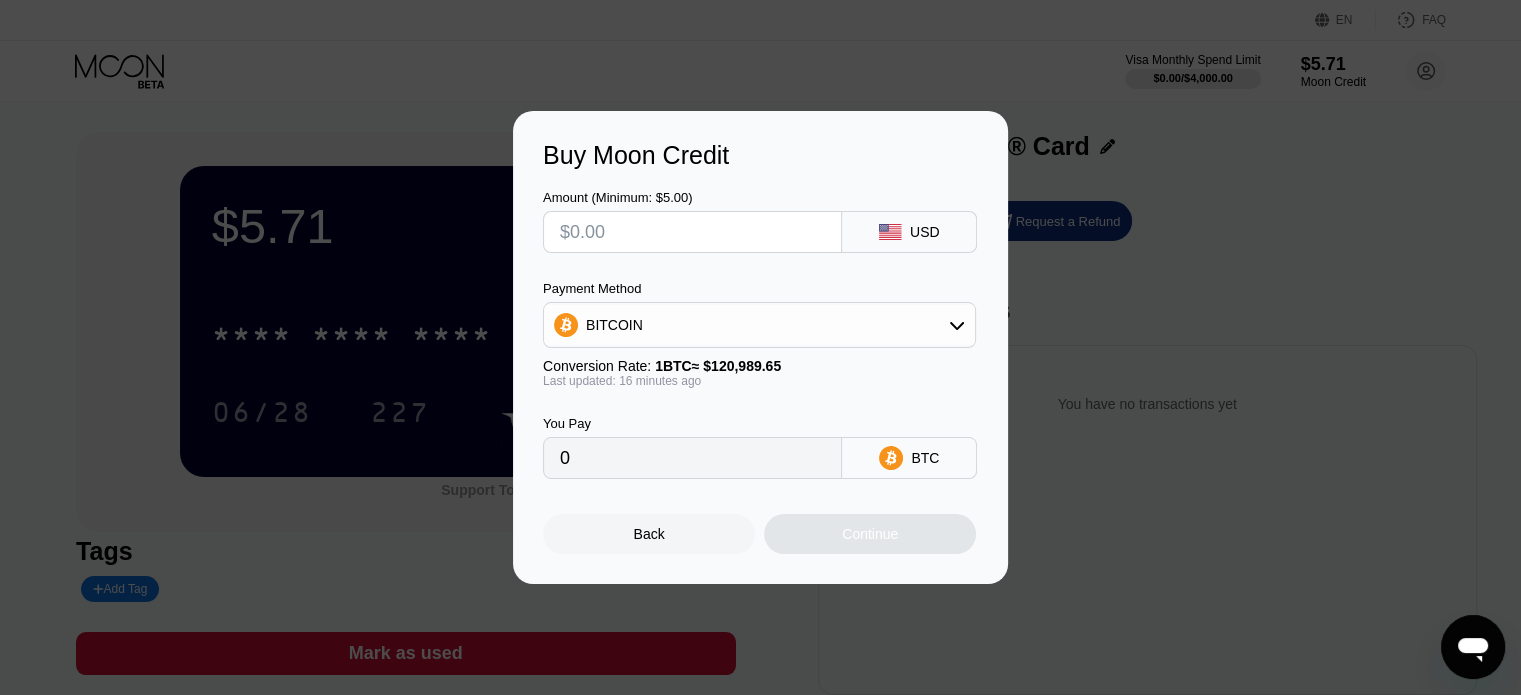 click at bounding box center [692, 232] 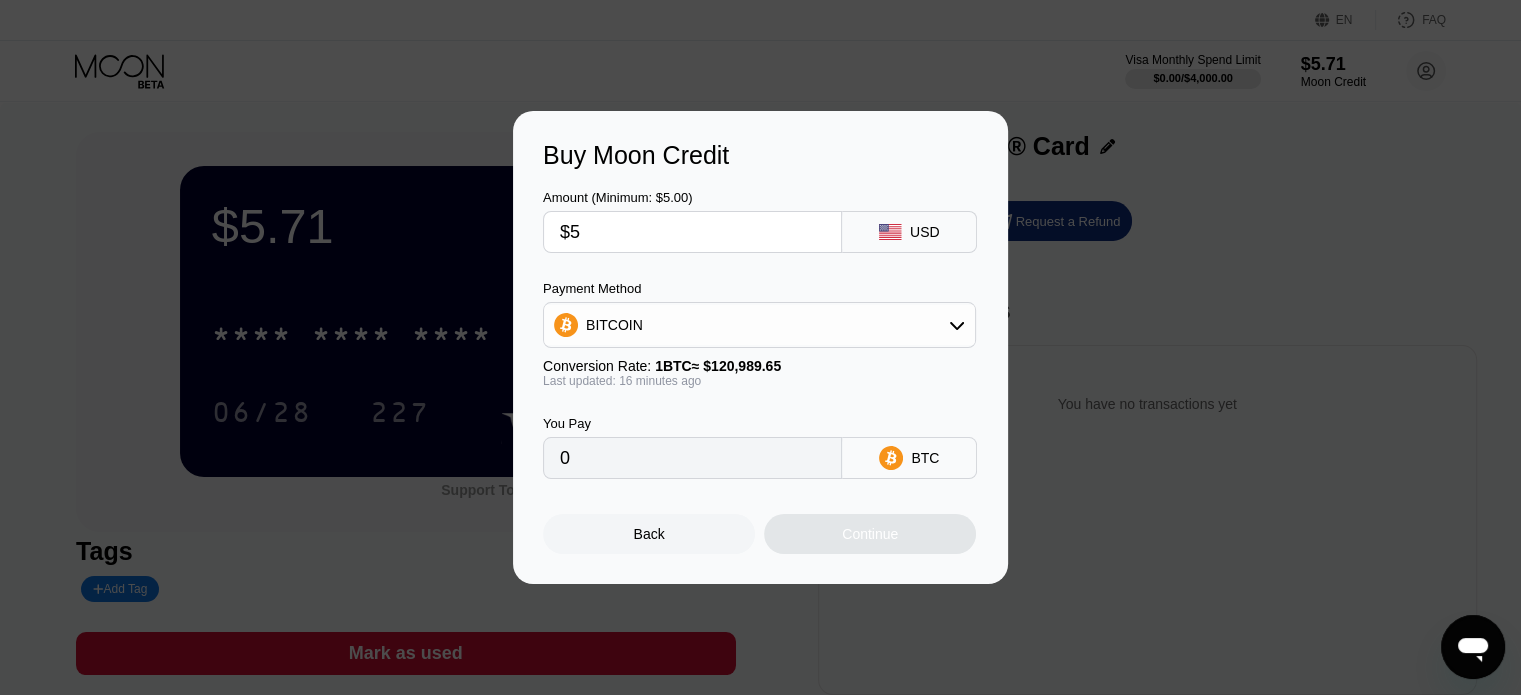 type on "0.00004133" 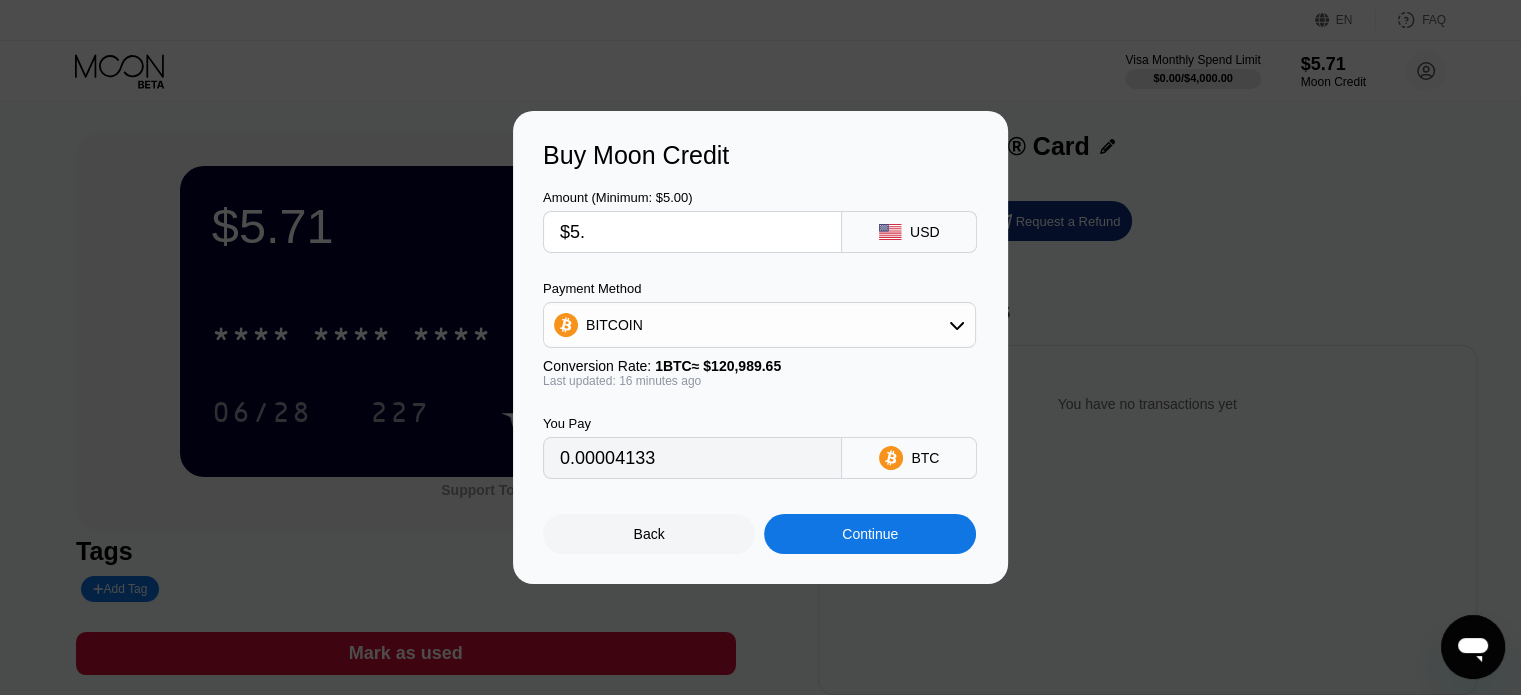 type on "$5.7" 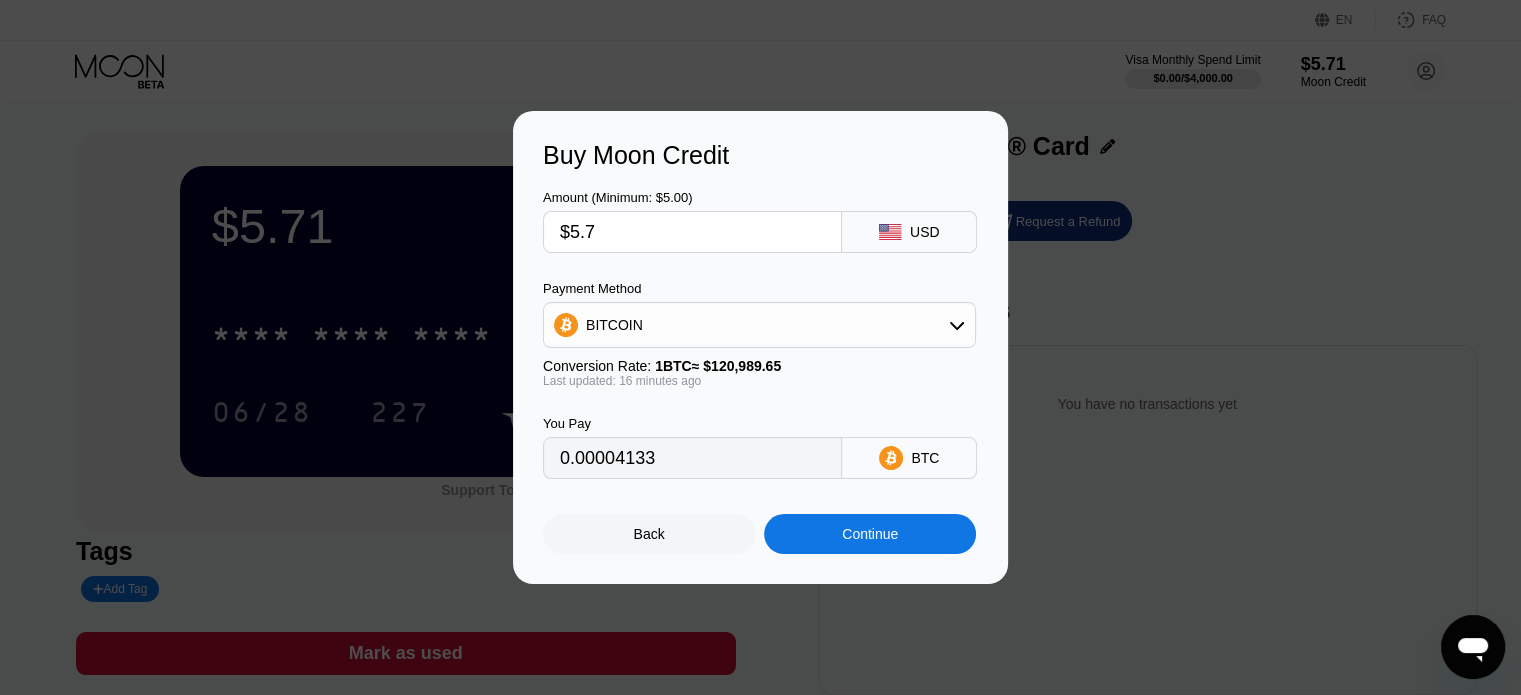 type on "0.00004712" 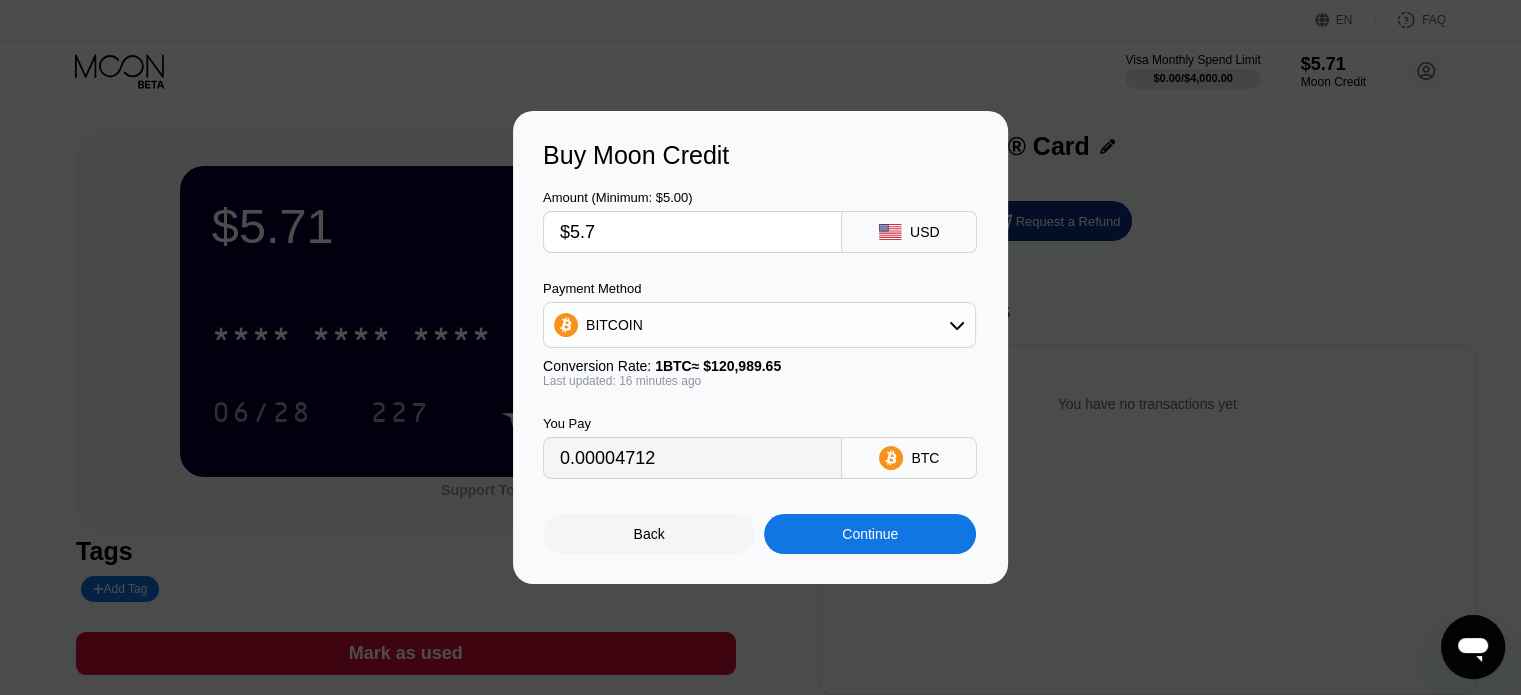 type on "$5.72" 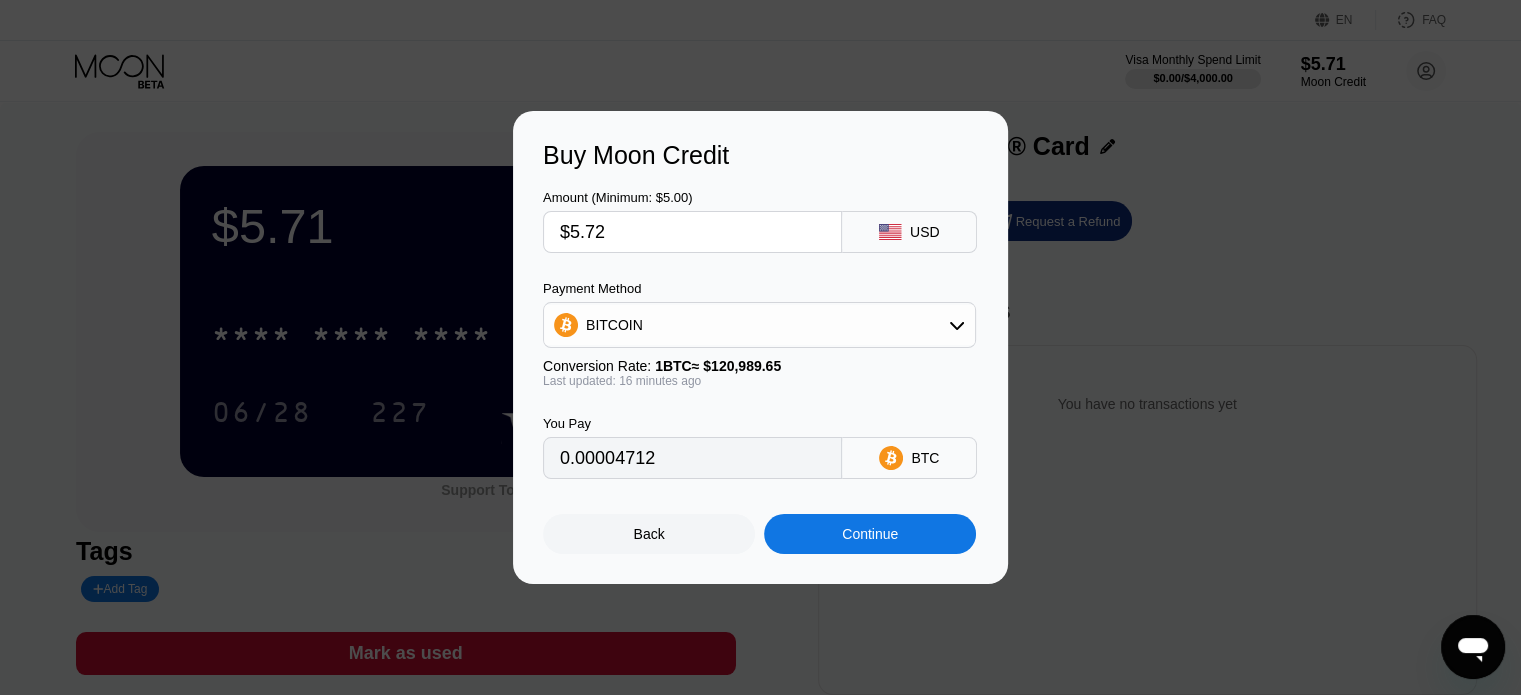 type on "0.00004728" 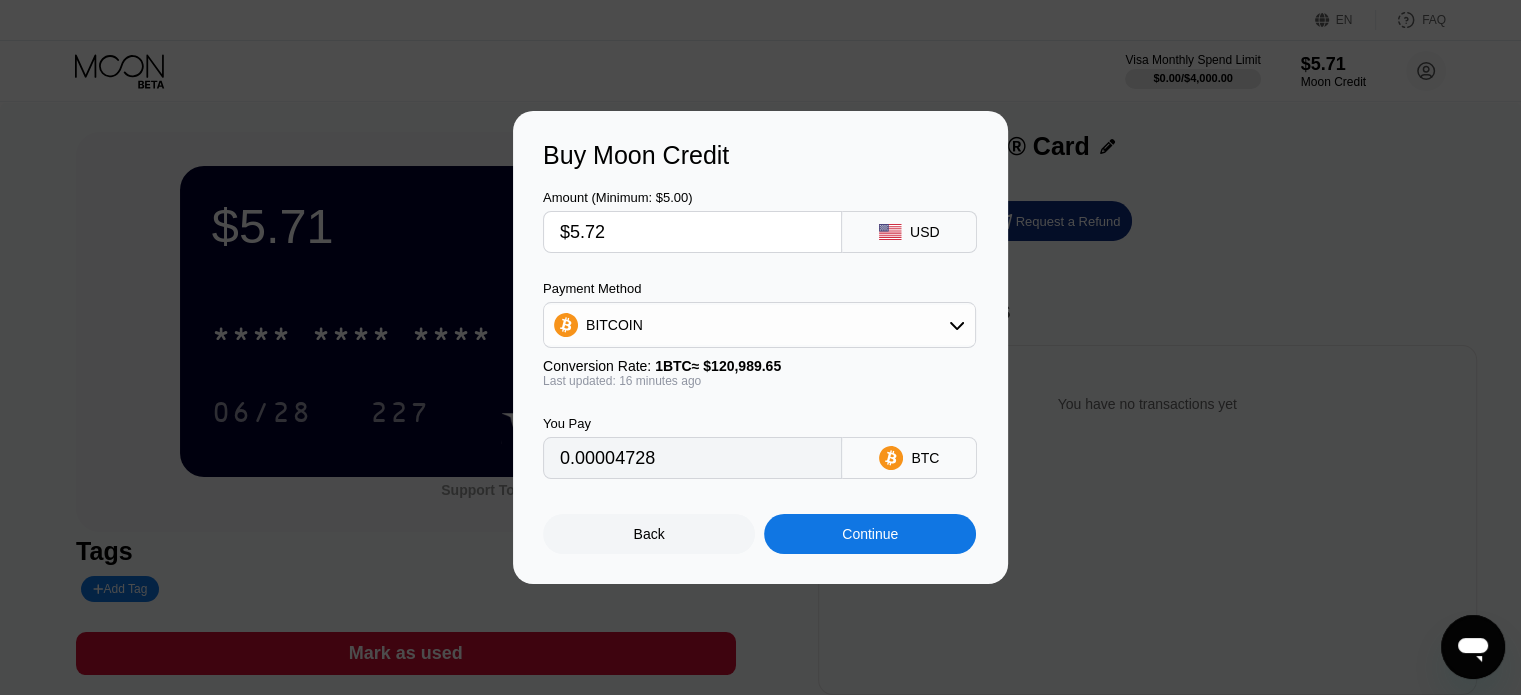 type on "$5.7" 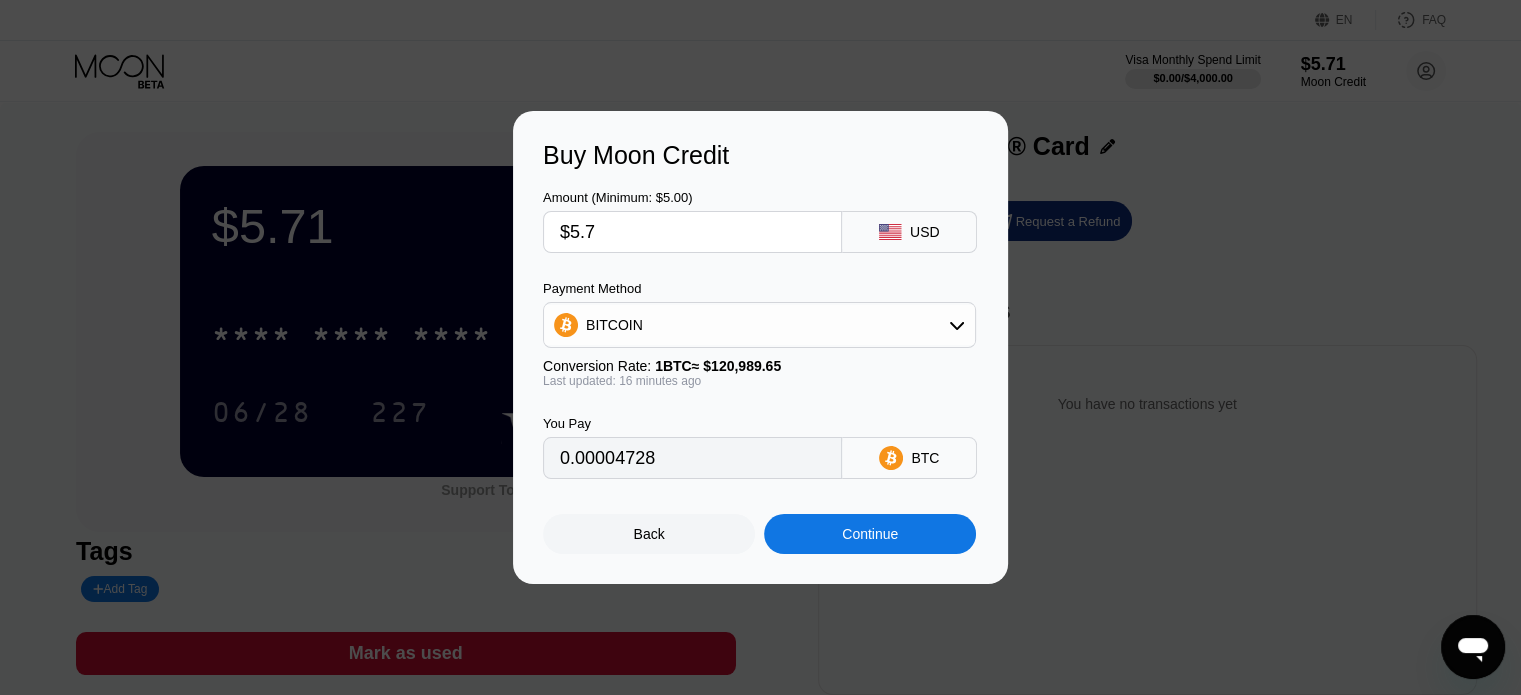 type on "0.00004712" 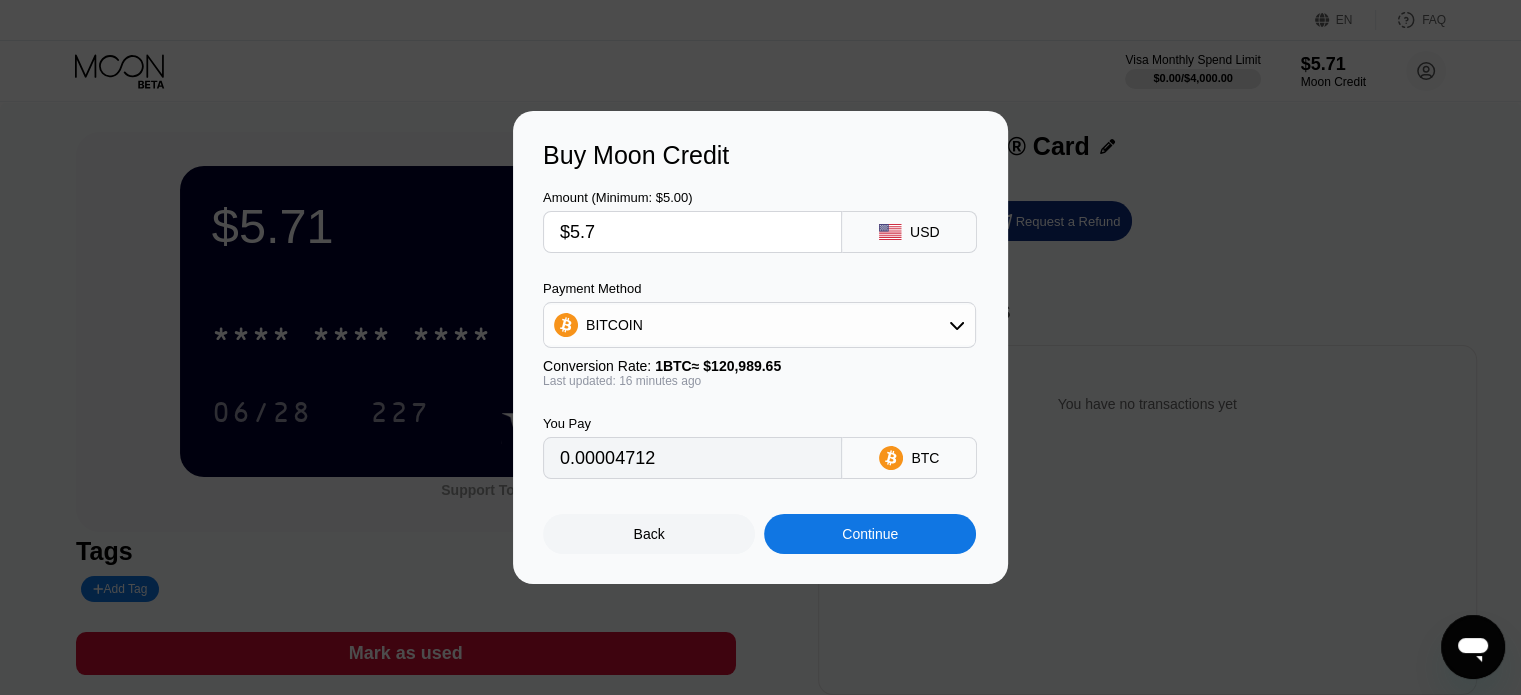 type on "$5.71" 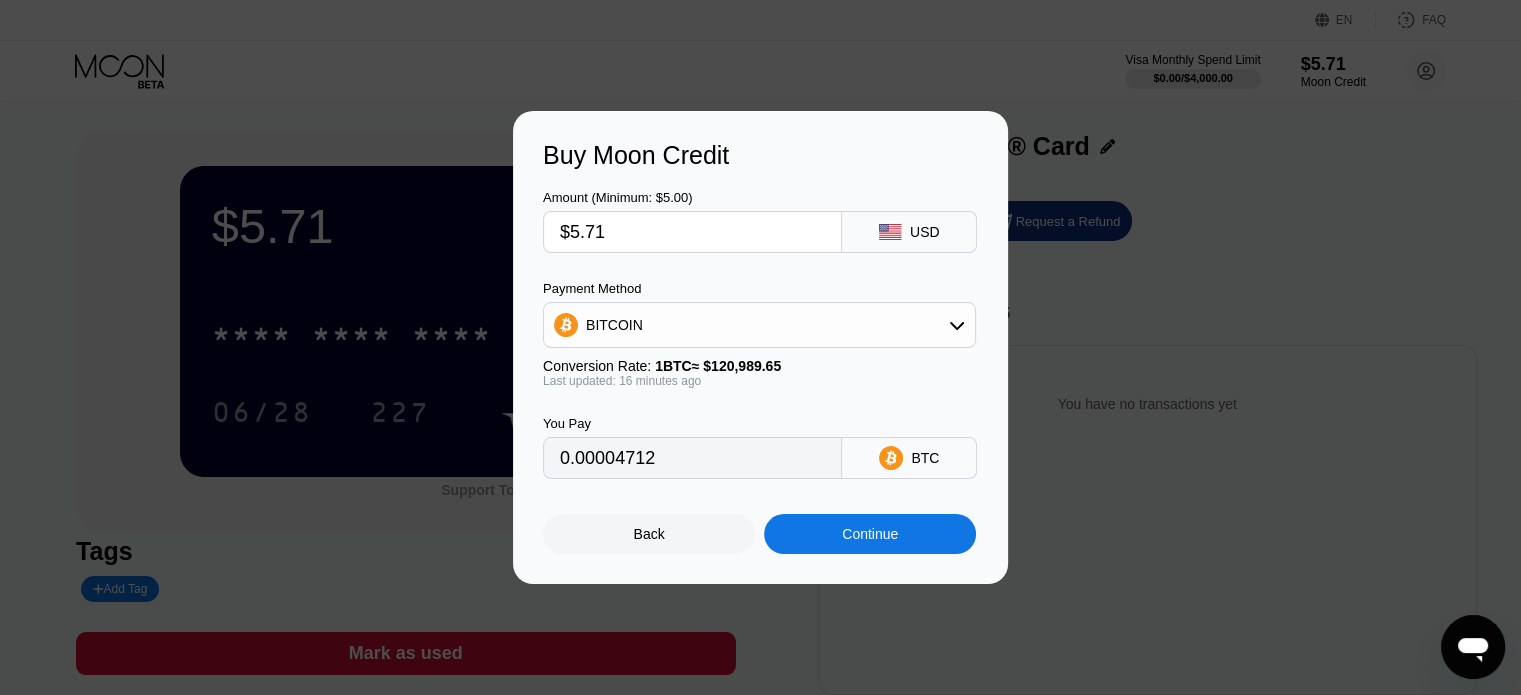 type on "0.00004720" 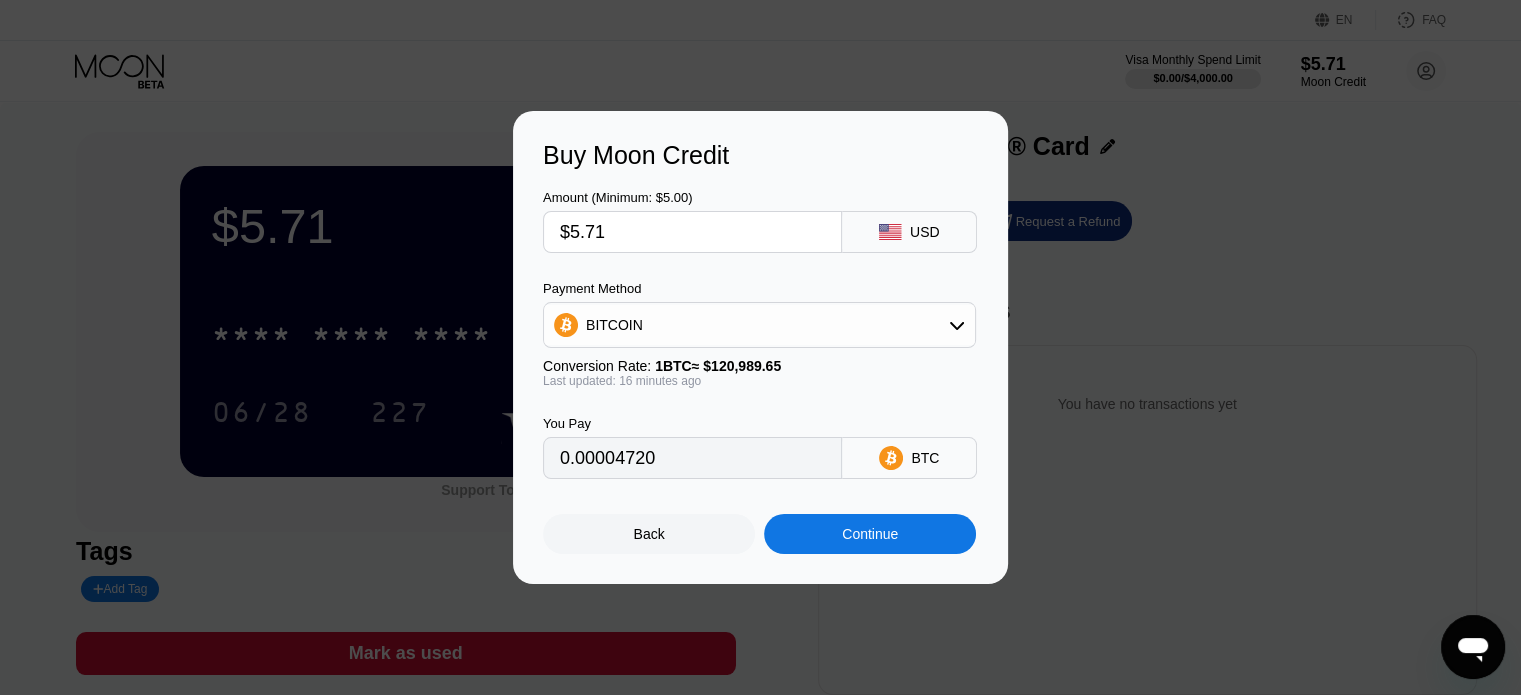 click on "Amount (Minimum: $5.00) $5.71" at bounding box center (692, 221) 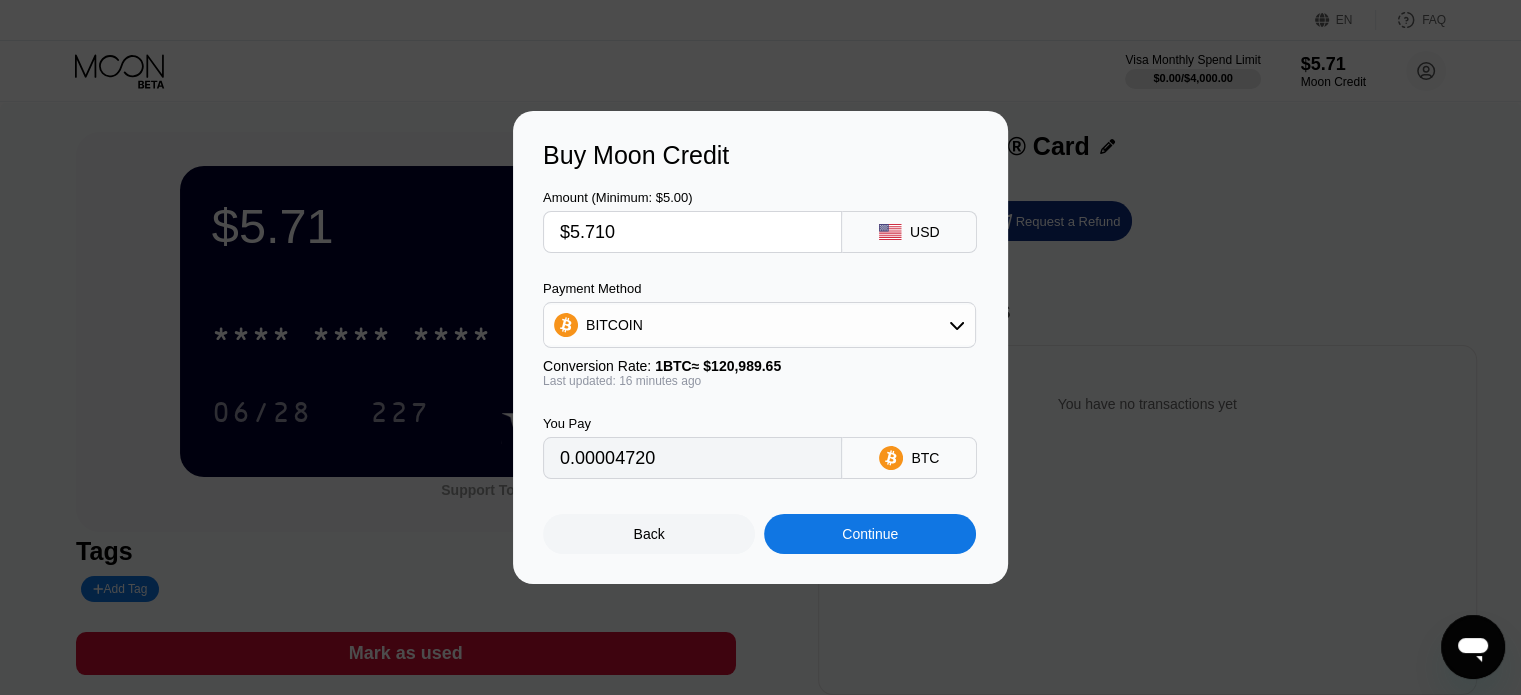 type on "$5.7109" 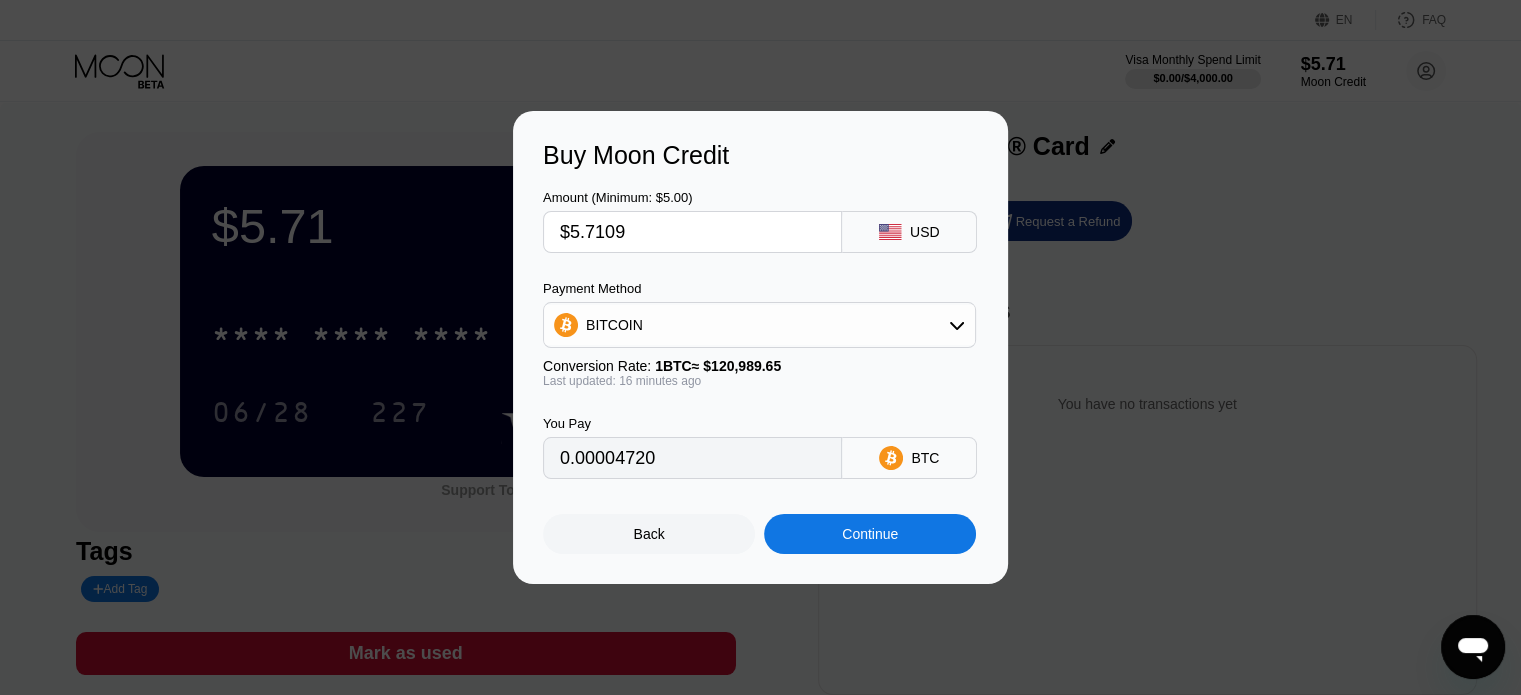 type on "0.00004721" 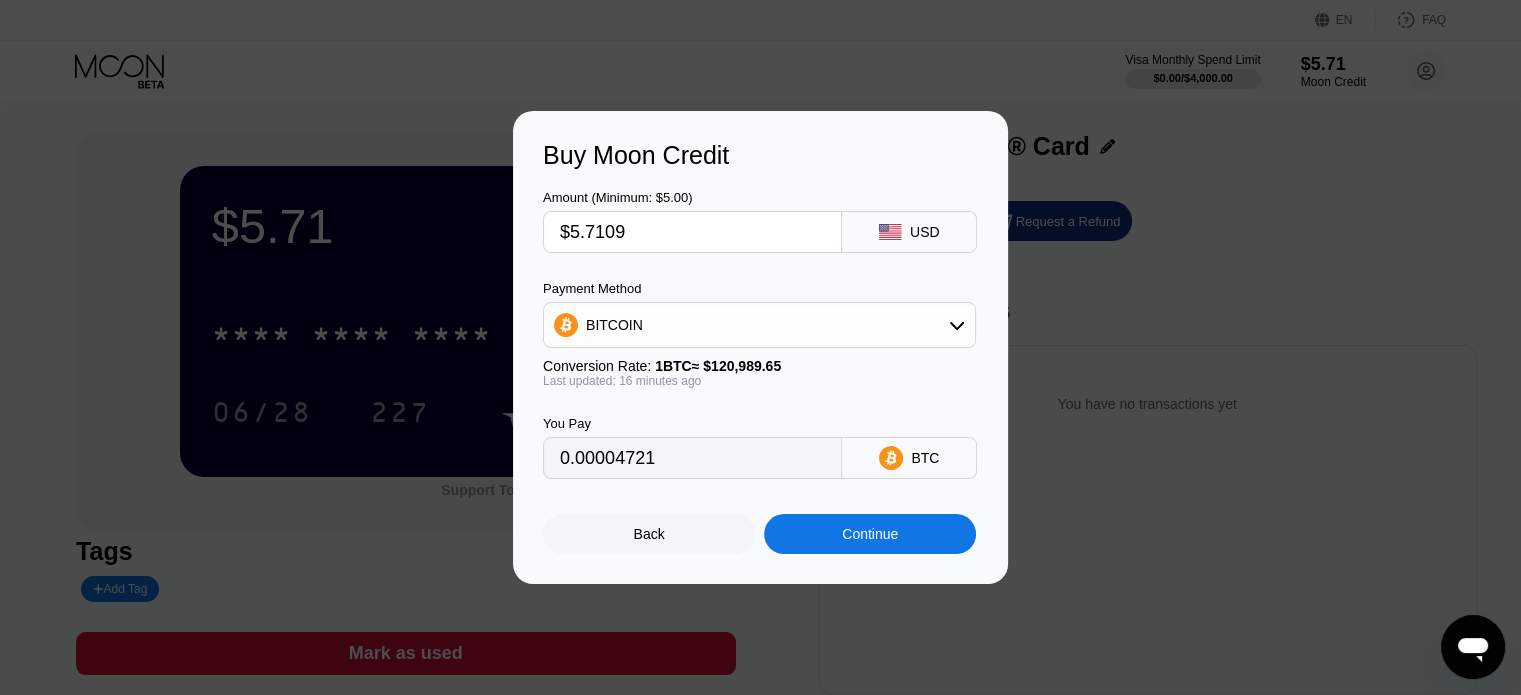 type on "$5.710" 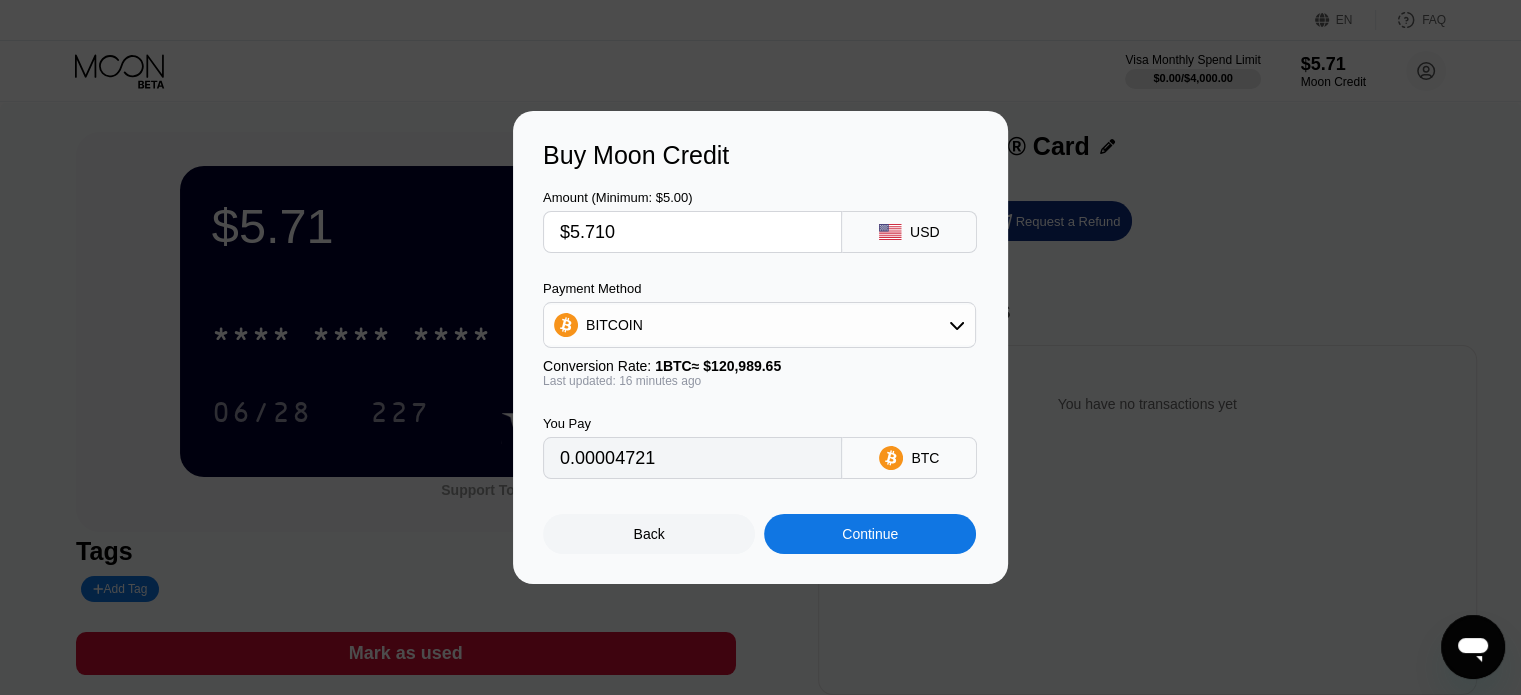type on "0.00004720" 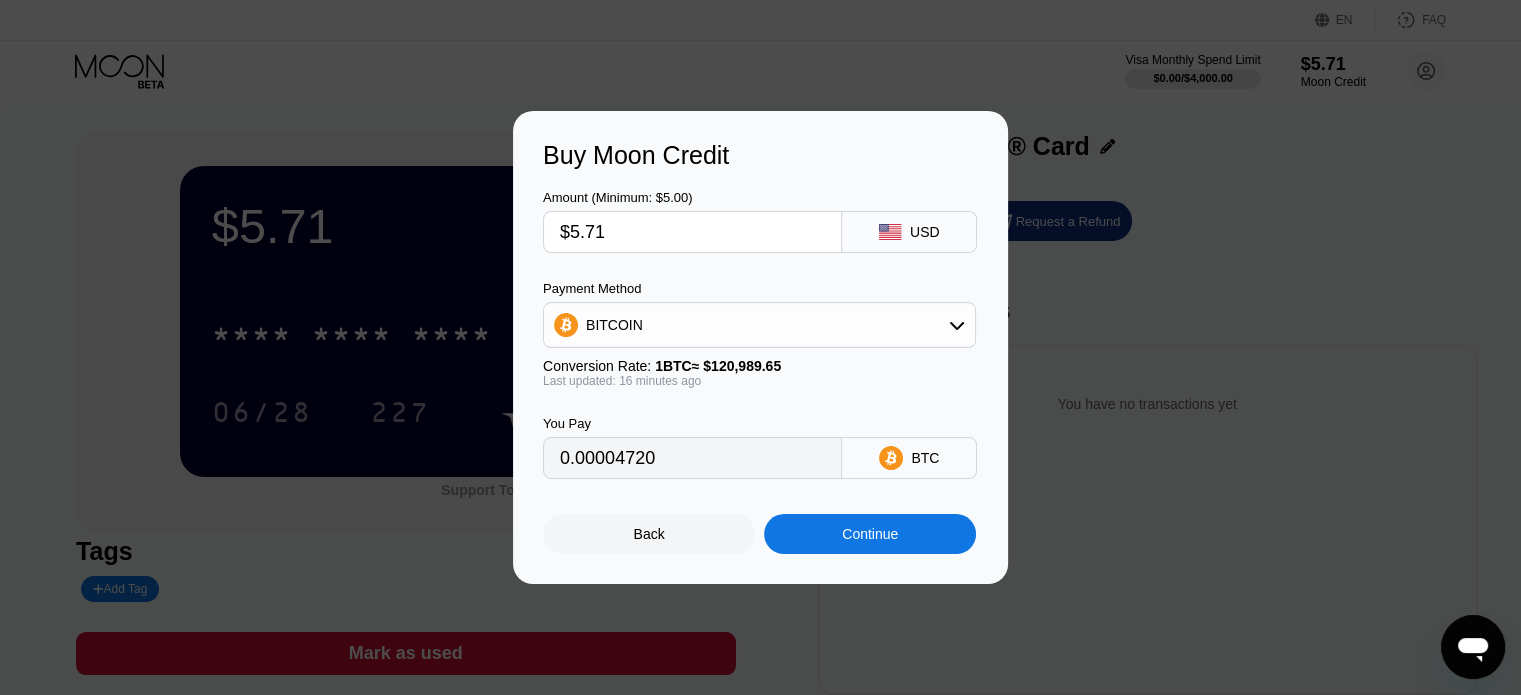 type on "$5.7" 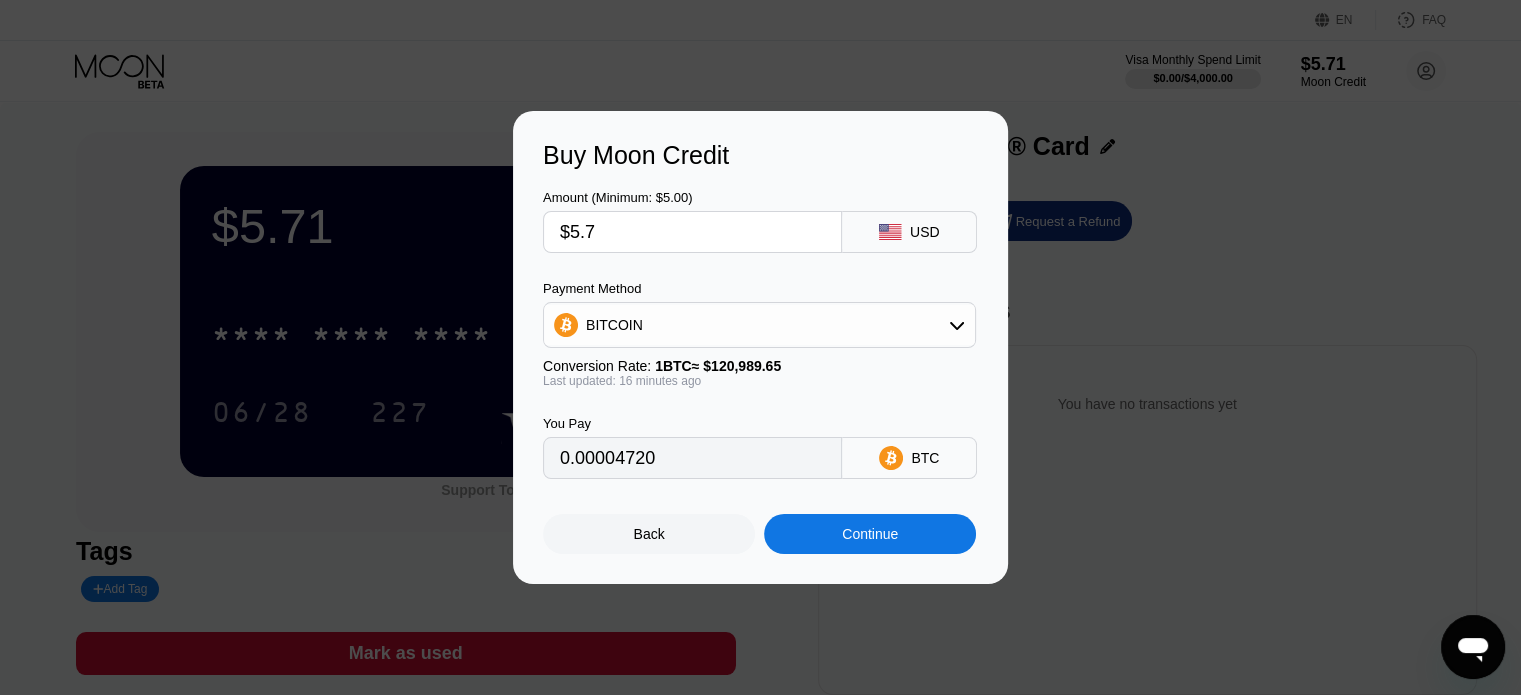 type on "0.00004712" 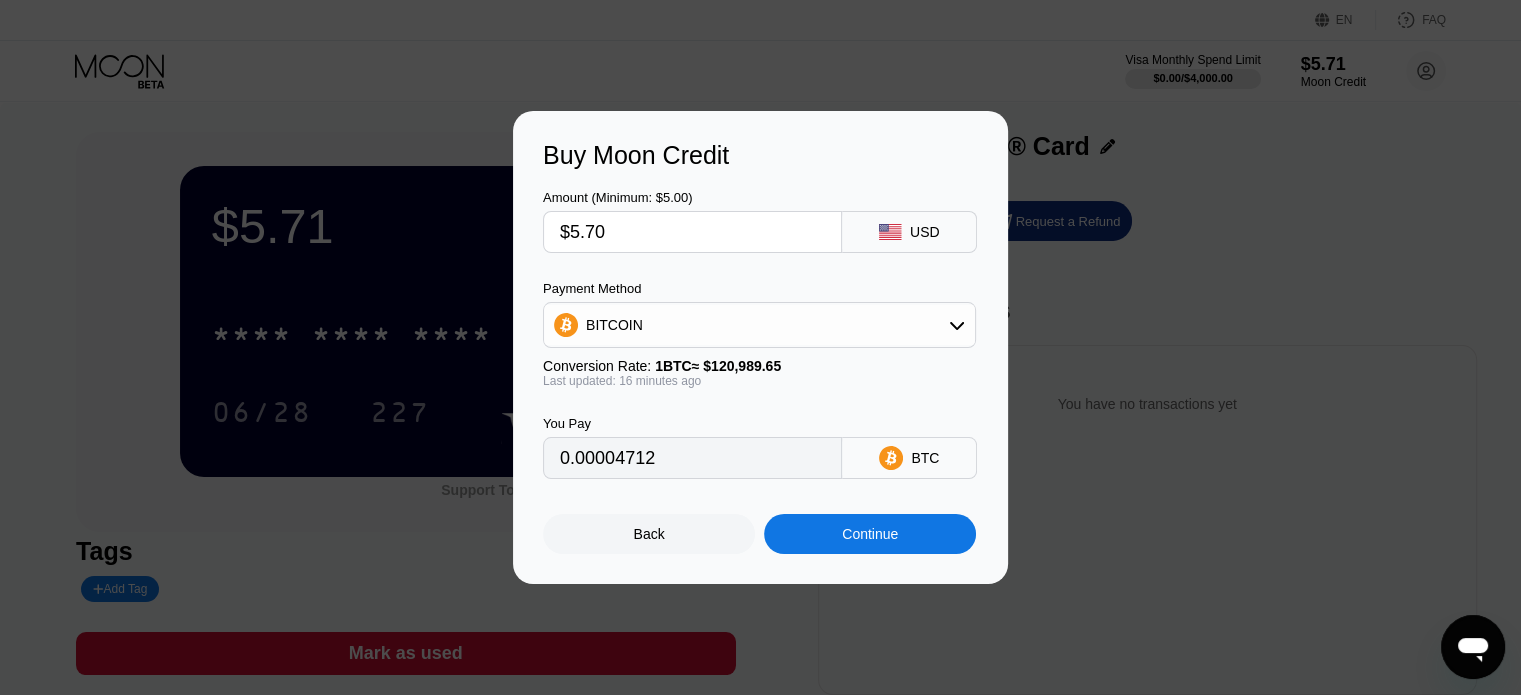 type on "$5.709" 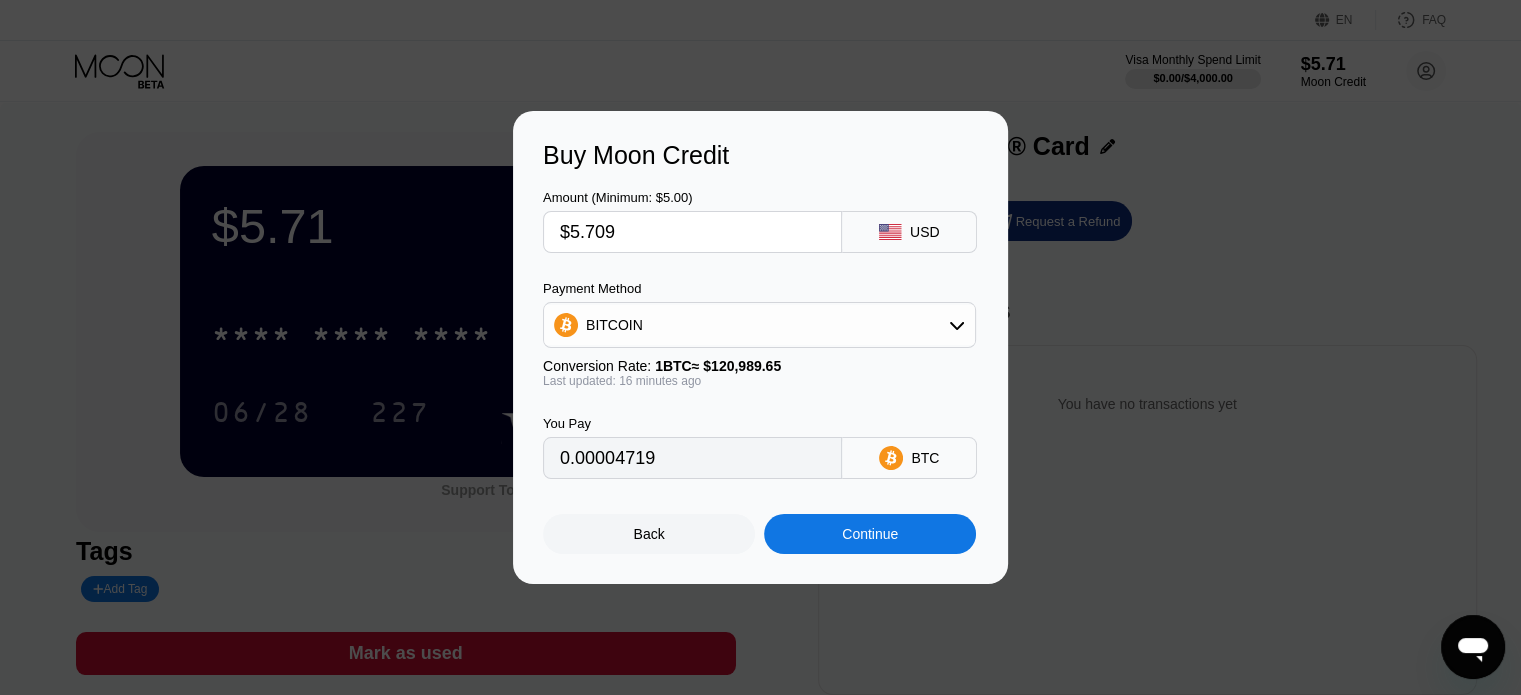 type on "0.00004726" 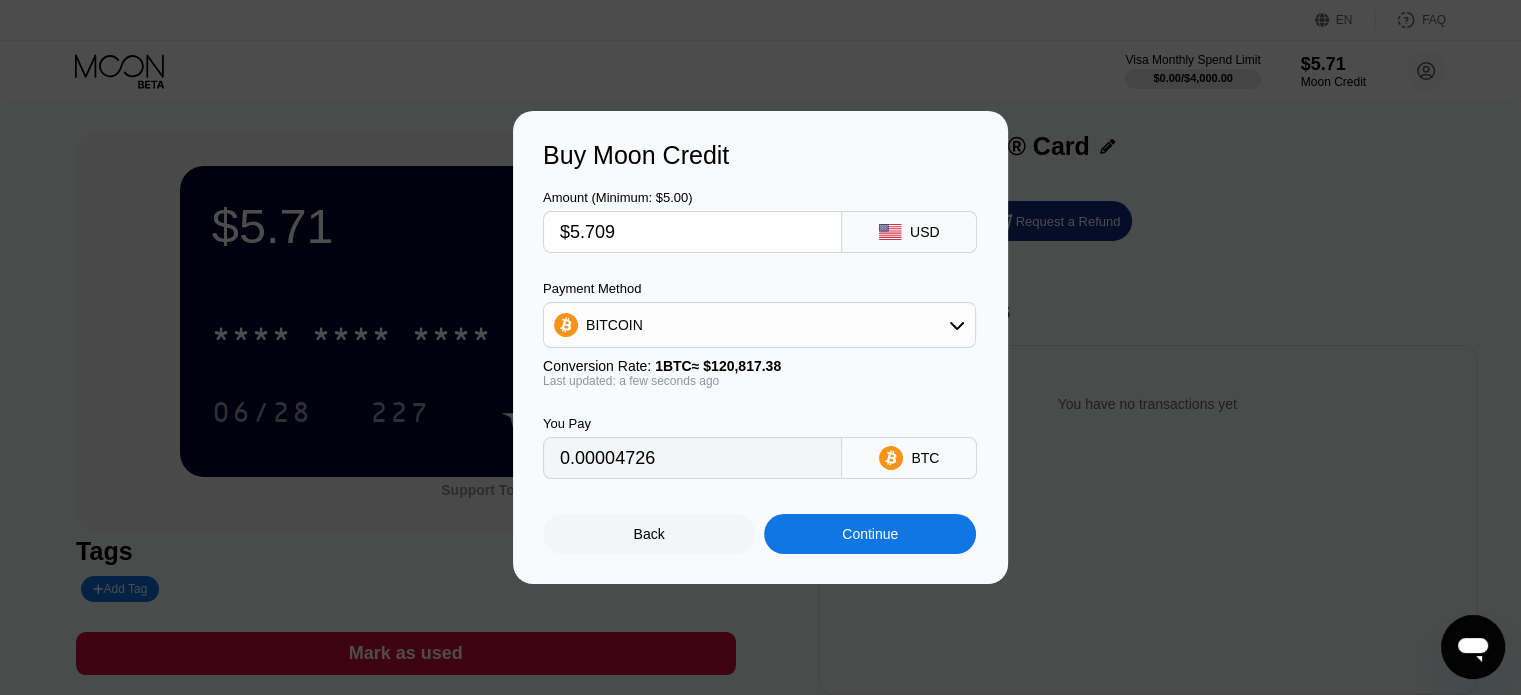 type on "$5.709" 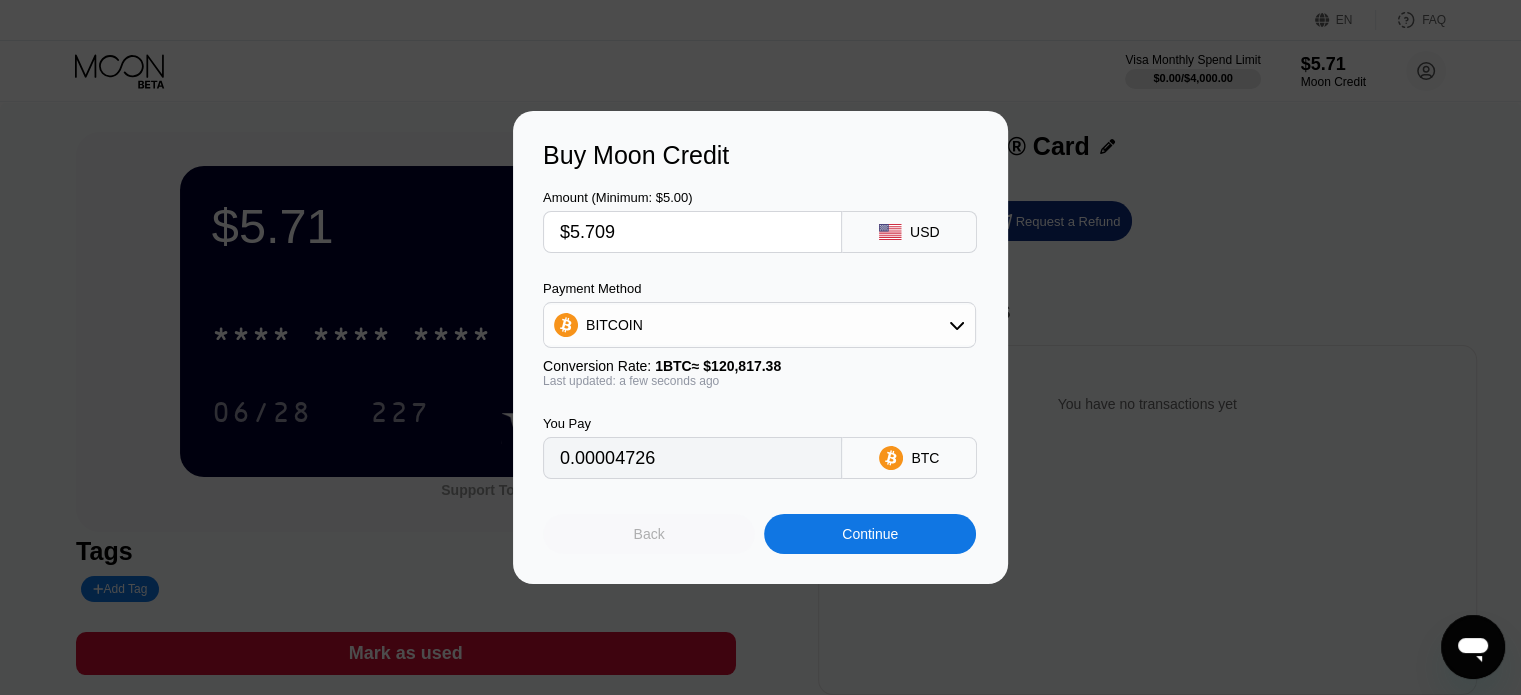 click on "Back" at bounding box center [649, 534] 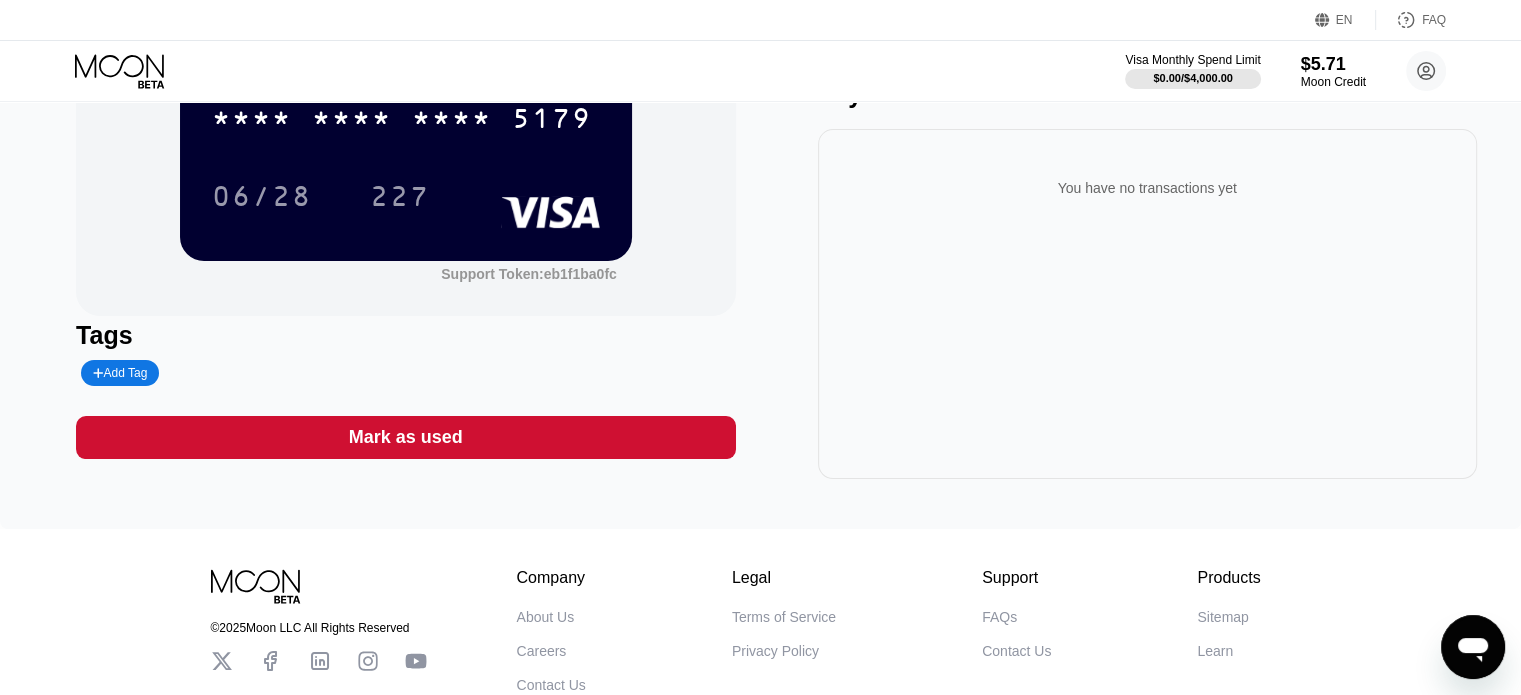 scroll, scrollTop: 0, scrollLeft: 0, axis: both 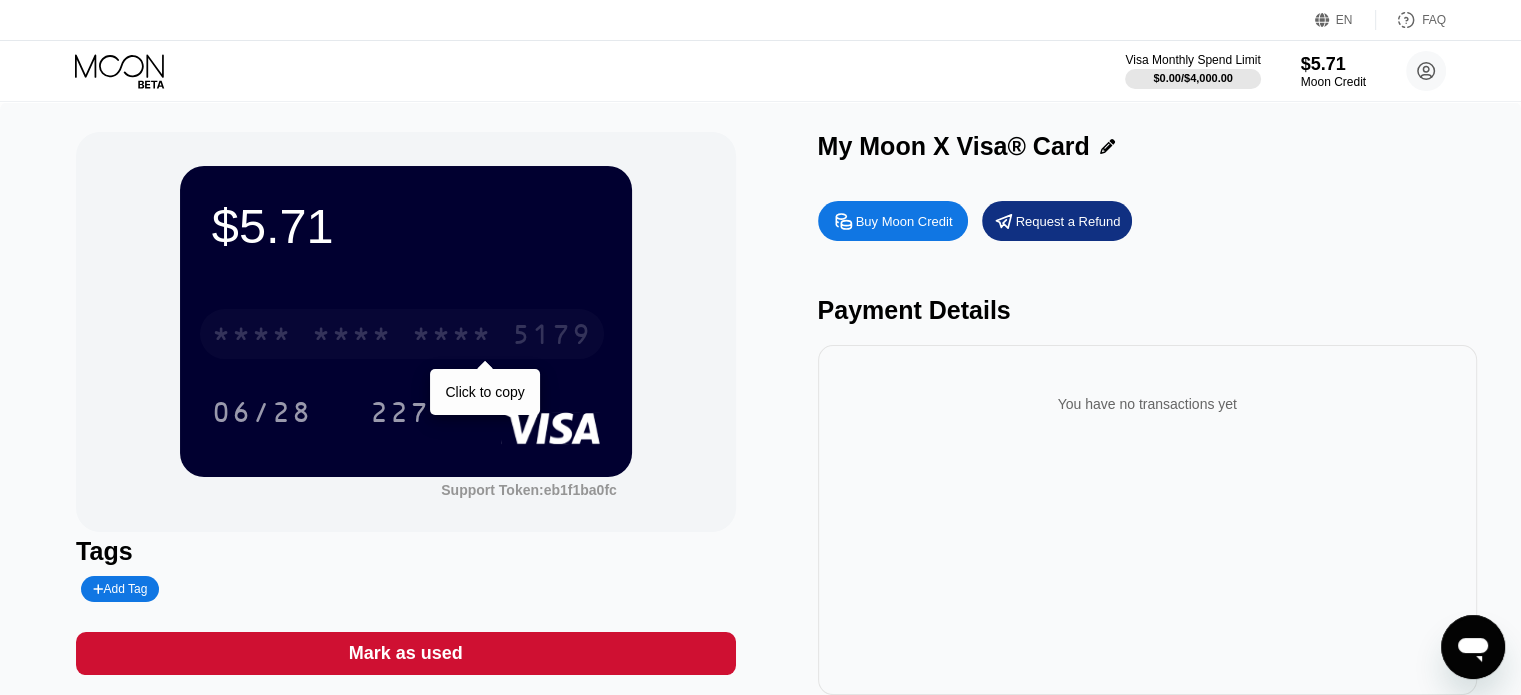 drag, startPoint x: 412, startPoint y: 350, endPoint x: 399, endPoint y: 358, distance: 15.264338 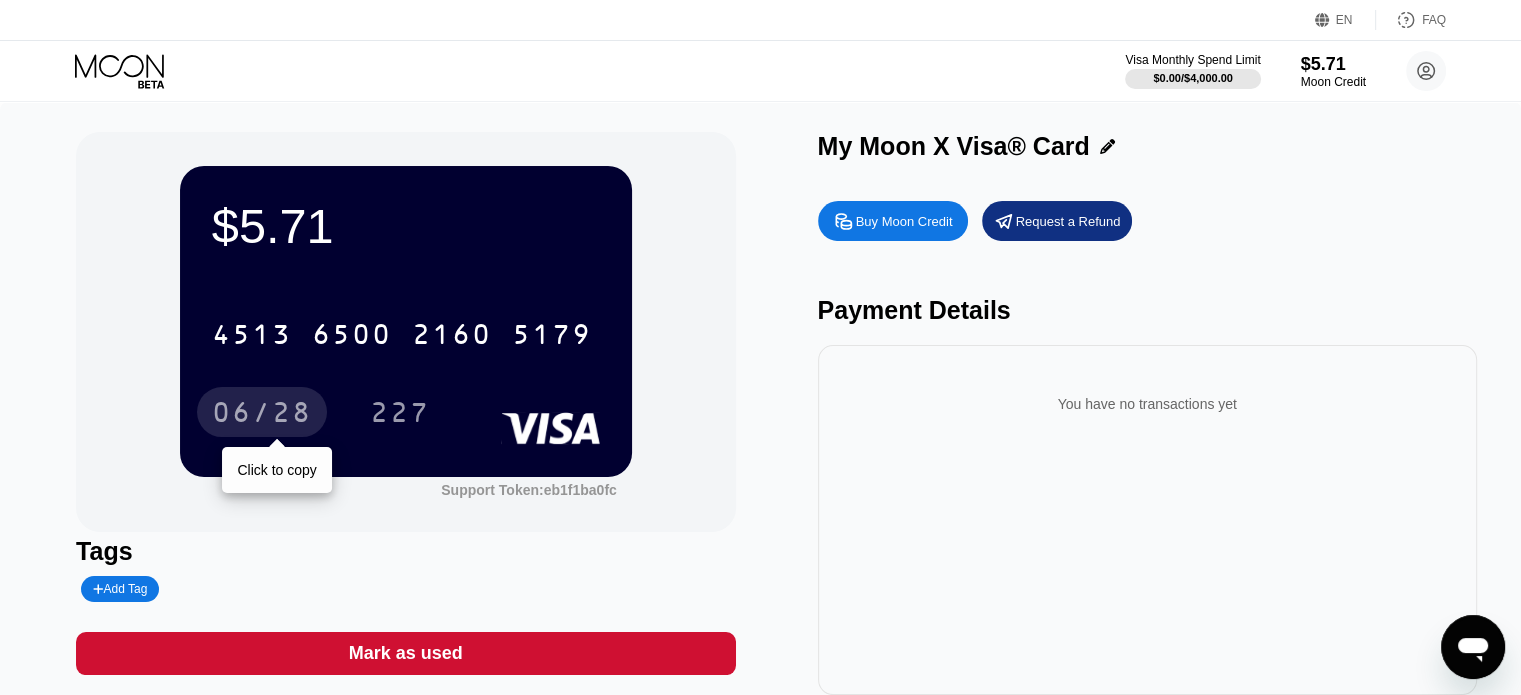 click on "06/28" at bounding box center [262, 415] 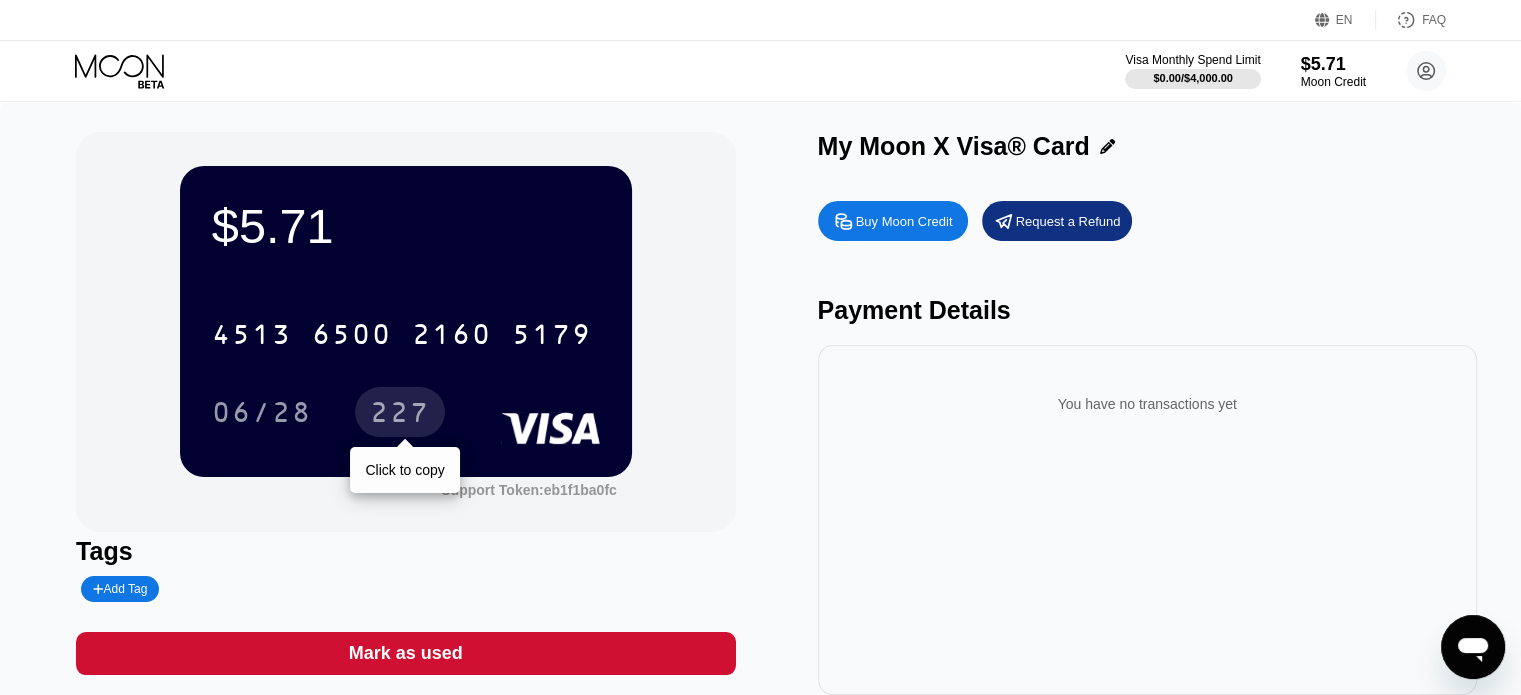 click on "227" at bounding box center (400, 415) 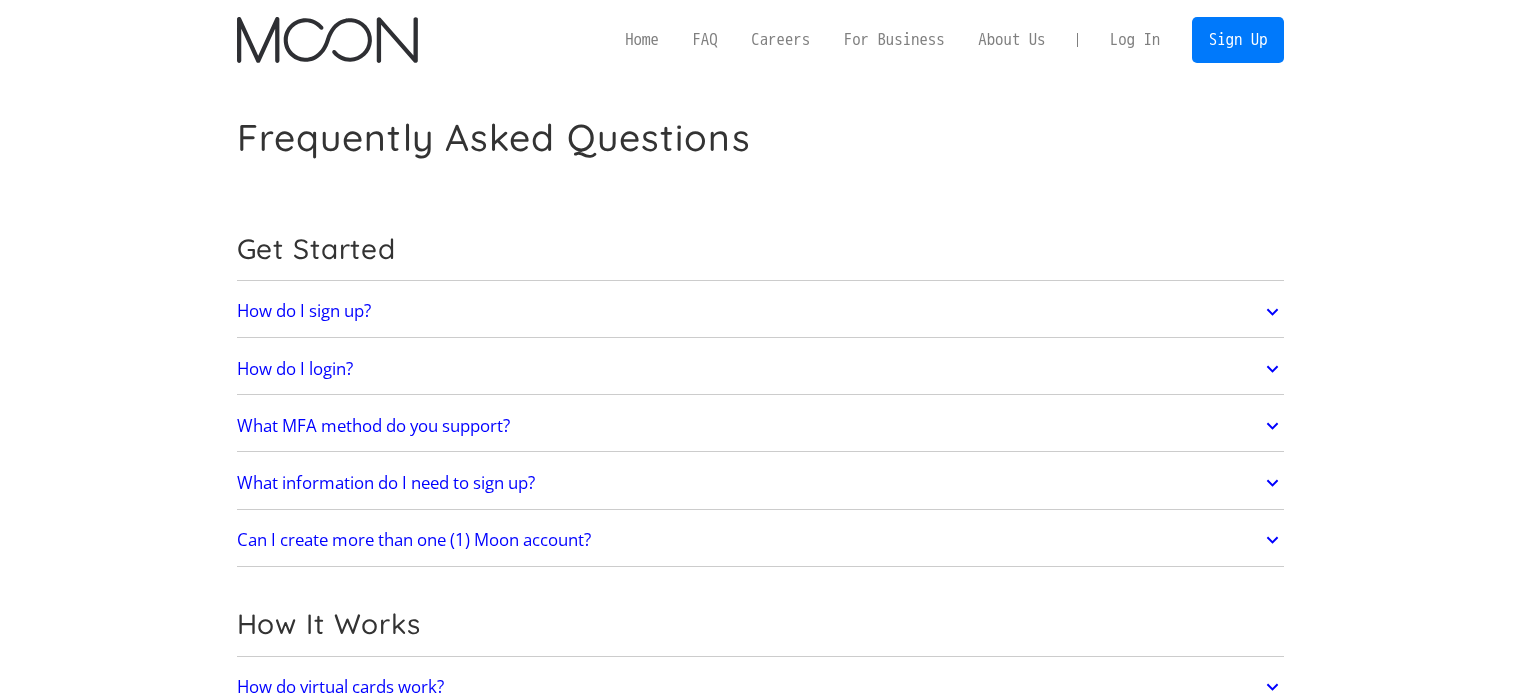 scroll, scrollTop: 300, scrollLeft: 0, axis: vertical 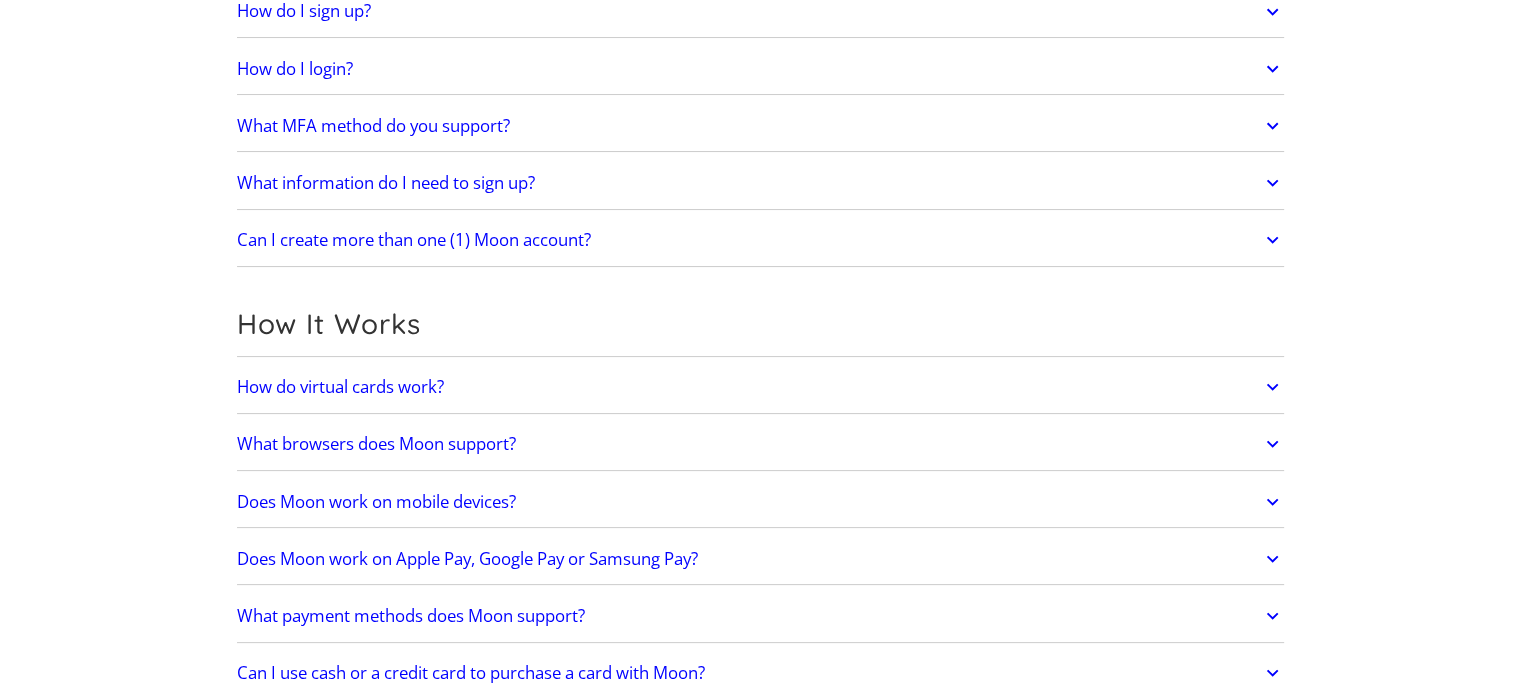 click on "How do virtual cards work?" at bounding box center (340, 387) 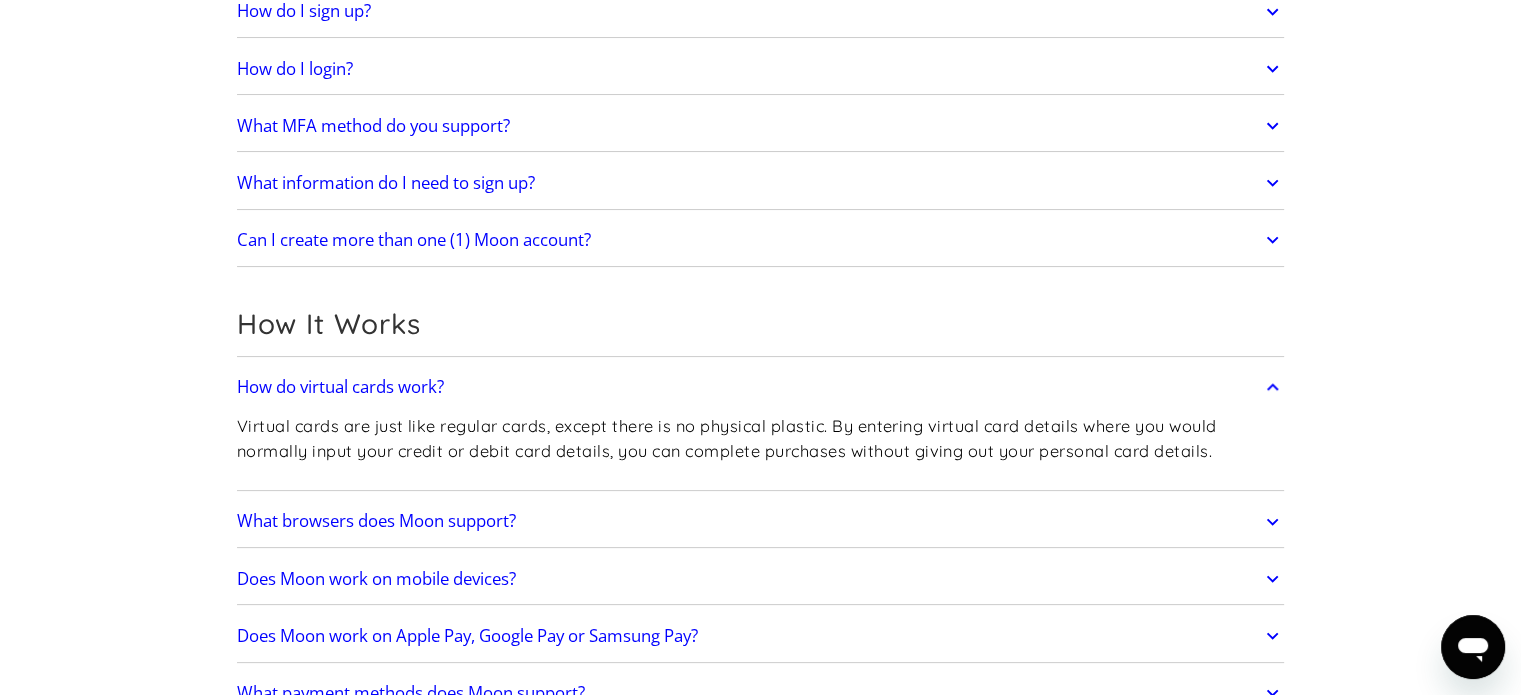 scroll, scrollTop: 0, scrollLeft: 0, axis: both 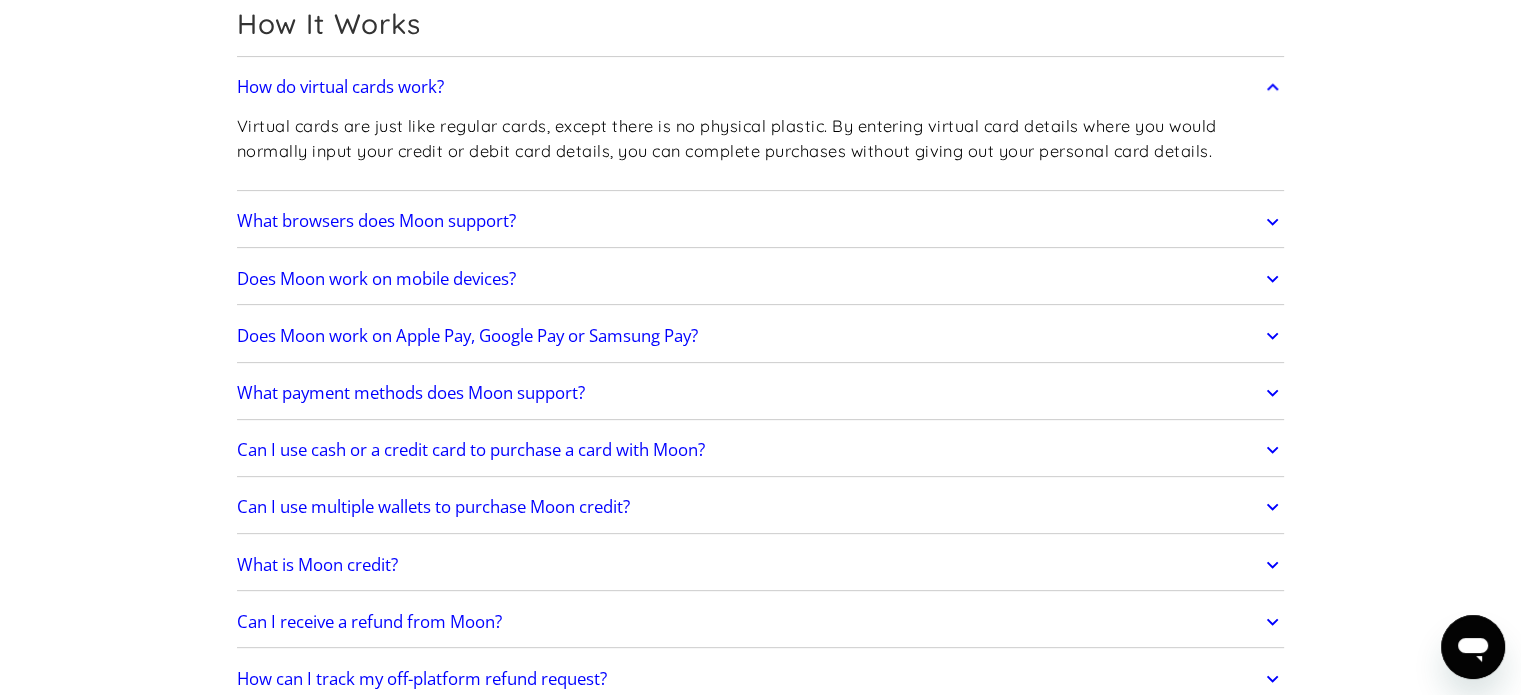 click on "Does Moon work on Apple Pay, Google Pay or Samsung Pay?" at bounding box center (761, 336) 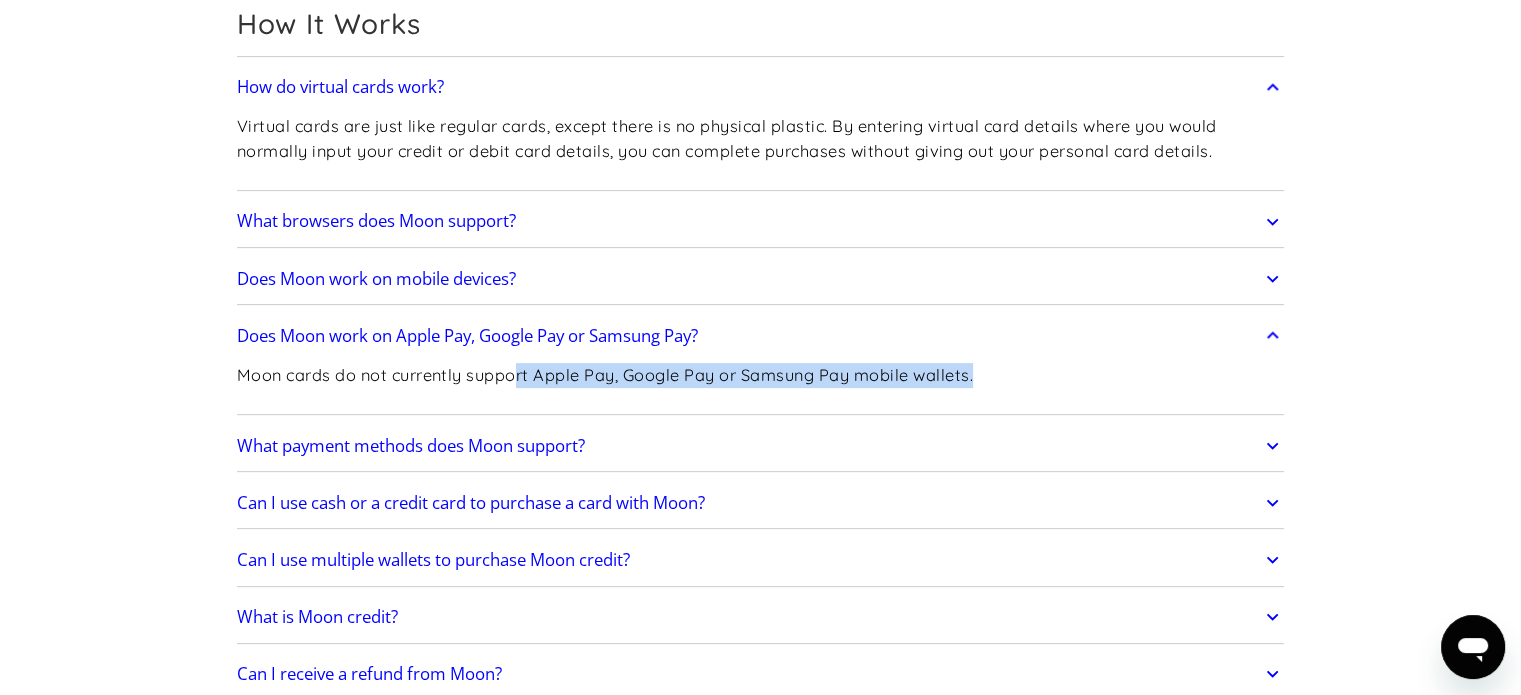 drag, startPoint x: 519, startPoint y: 375, endPoint x: 1012, endPoint y: 363, distance: 493.14603 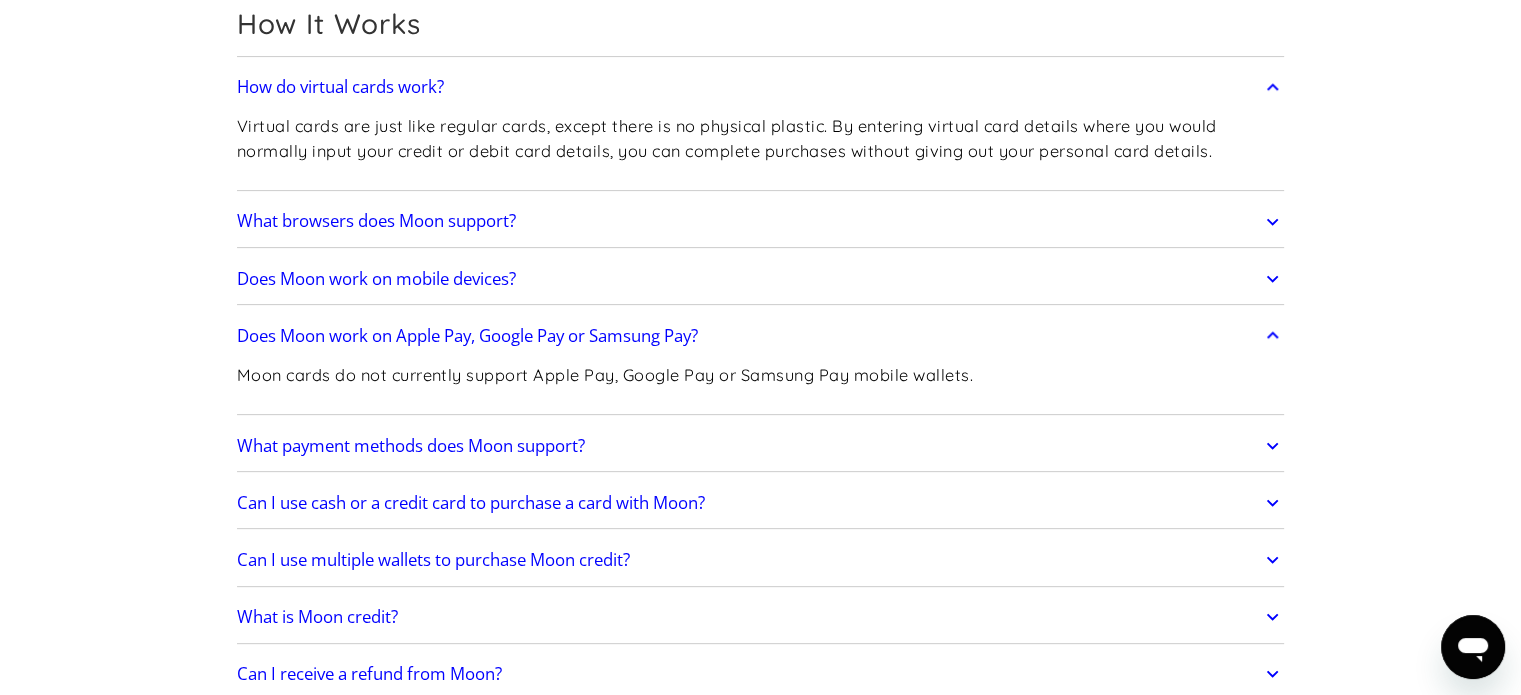 click on "Moon cards do not currently support Apple Pay, Google Pay or Samsung Pay mobile wallets." at bounding box center (605, 375) 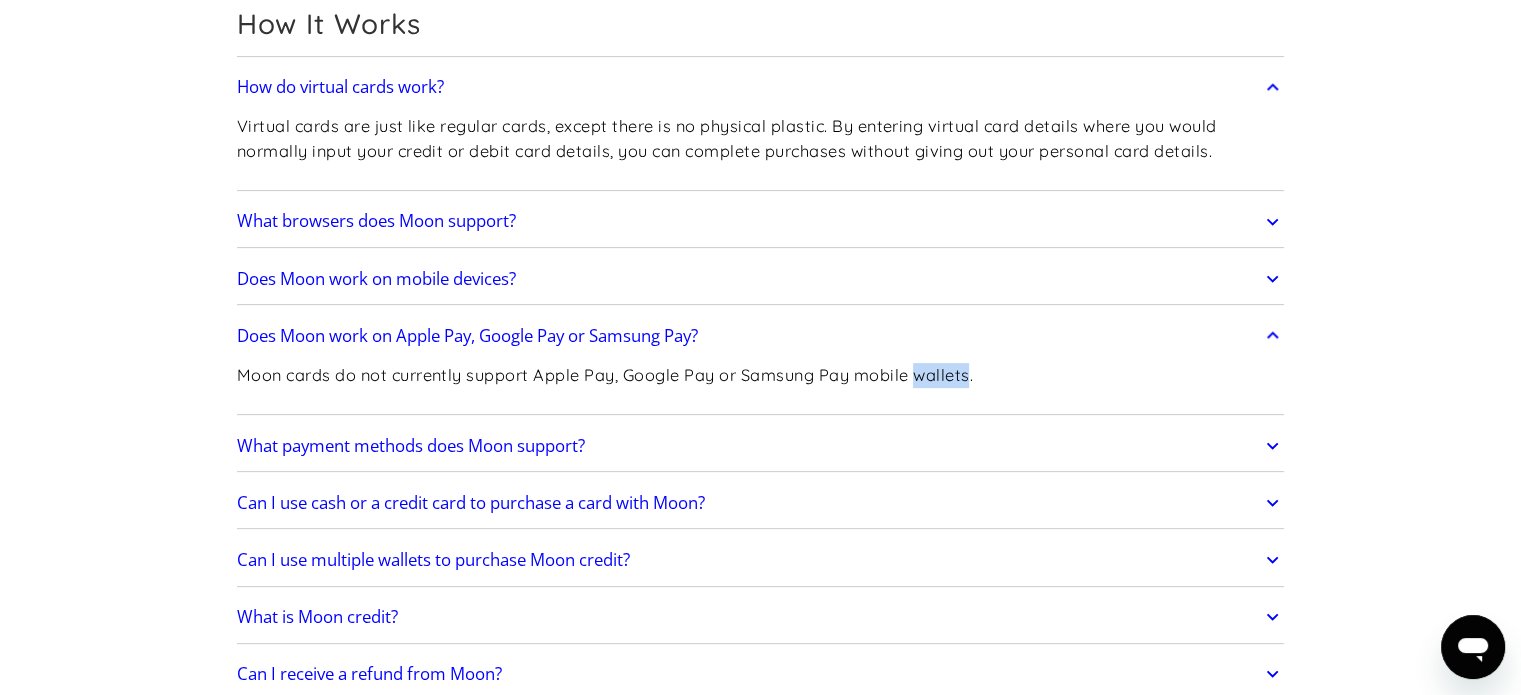 click on "Moon cards do not currently support Apple Pay, Google Pay or Samsung Pay mobile wallets." at bounding box center [605, 375] 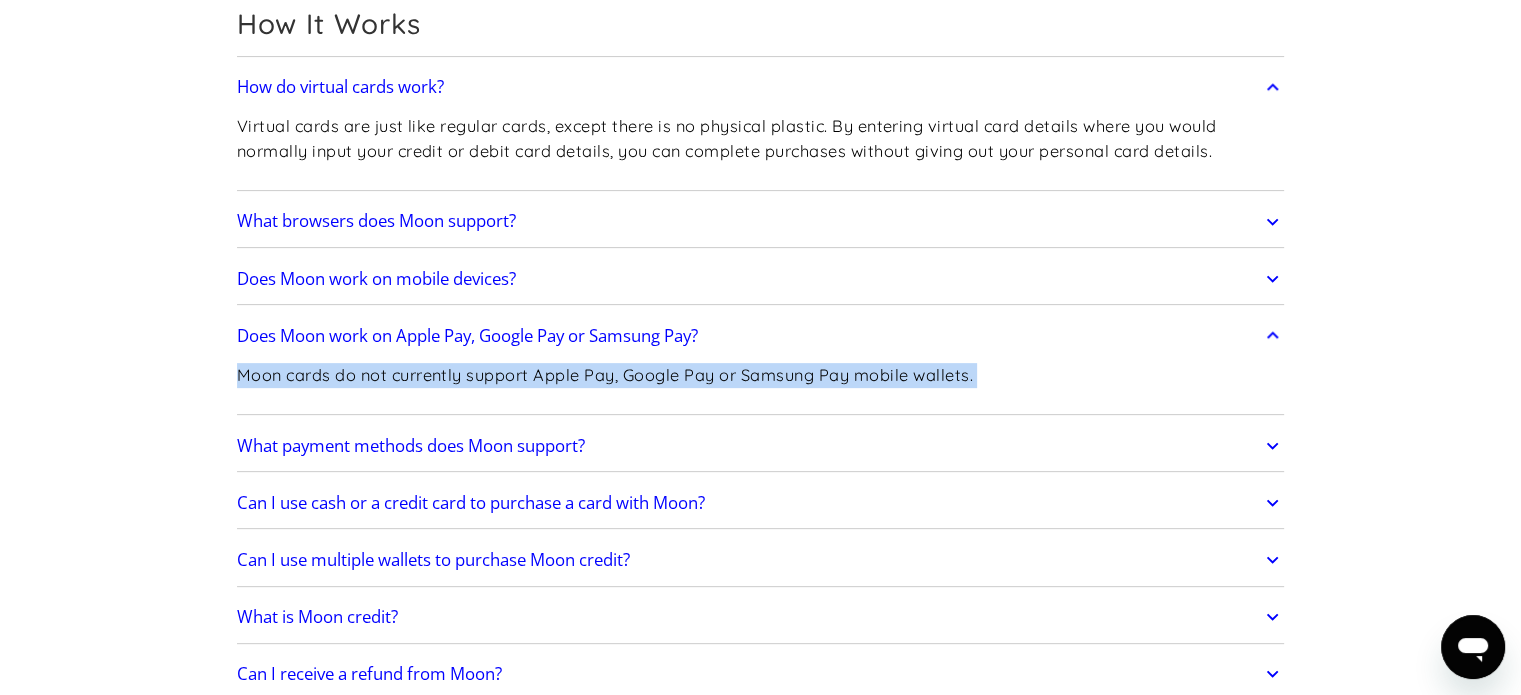 click on "Moon cards do not currently support Apple Pay, Google Pay or Samsung Pay mobile wallets." at bounding box center [605, 375] 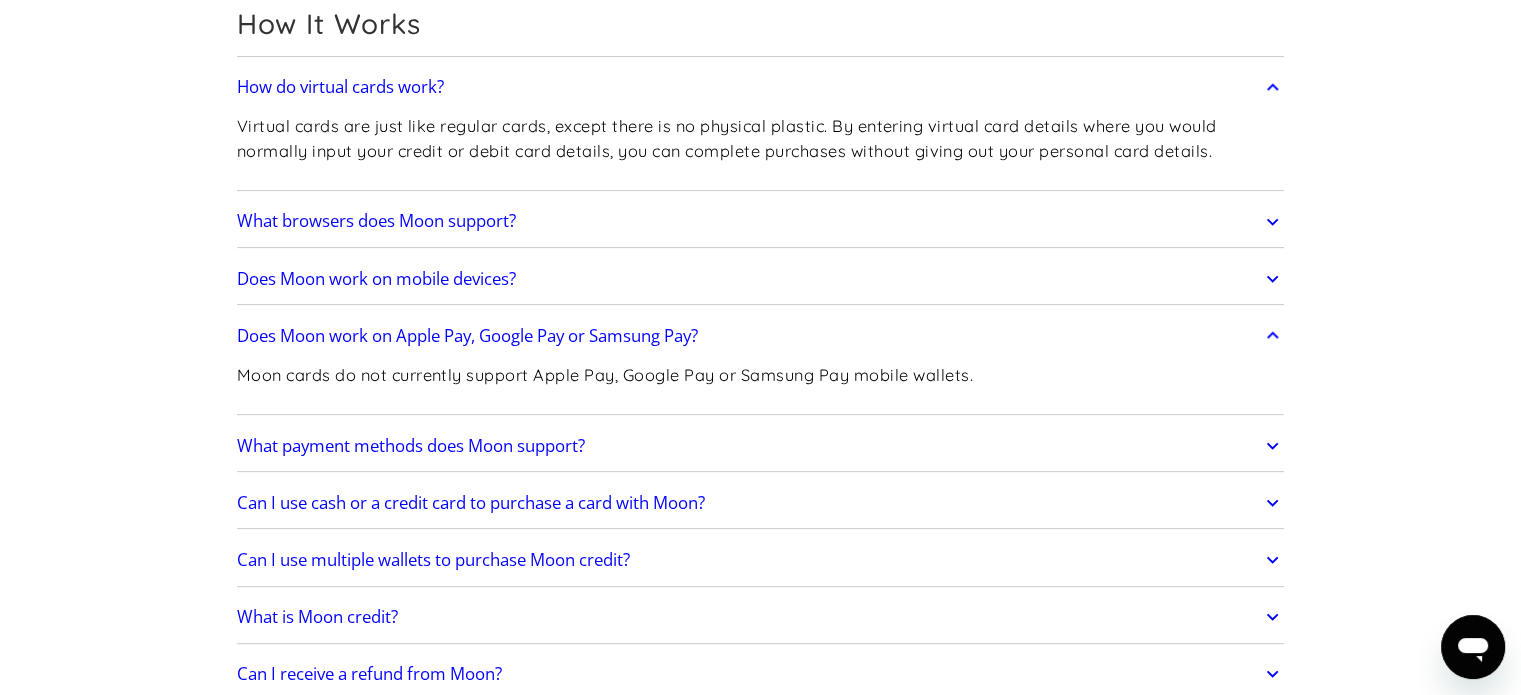 click on "What payment methods does Moon support?" at bounding box center (761, 446) 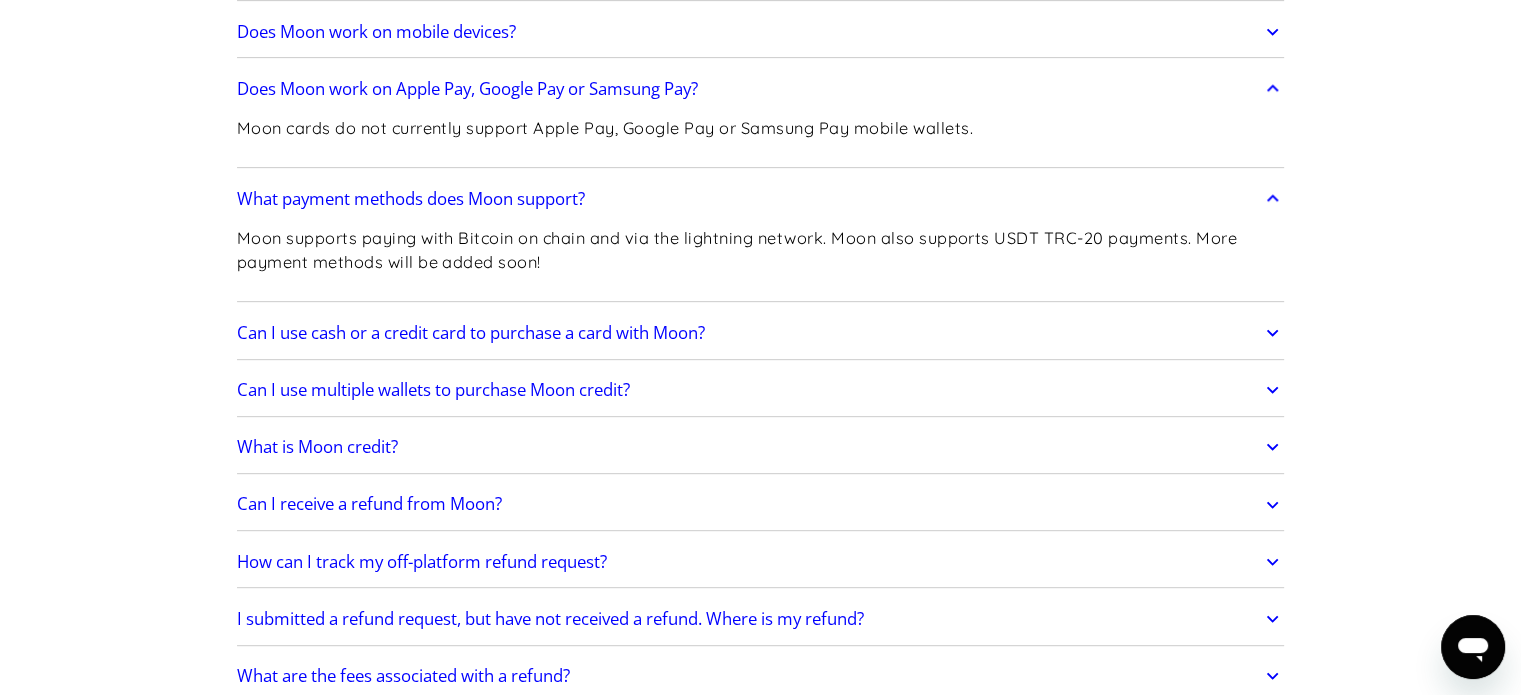 scroll, scrollTop: 900, scrollLeft: 0, axis: vertical 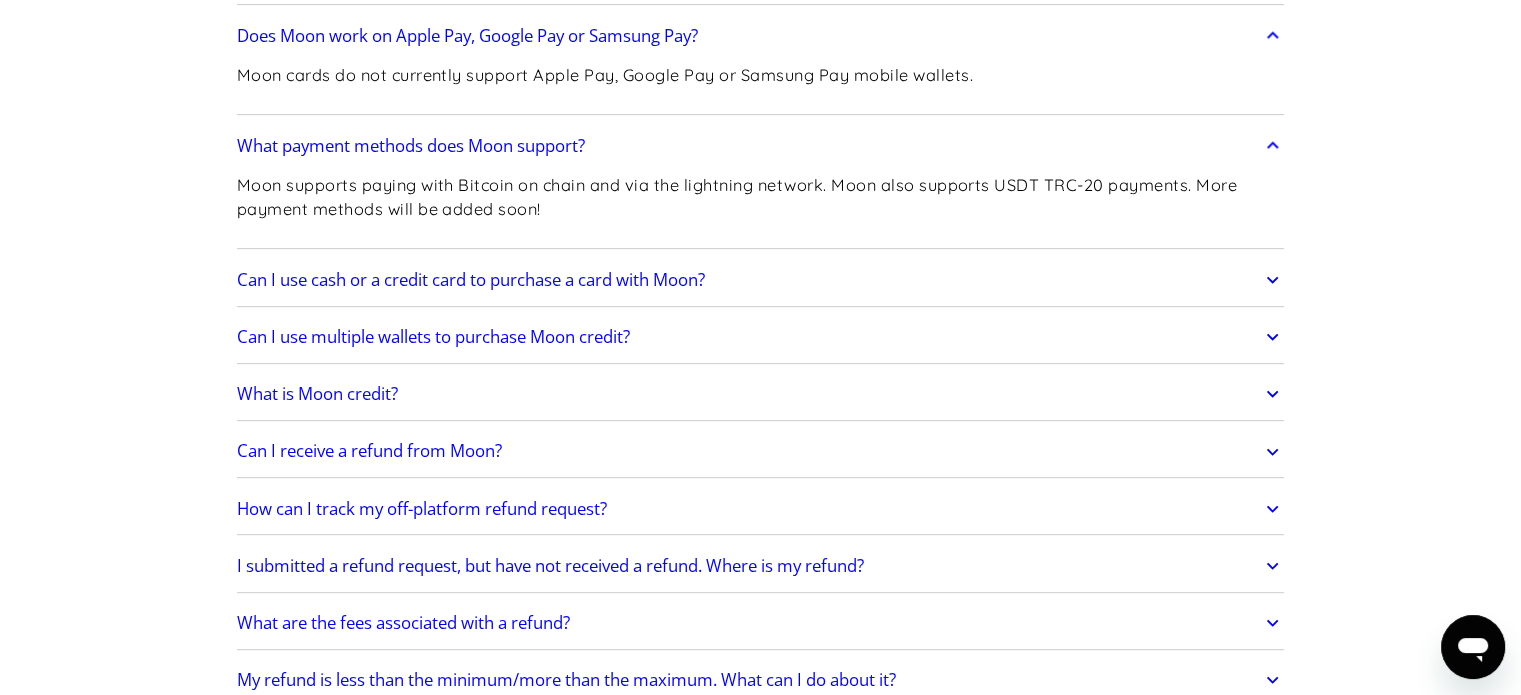 click on "Can I use cash or a credit card to purchase a card with Moon?" at bounding box center (471, 280) 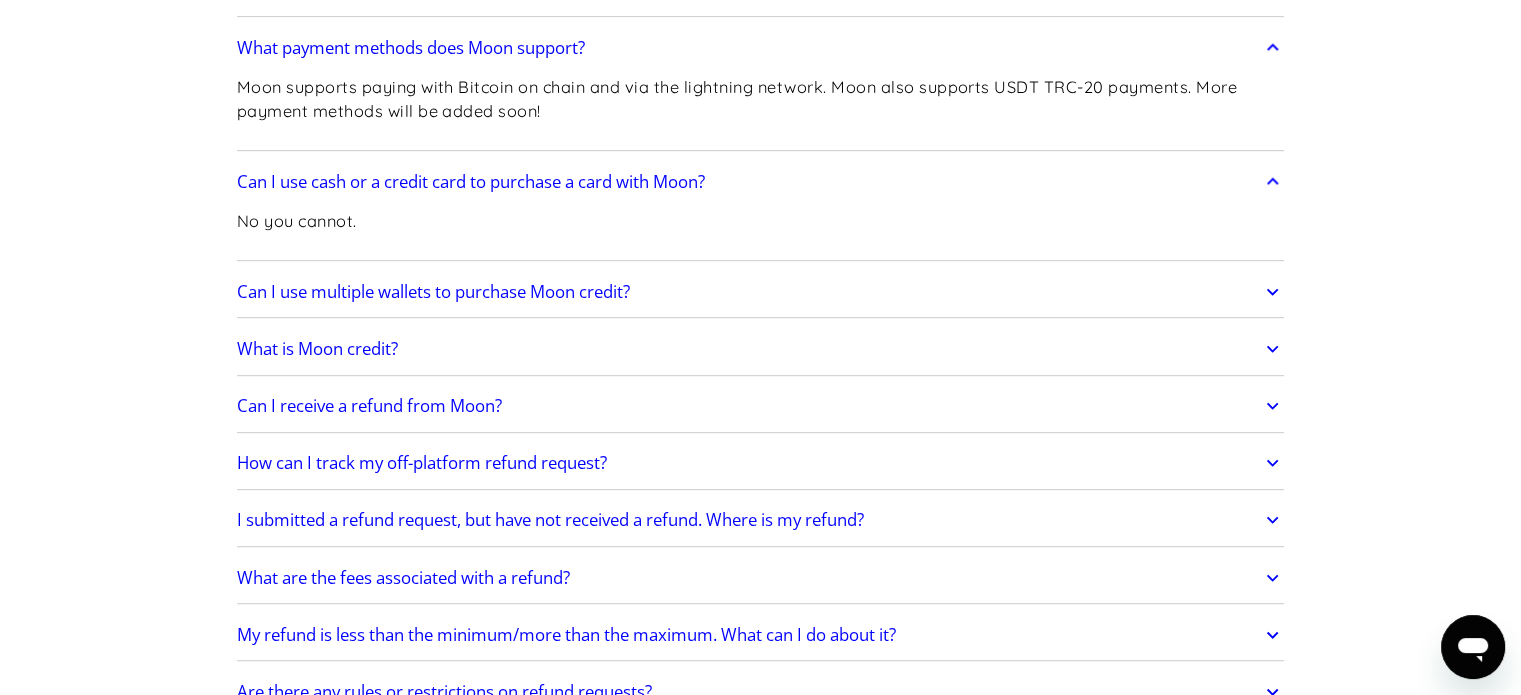 scroll, scrollTop: 1000, scrollLeft: 0, axis: vertical 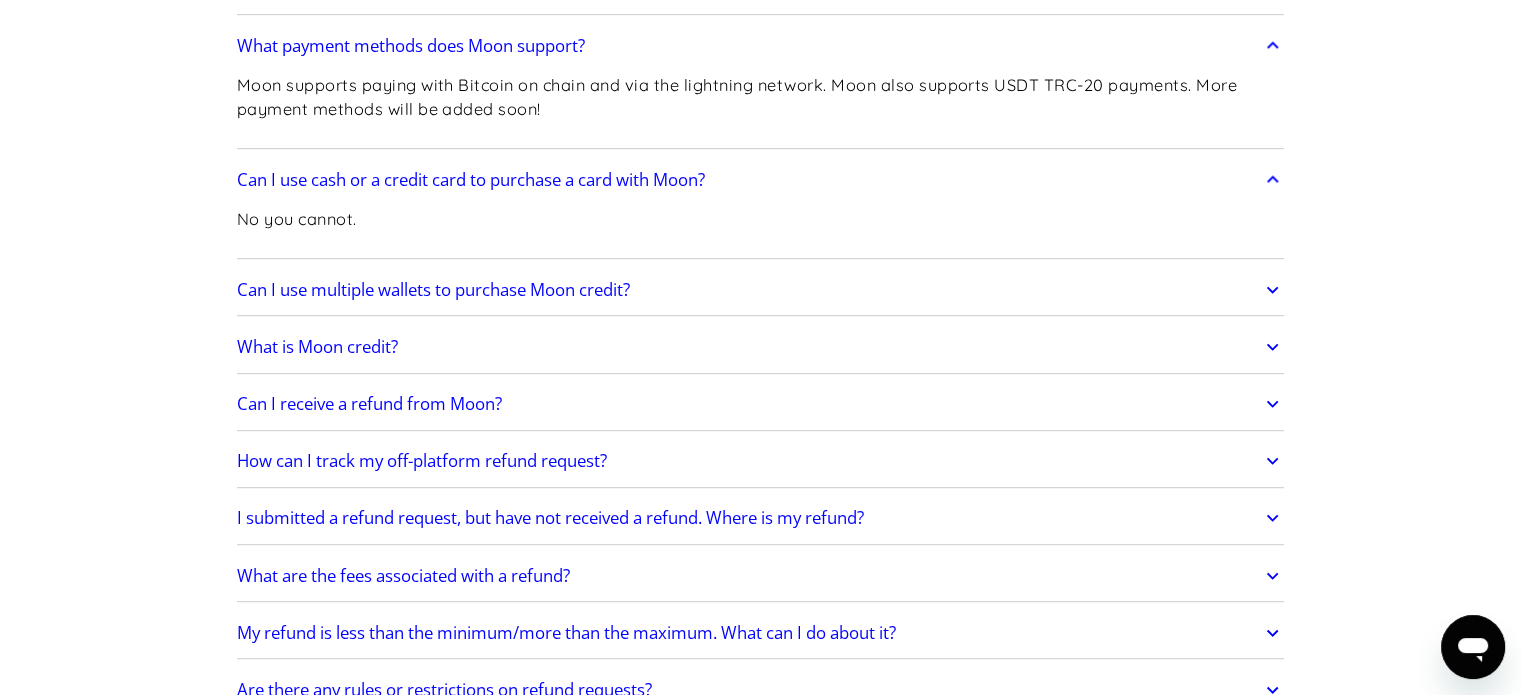 click on "What is Moon credit?" at bounding box center (317, 347) 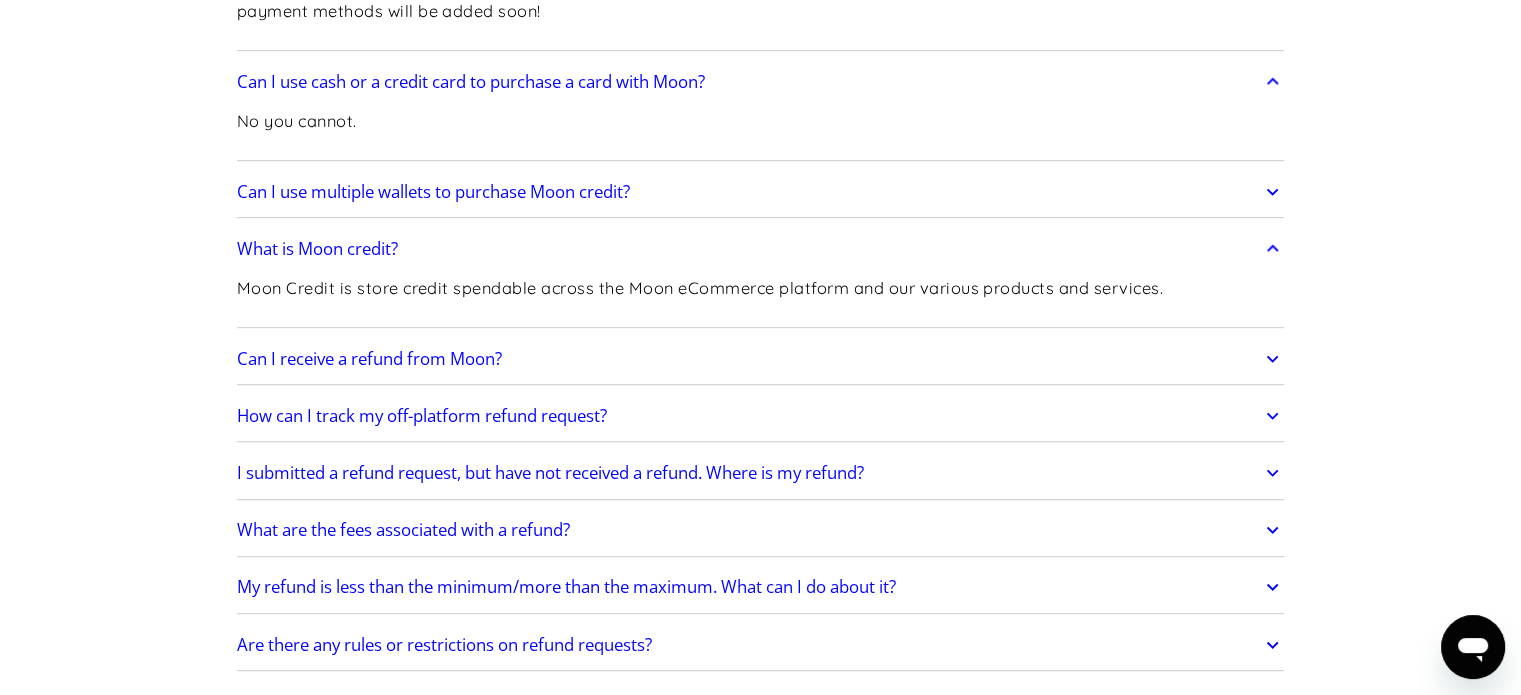 scroll, scrollTop: 1100, scrollLeft: 0, axis: vertical 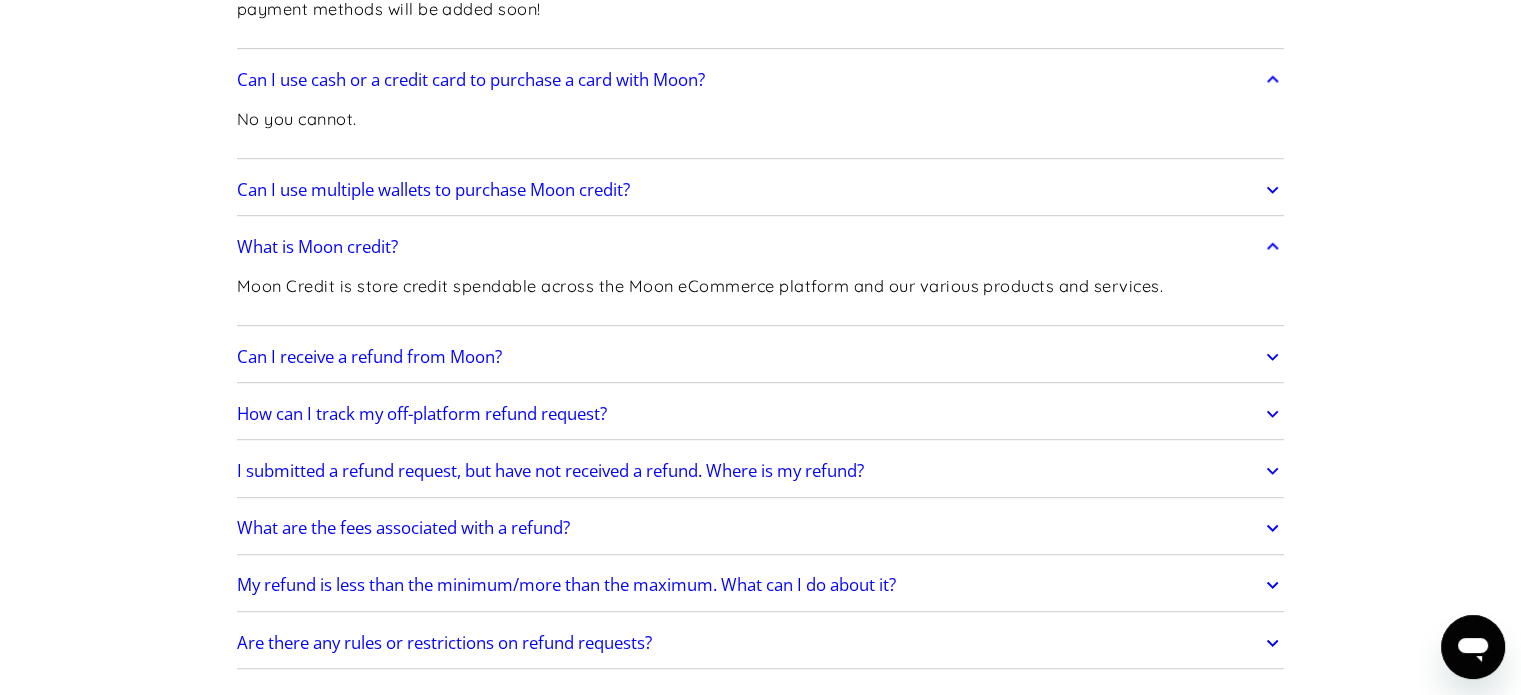 click on "How do virtual cards work? Virtual cards are just like regular cards, except there is no physical plastic. By entering virtual card details where you would normally input your credit or debit card details, you can complete purchases without giving out your personal card details.
What browsers does Moon support? Moon supports the following browsers, both on desktop and mobile: Safari Chrome Firefox Brave Opera DuckDuckGo
Does Moon work on mobile devices?  You can access  paywithmoon.com  via a mobile browser.
Does Moon work on Apple Pay, Google Pay or Samsung Pay? Moon cards do not currently support Apple Pay, Google Pay or Samsung Pay mobile wallets.
What payment methods does Moon support? Moon supports paying with Bitcoin on chain and via the lightning network. Moon also supports USDT TRC-20 payments. More payment methods will be added soon!
Can I use cash or a credit card to purchase a card with Moon? No you cannot.
Can I use multiple wallets to purchase Moon credit?
What is Moon credit?" at bounding box center (761, 116) 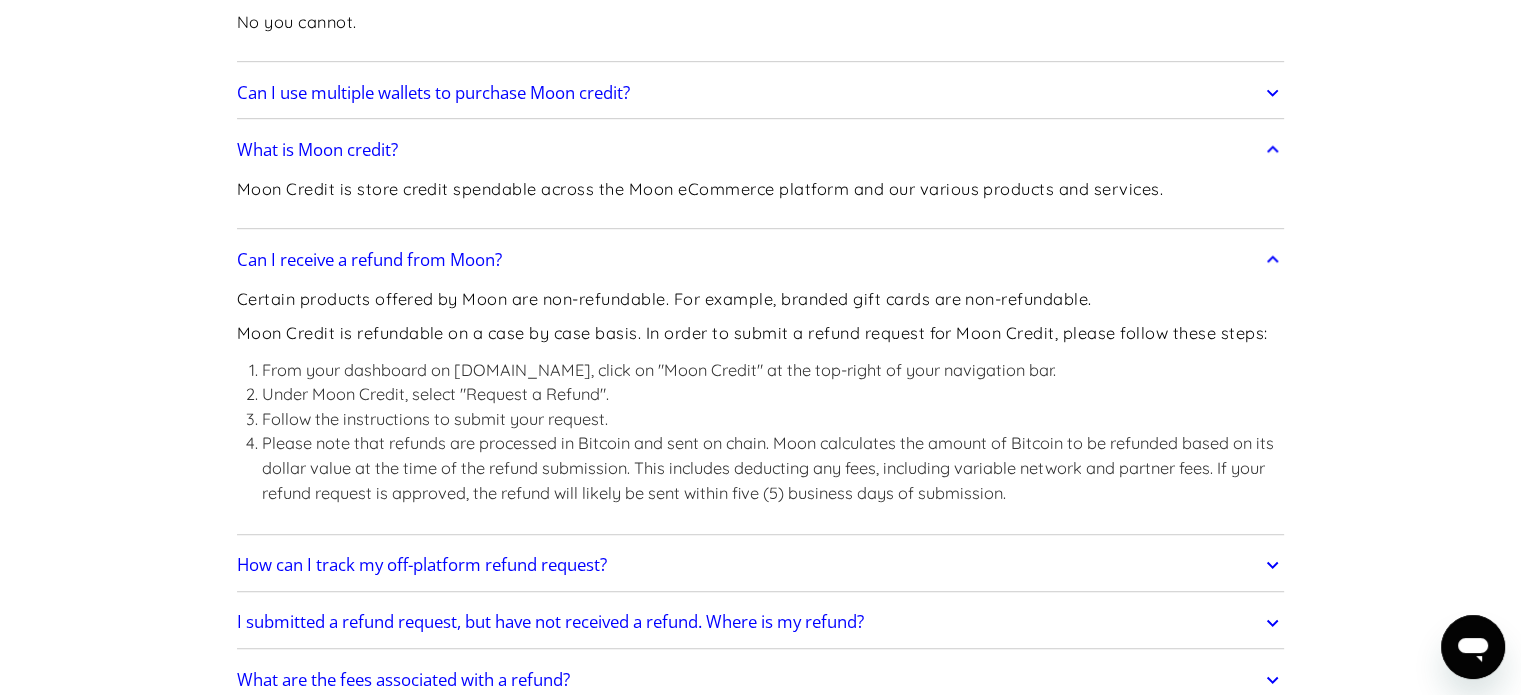 scroll, scrollTop: 1200, scrollLeft: 0, axis: vertical 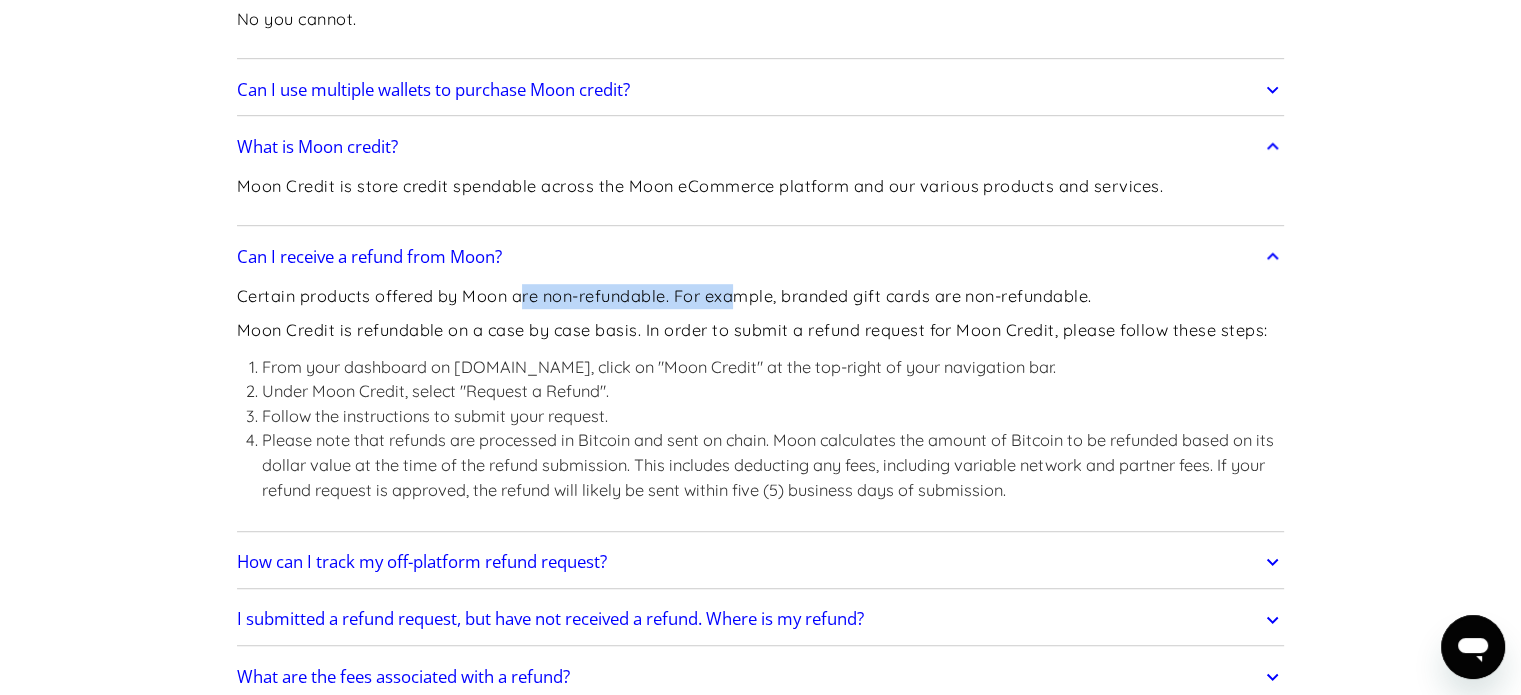 drag, startPoint x: 532, startPoint y: 292, endPoint x: 737, endPoint y: 294, distance: 205.00975 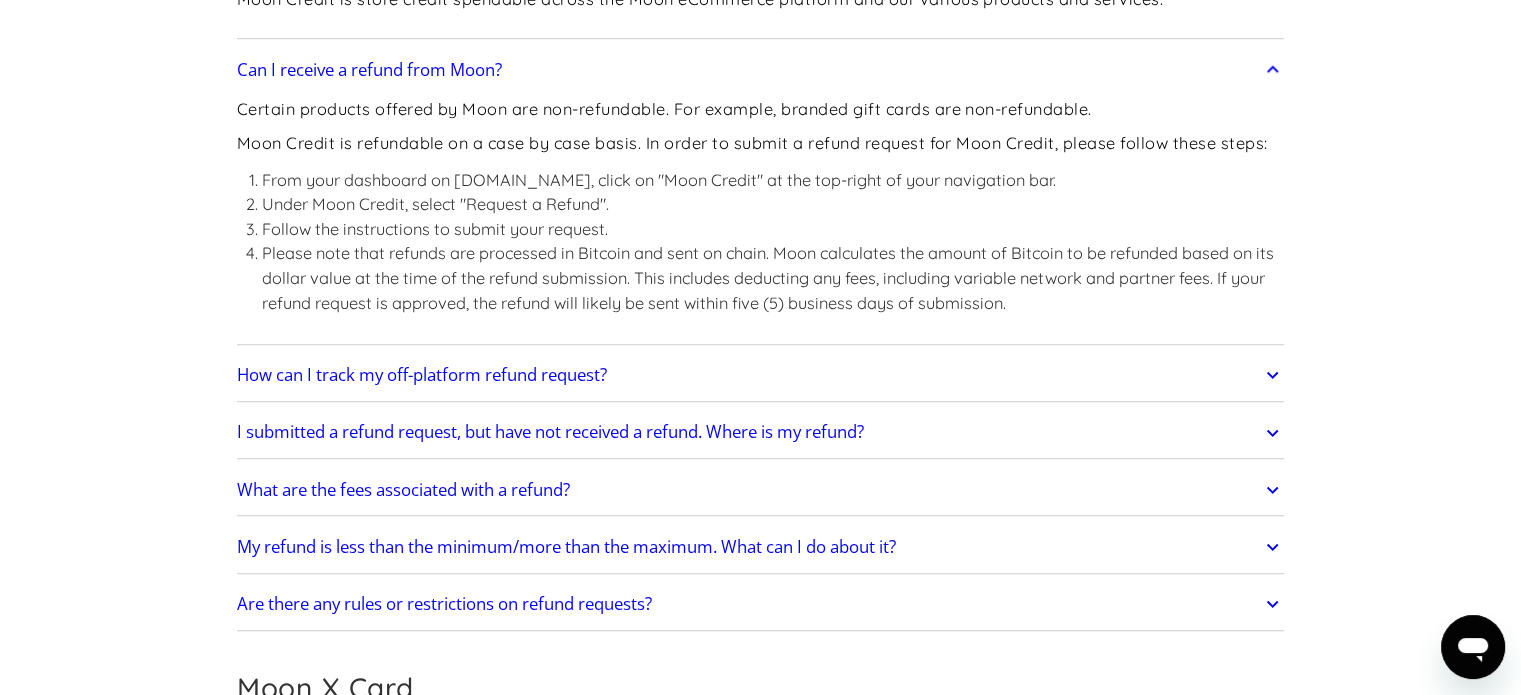 scroll, scrollTop: 1400, scrollLeft: 0, axis: vertical 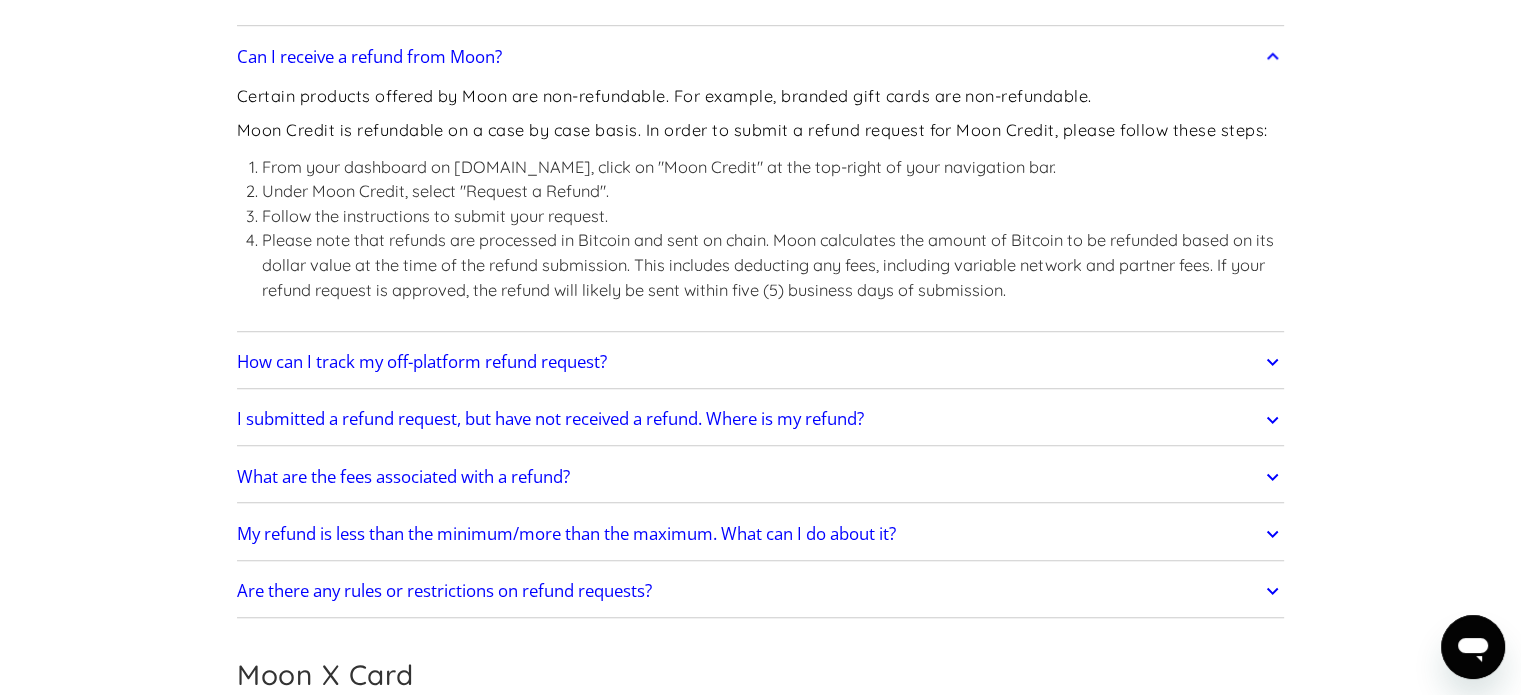 click on "How can I track my off-platform refund request?" at bounding box center [422, 362] 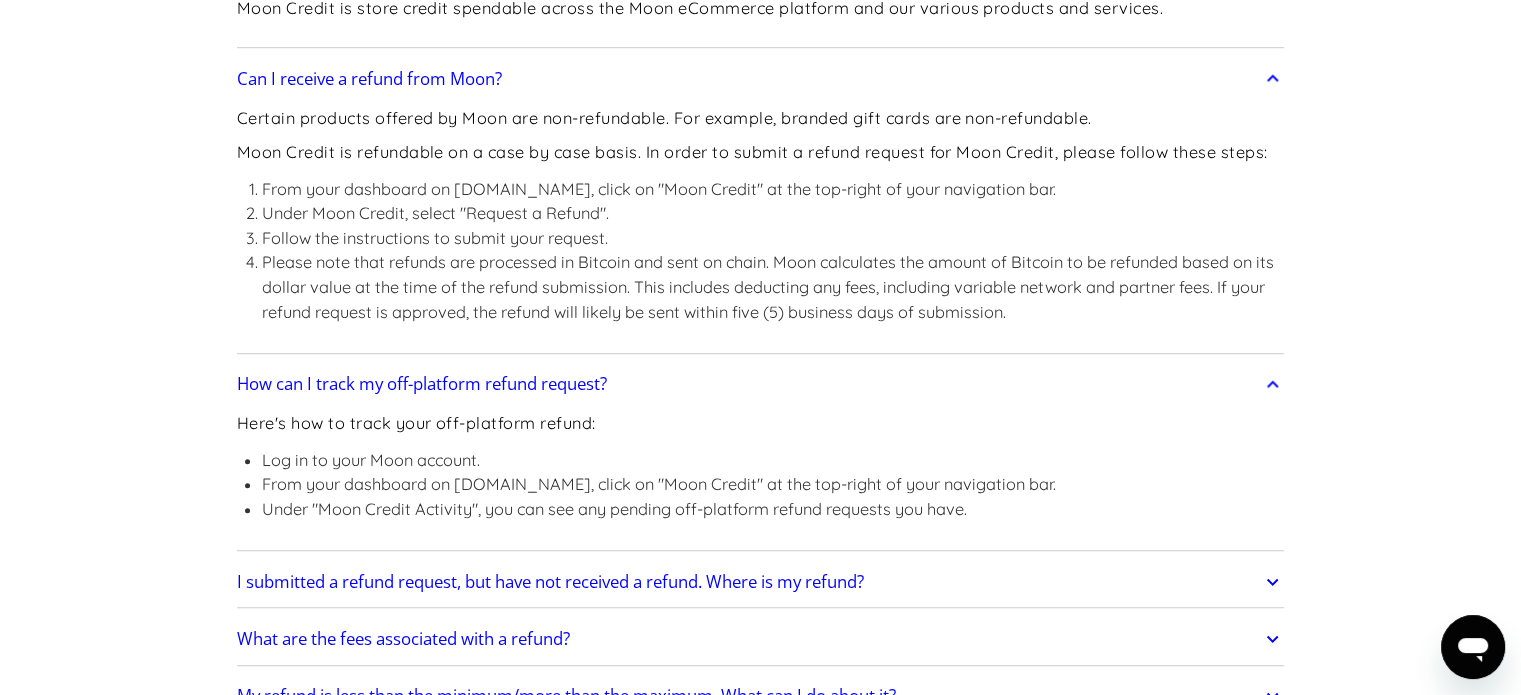 scroll, scrollTop: 1400, scrollLeft: 0, axis: vertical 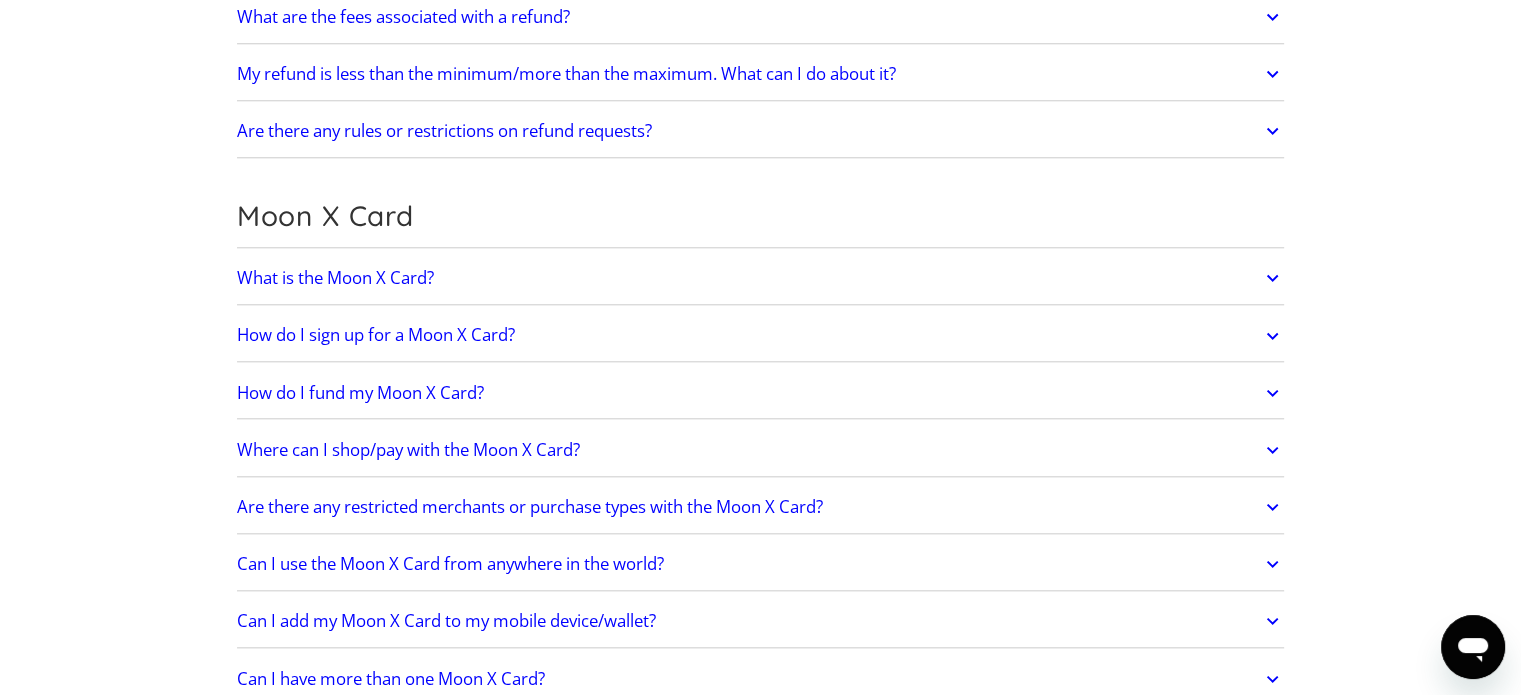 click on "What is the Moon X Card?" at bounding box center (335, 278) 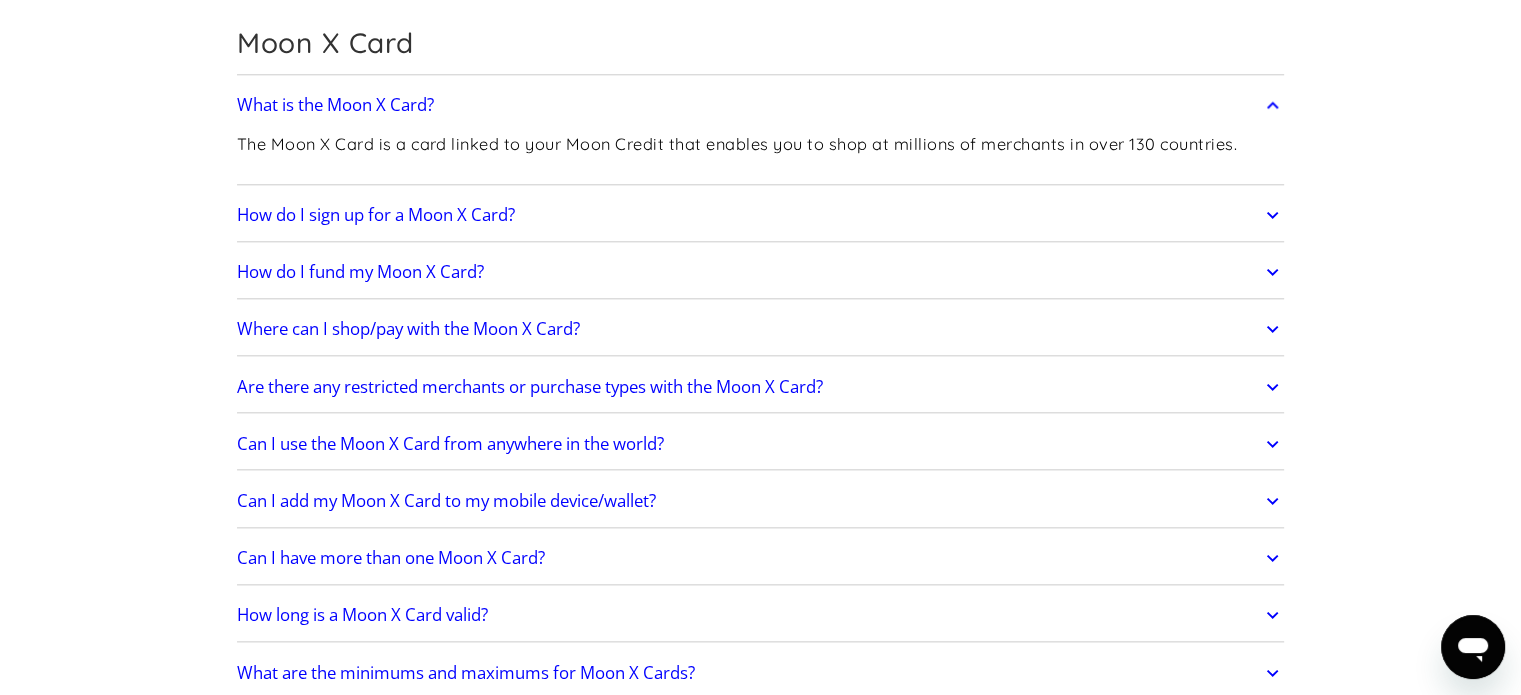 scroll, scrollTop: 2200, scrollLeft: 0, axis: vertical 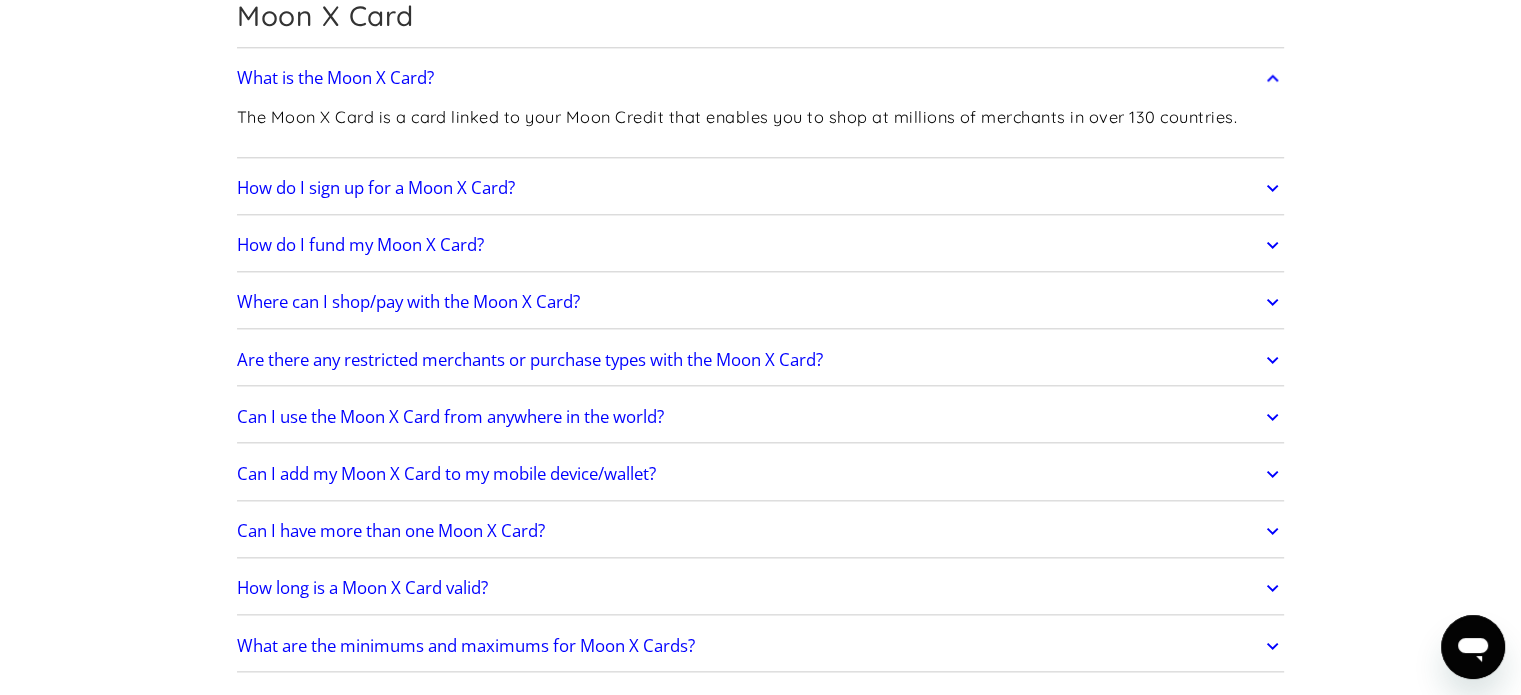 click on "How do I fund my Moon X Card?" at bounding box center (761, 245) 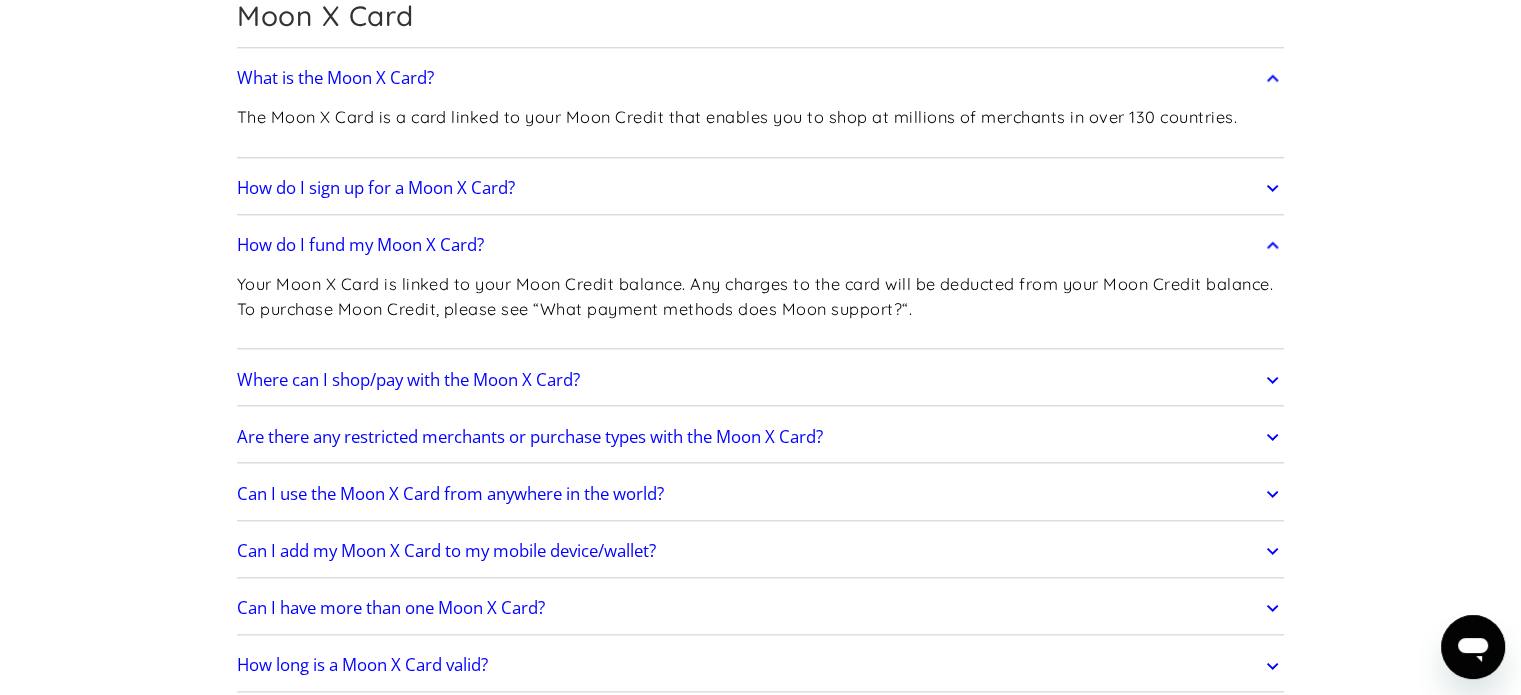 click on "Where can I shop/pay with the Moon X Card?" at bounding box center [408, 380] 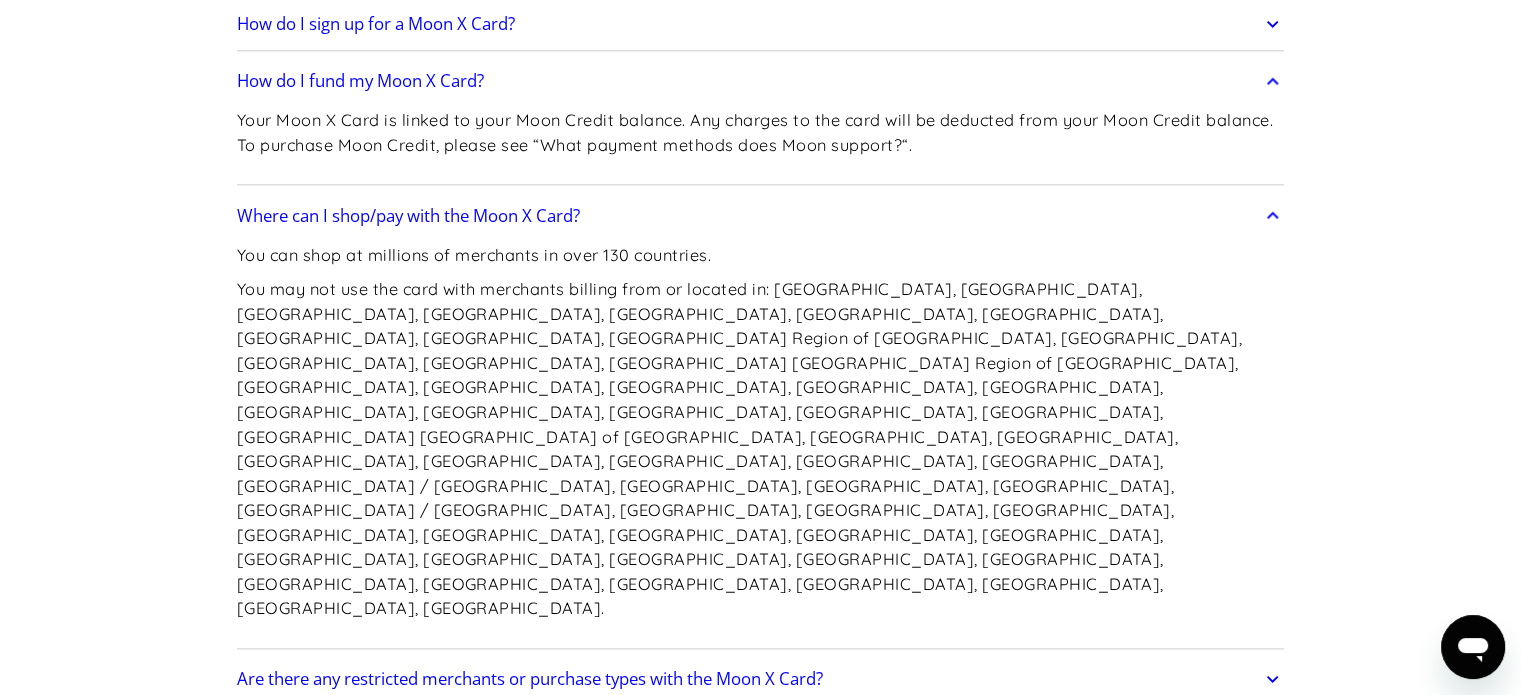 scroll, scrollTop: 2400, scrollLeft: 0, axis: vertical 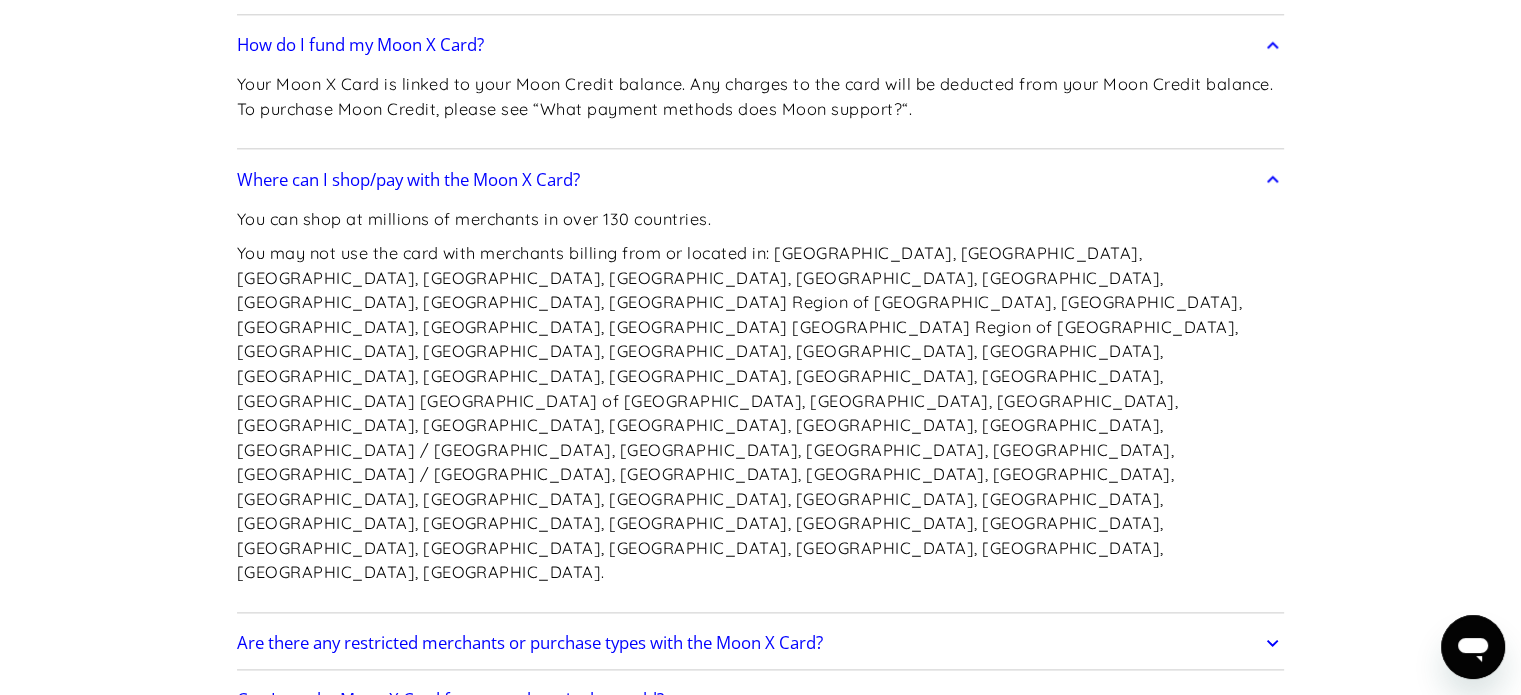 click on "Are there any restricted merchants or purchase types with the Moon X Card?" at bounding box center (530, 643) 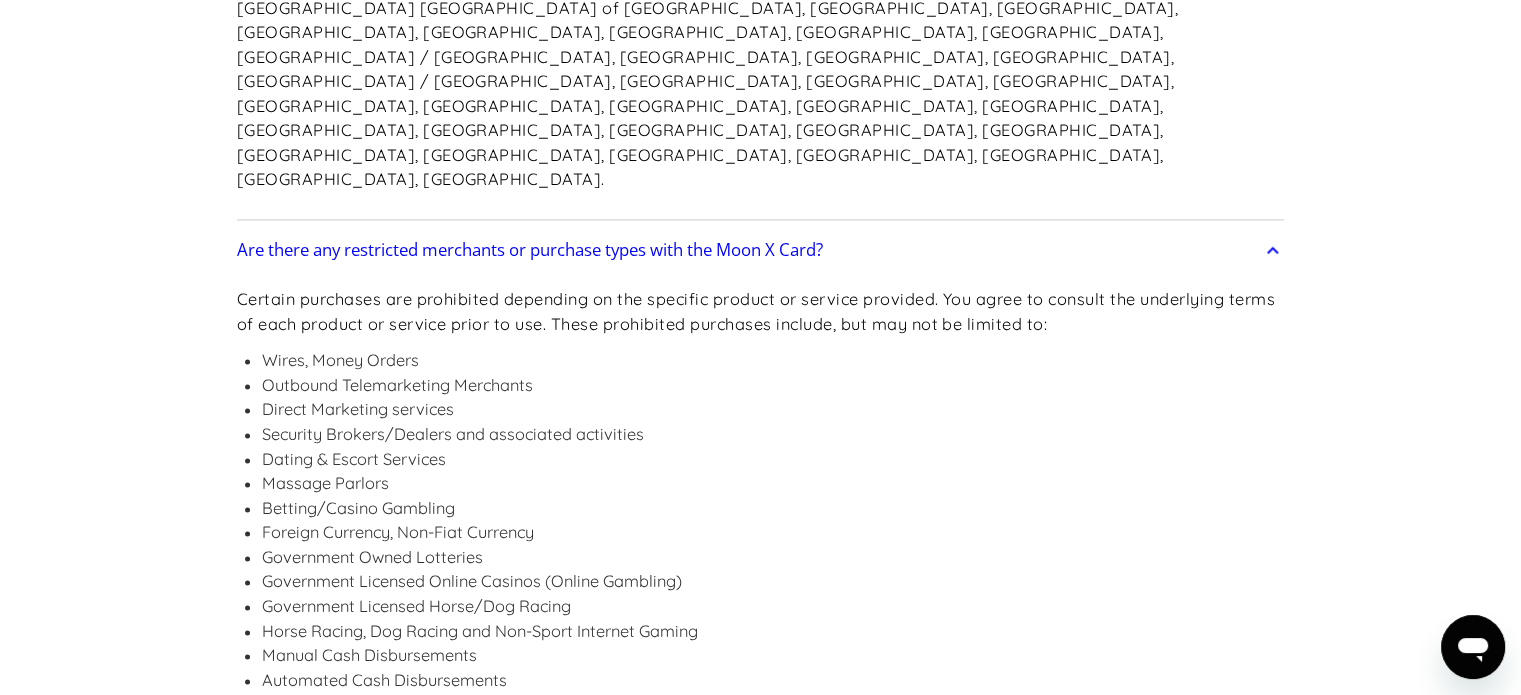 scroll, scrollTop: 2800, scrollLeft: 0, axis: vertical 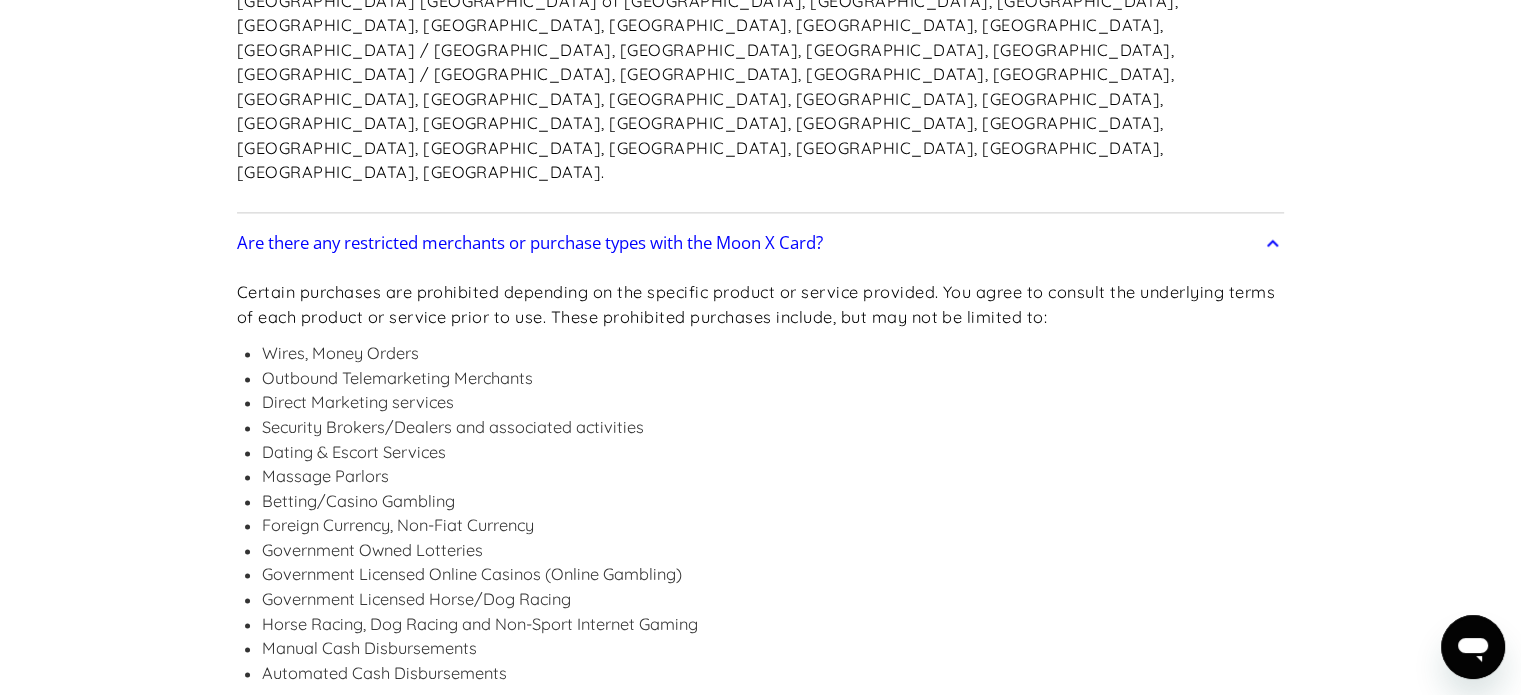 click on "Wires, Money Orders" at bounding box center [773, 353] 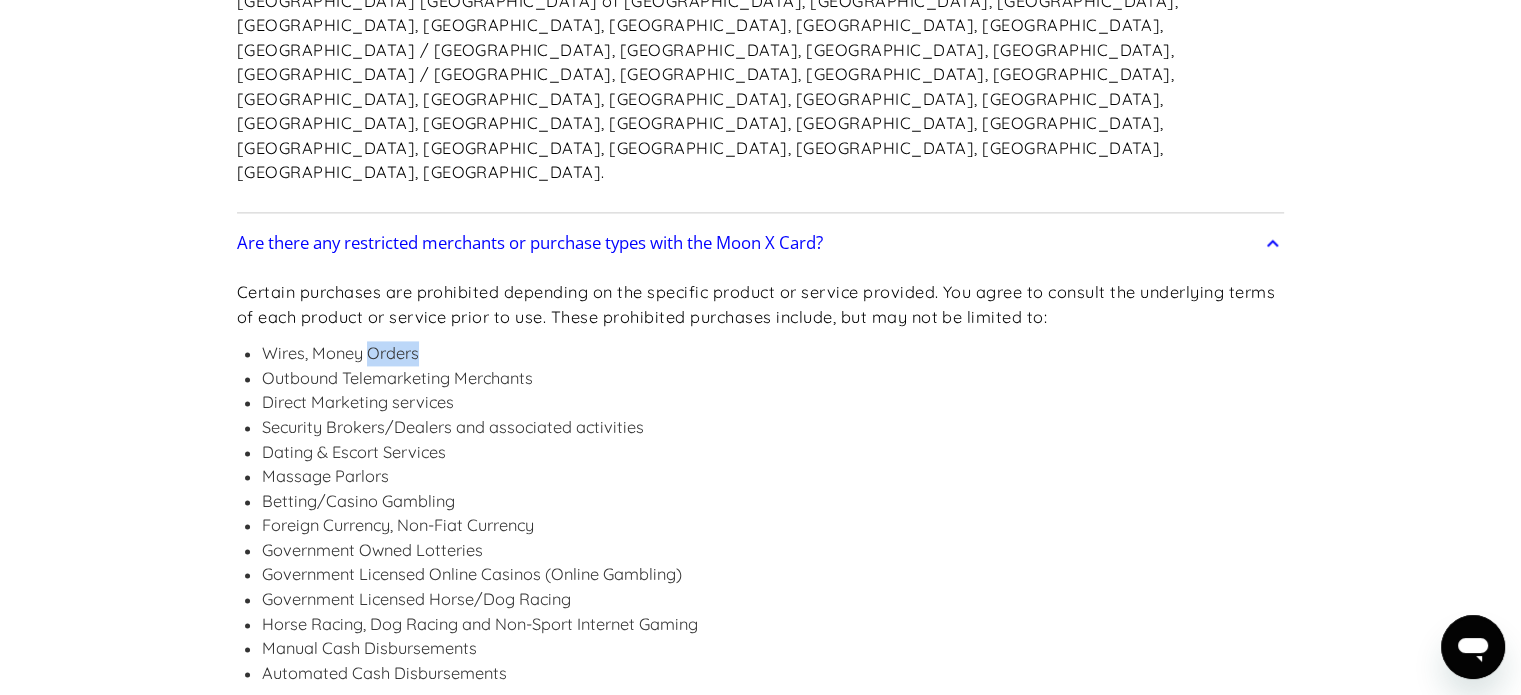 click on "Wires, Money Orders" at bounding box center [773, 353] 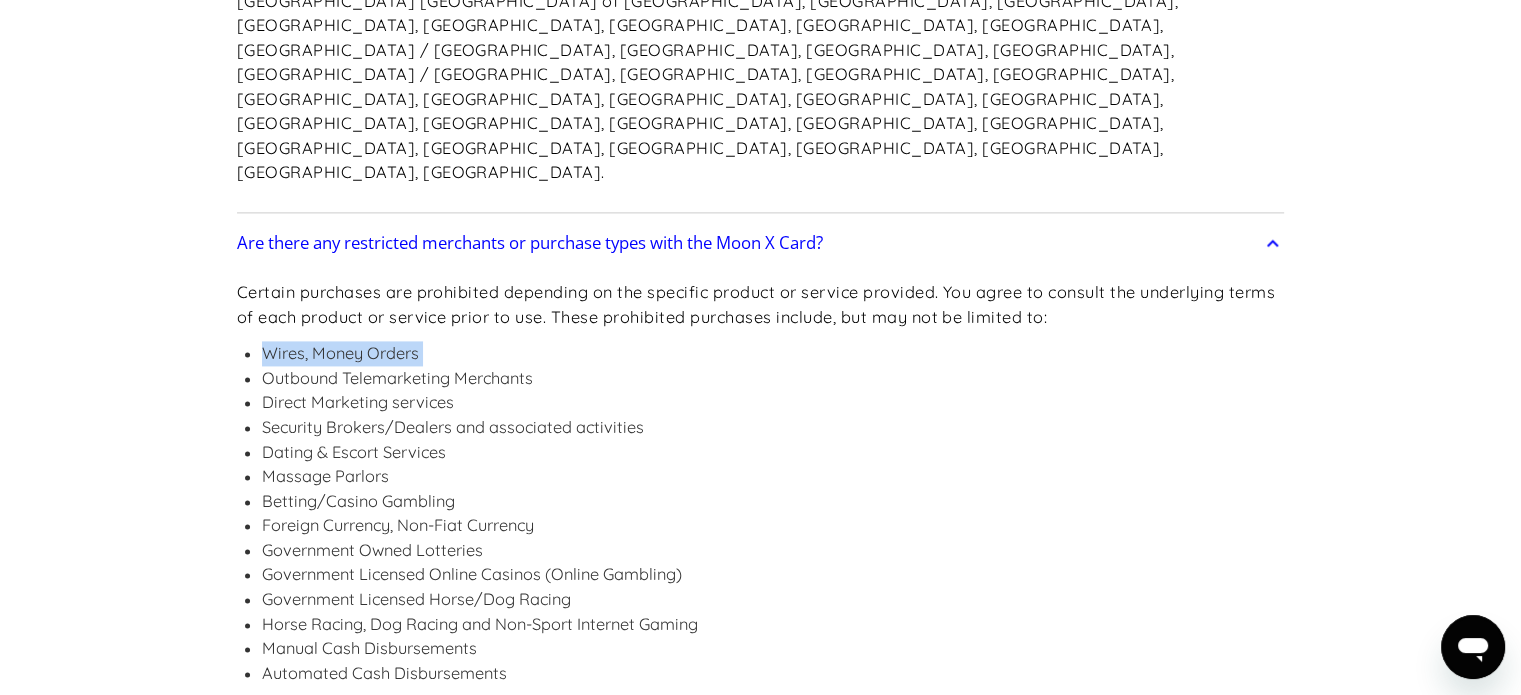 click on "Wires, Money Orders" at bounding box center (773, 353) 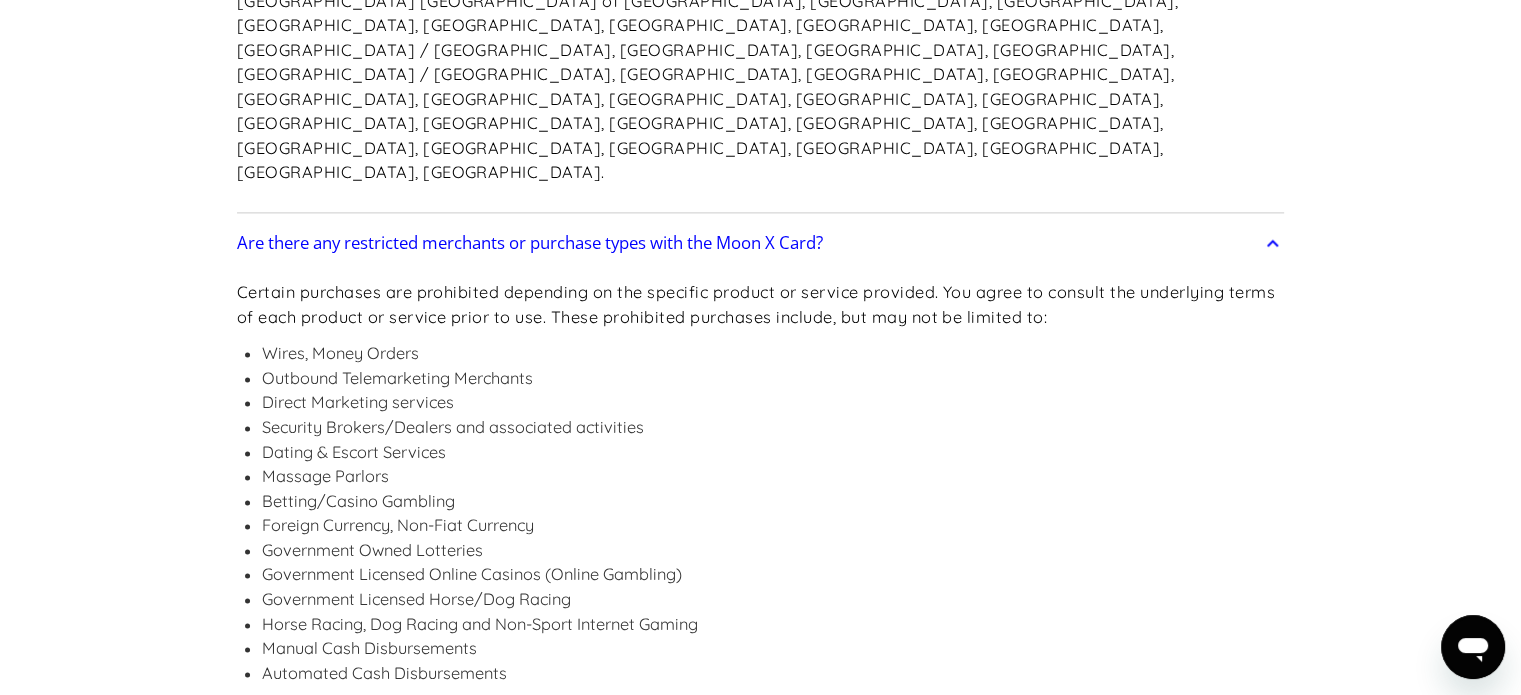 click on "Direct Marketing services" at bounding box center [773, 402] 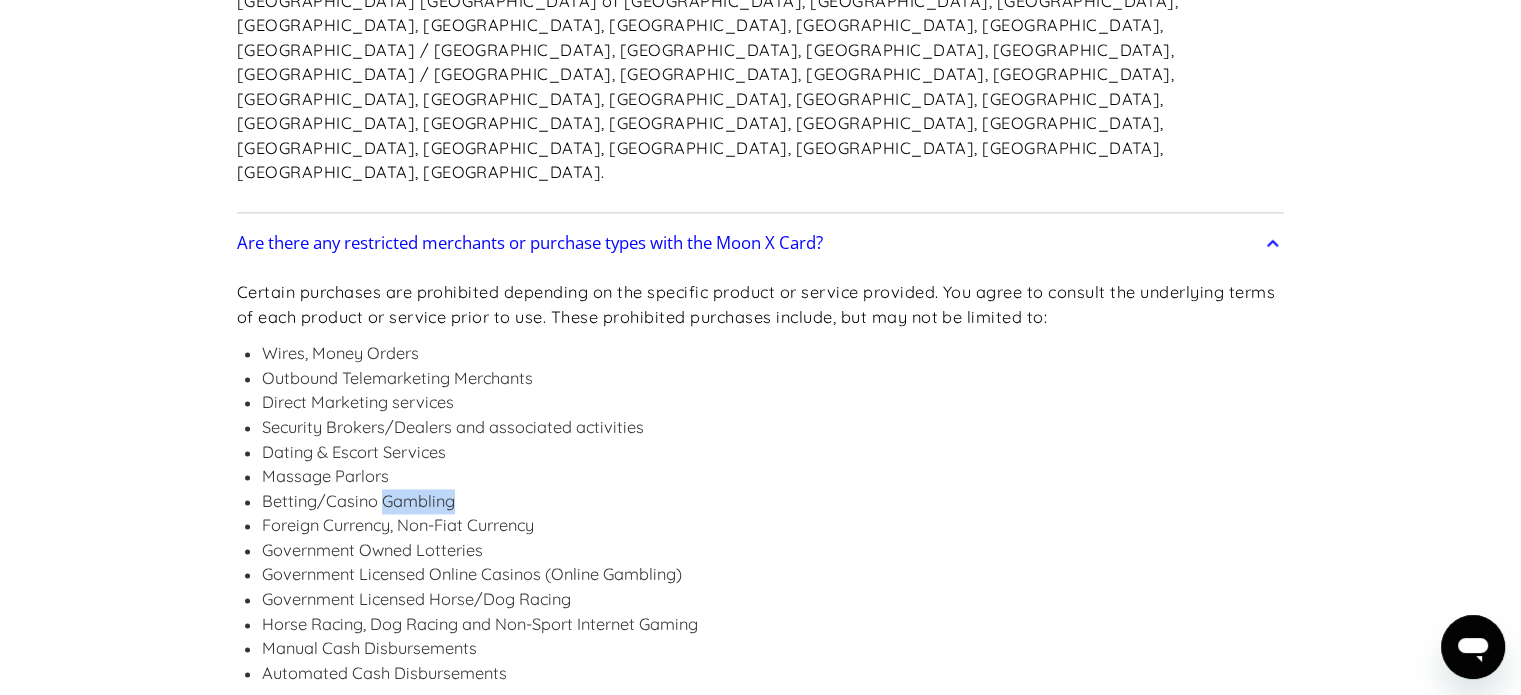 click on "Betting/Casino Gambling" at bounding box center [773, 501] 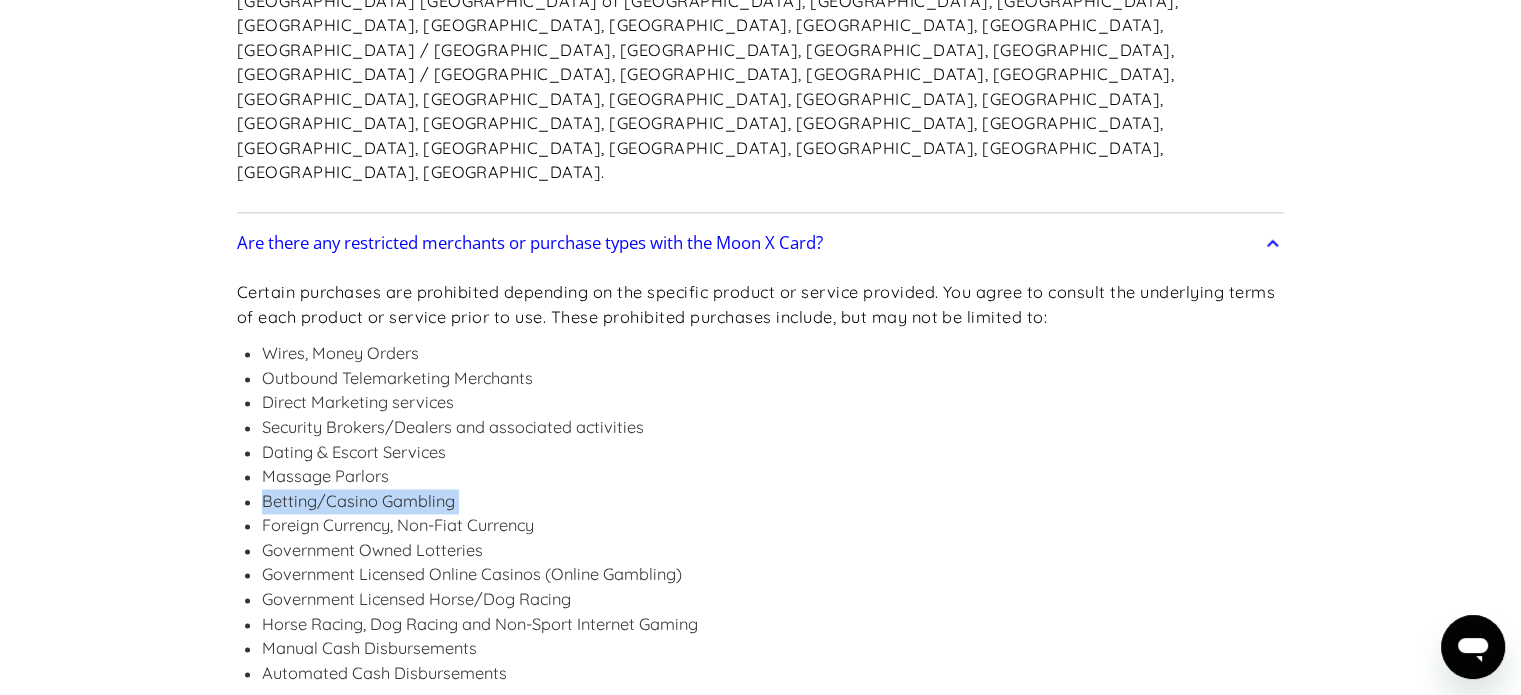 click on "Betting/Casino Gambling" at bounding box center (773, 501) 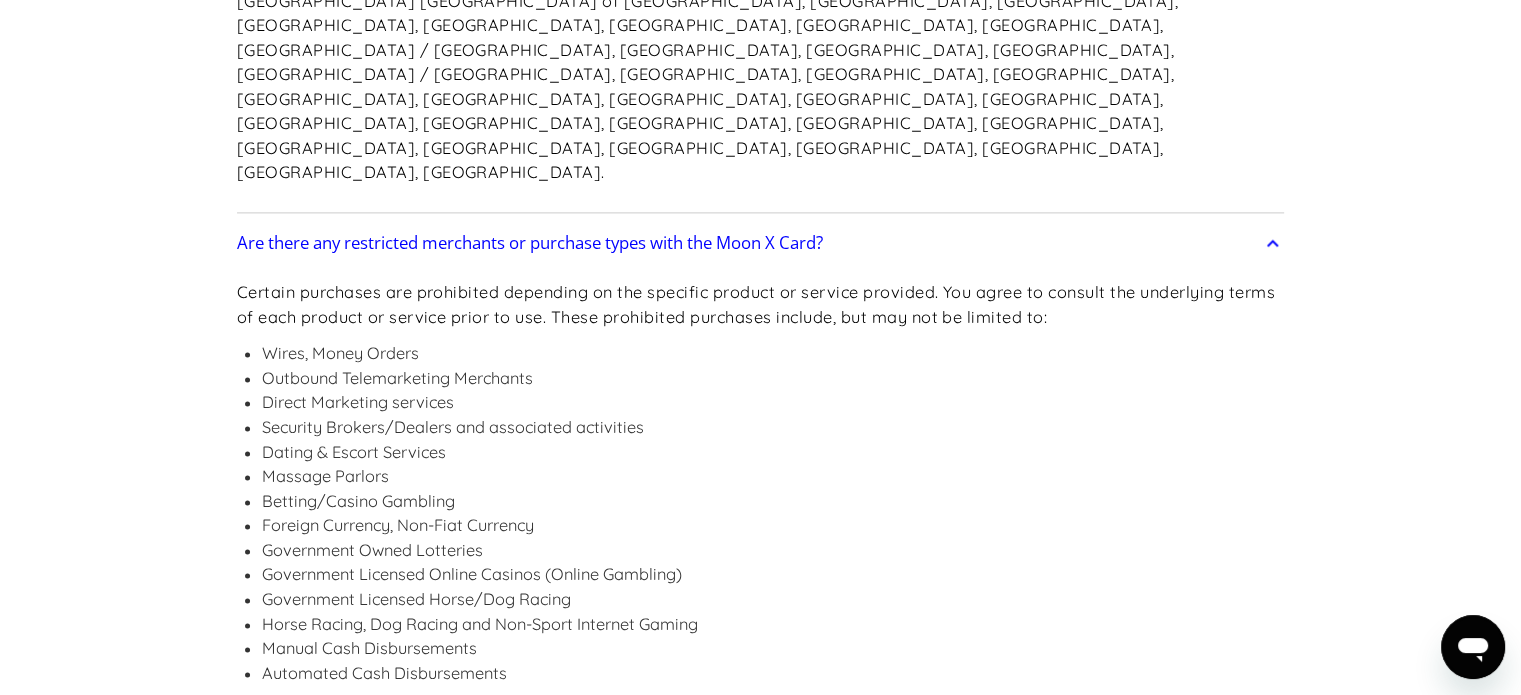 click on "Frequently Asked Questions Get Started
How do I sign up? Head to  paywithmoon.com/signup  to get started.
How do I login? Head to  paywithmoon.com/login  to get started.
What MFA method do you support? Moon supports account verification via email only. Email account verification is not needed for "Log in with Google".
What information do I need to sign up? To create a Moon account you need to provide an email address and a password. The email address you use to create your account will be used to receive 2FA codes, so please ensure you do not lose access to your email inbox.
Can I create more than one (1) Moon account? No. Each user may only have one account.
How It Works
How do virtual cards work? Virtual cards are just like regular cards, except there is no physical plastic. By entering virtual card details where you would normally input your credit or debit card details, you can complete purchases without giving out your personal card details.
What browsers does Moon support? Safari" at bounding box center [760, 564] 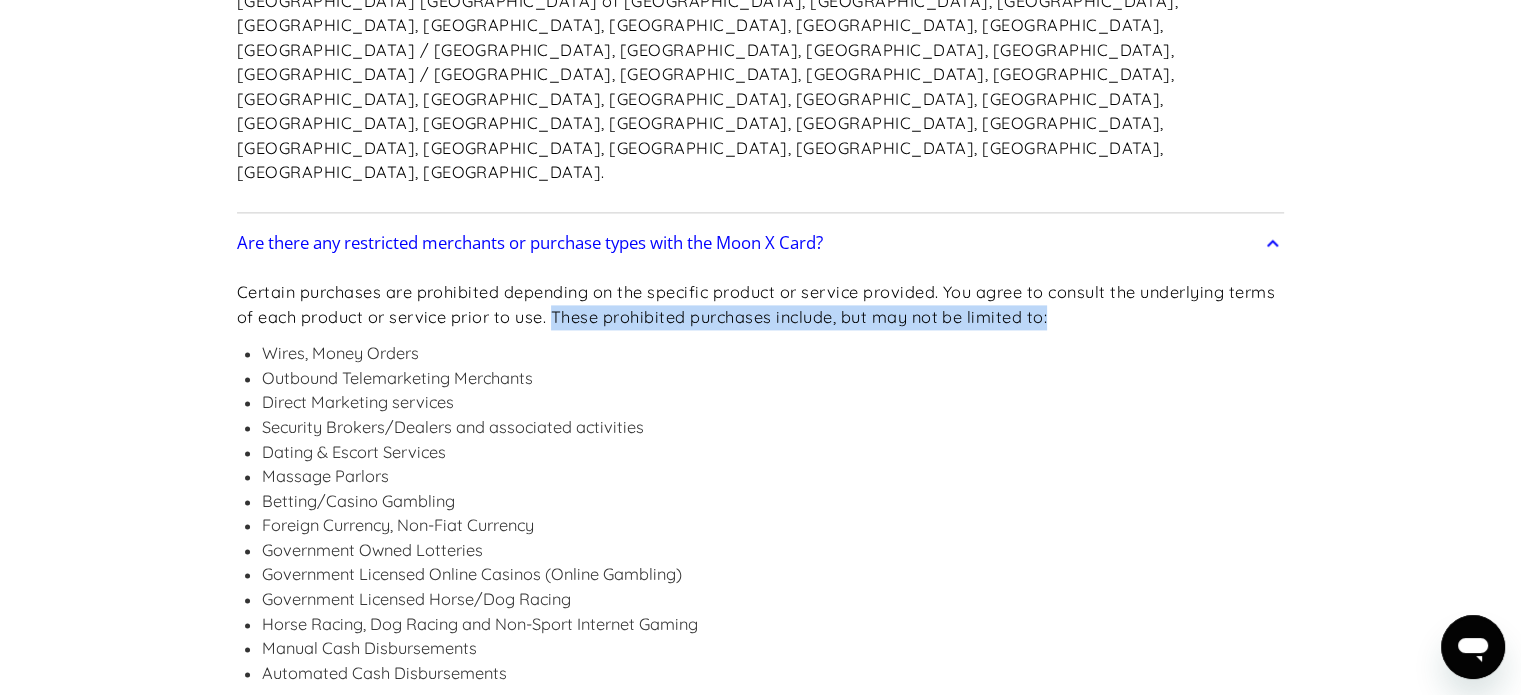 drag, startPoint x: 554, startPoint y: 139, endPoint x: 1064, endPoint y: 140, distance: 510.00098 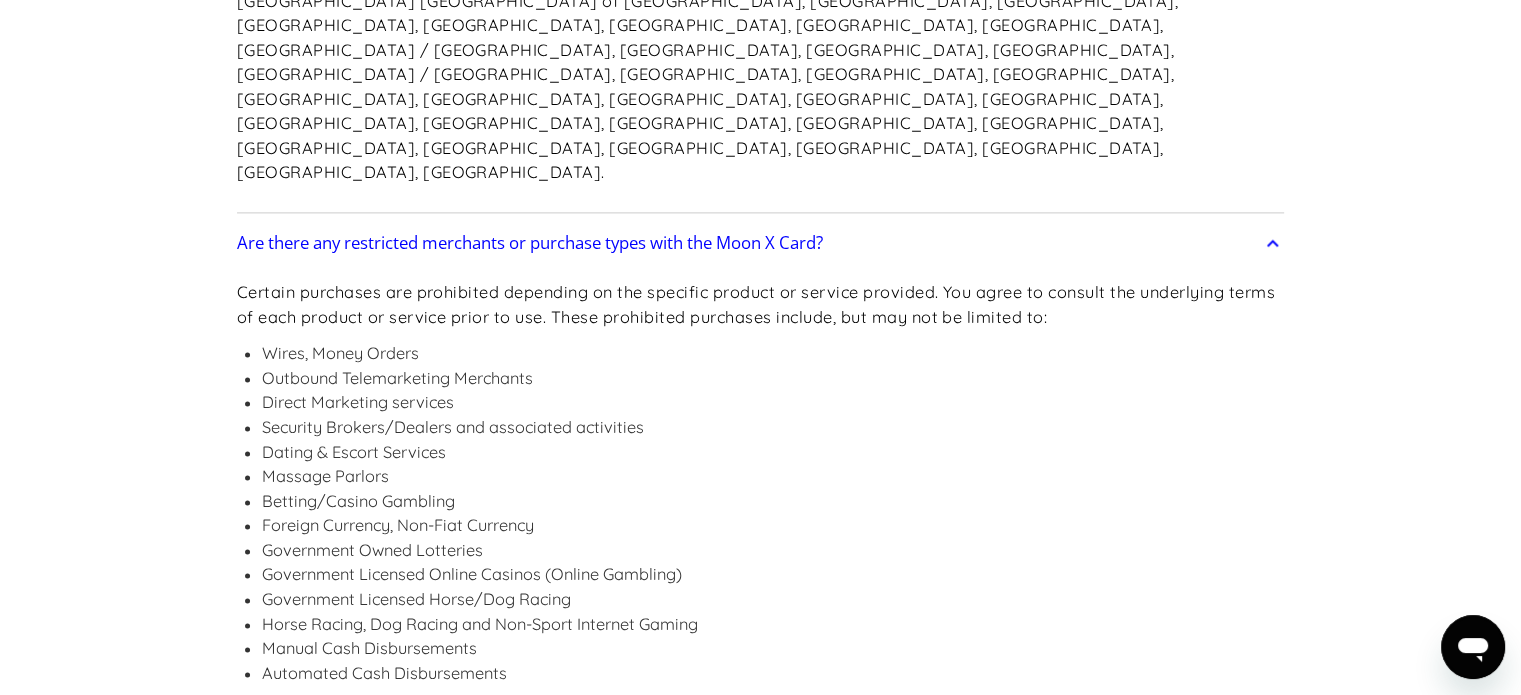 click on "Frequently Asked Questions Get Started
How do I sign up? Head to  paywithmoon.com/signup  to get started.
How do I login? Head to  paywithmoon.com/login  to get started.
What MFA method do you support? Moon supports account verification via email only. Email account verification is not needed for "Log in with Google".
What information do I need to sign up? To create a Moon account you need to provide an email address and a password. The email address you use to create your account will be used to receive 2FA codes, so please ensure you do not lose access to your email inbox.
Can I create more than one (1) Moon account? No. Each user may only have one account.
How It Works
How do virtual cards work? Virtual cards are just like regular cards, except there is no physical plastic. By entering virtual card details where you would normally input your credit or debit card details, you can complete purchases without giving out your personal card details.
What browsers does Moon support? Safari" at bounding box center [760, 564] 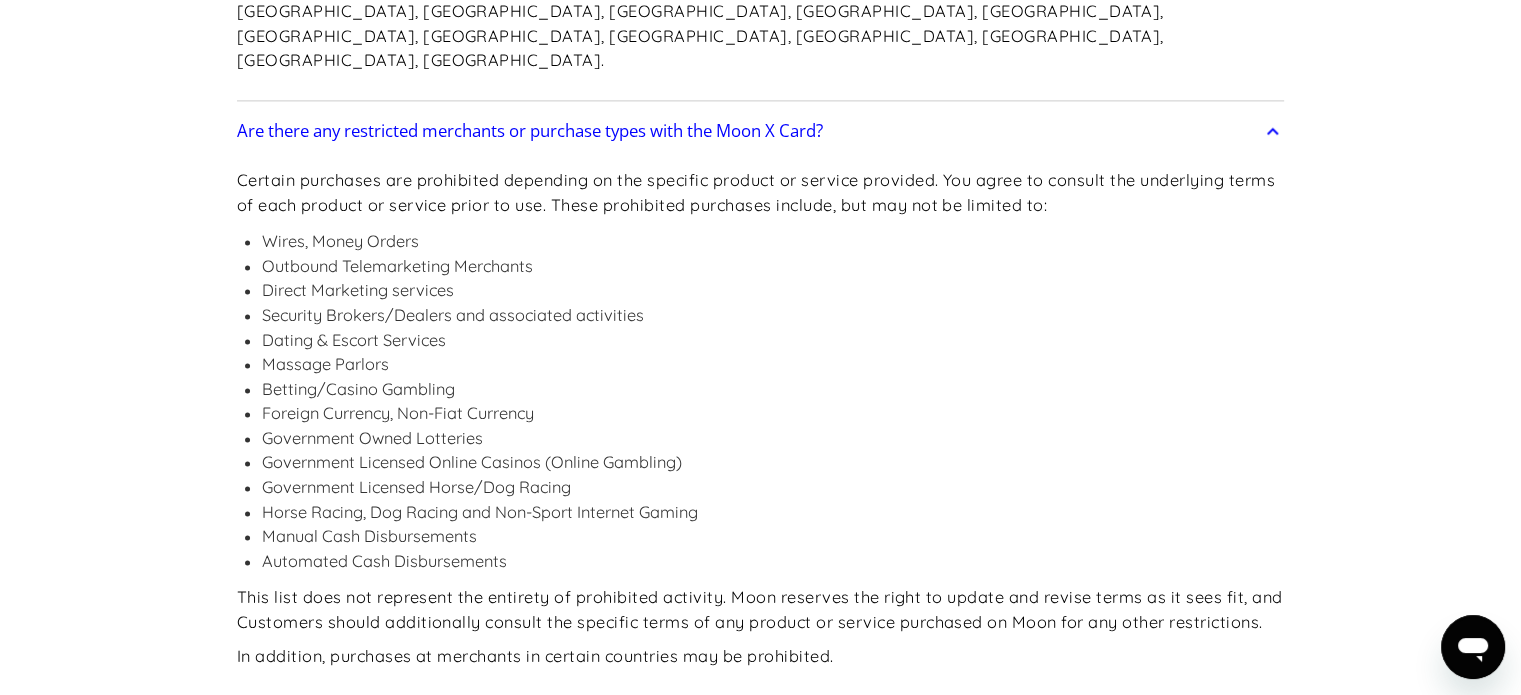 scroll, scrollTop: 2900, scrollLeft: 0, axis: vertical 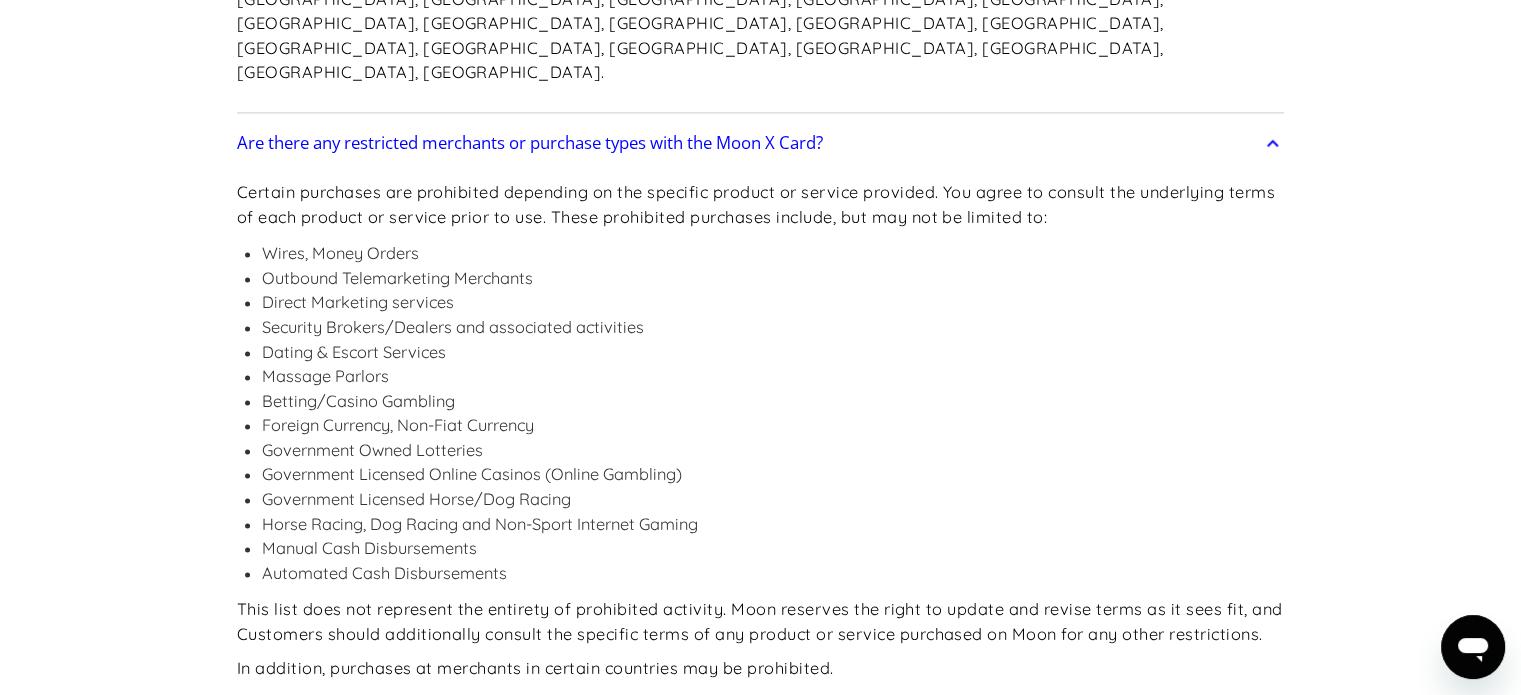 click on "Can I use the Moon X Card from anywhere in the world?" at bounding box center [450, 739] 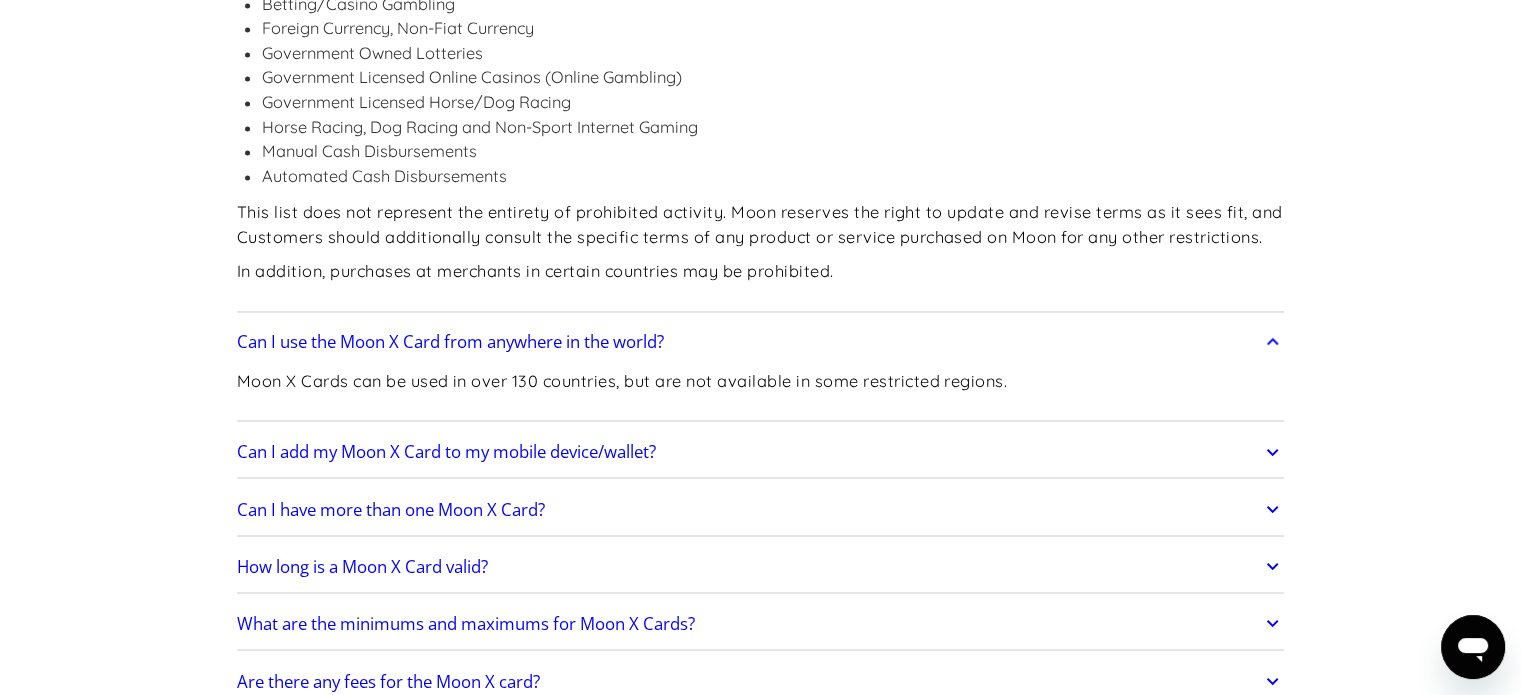 scroll, scrollTop: 3300, scrollLeft: 0, axis: vertical 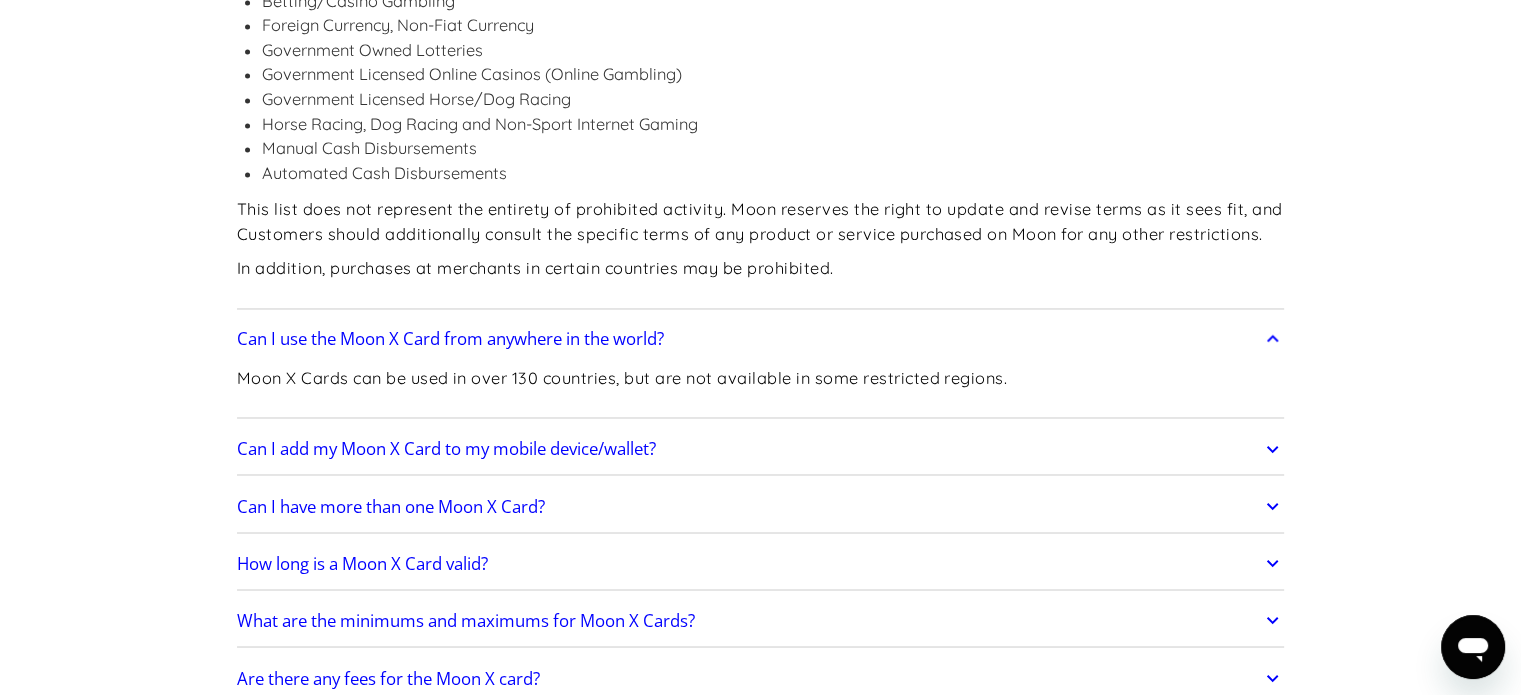 click on "Can I add my Moon X Card to my mobile device/wallet?" at bounding box center [446, 449] 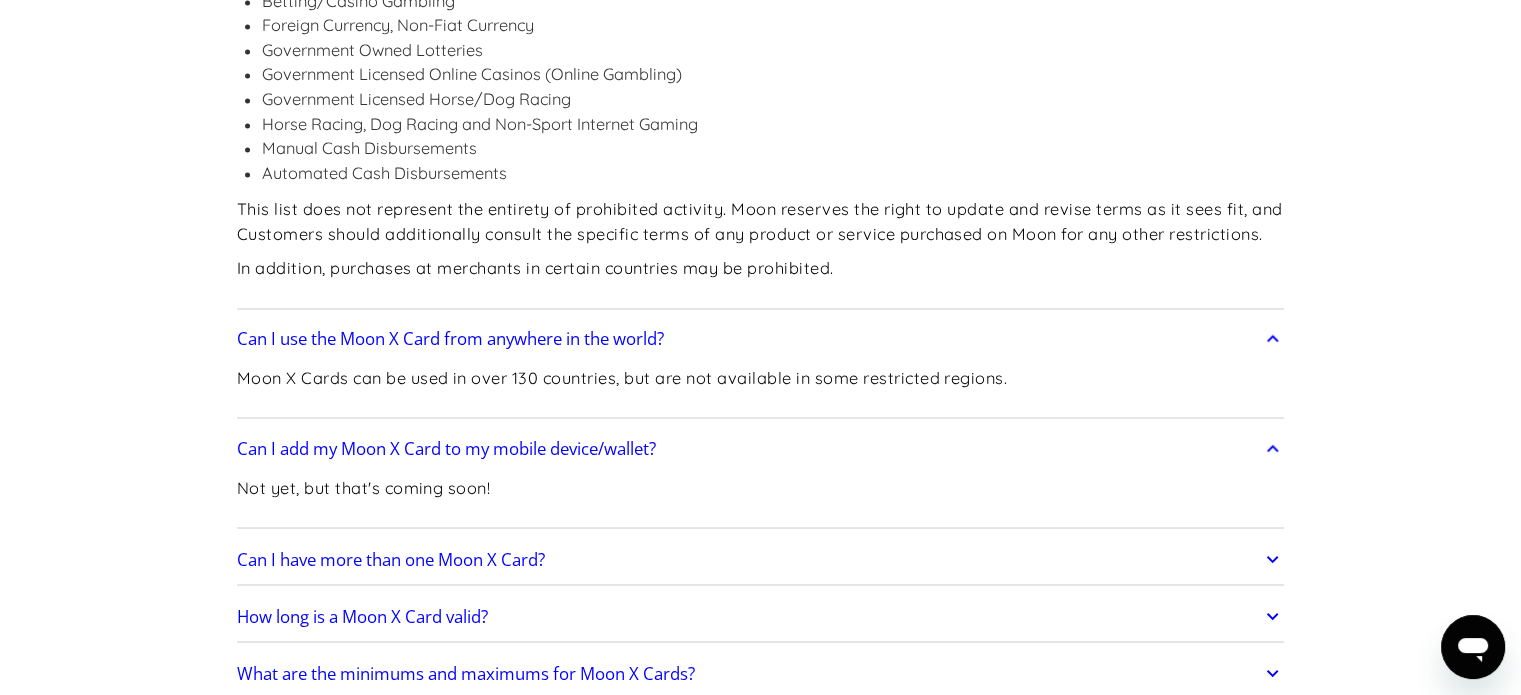 click on "Not yet, but that's coming soon!" at bounding box center (364, 488) 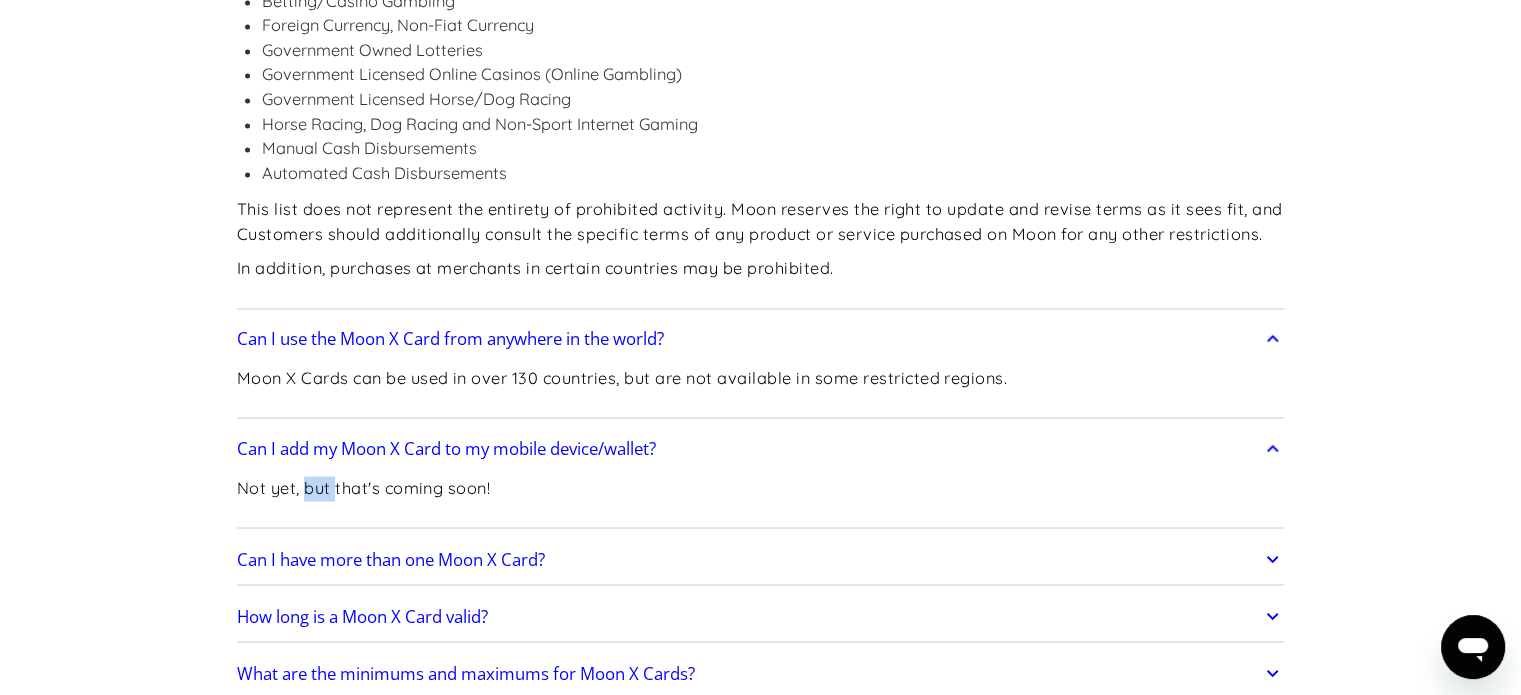 click on "Not yet, but that's coming soon!" at bounding box center (364, 488) 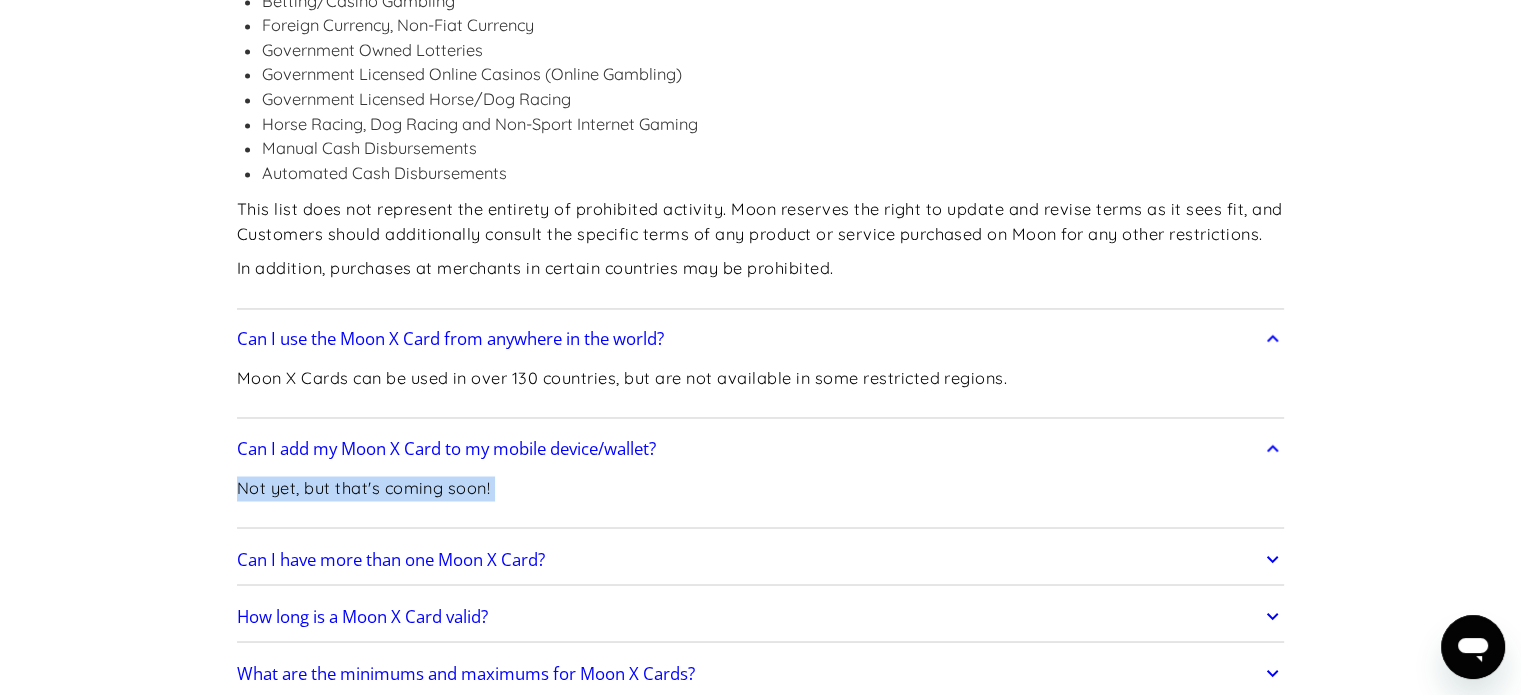 click on "Not yet, but that's coming soon!" at bounding box center (364, 488) 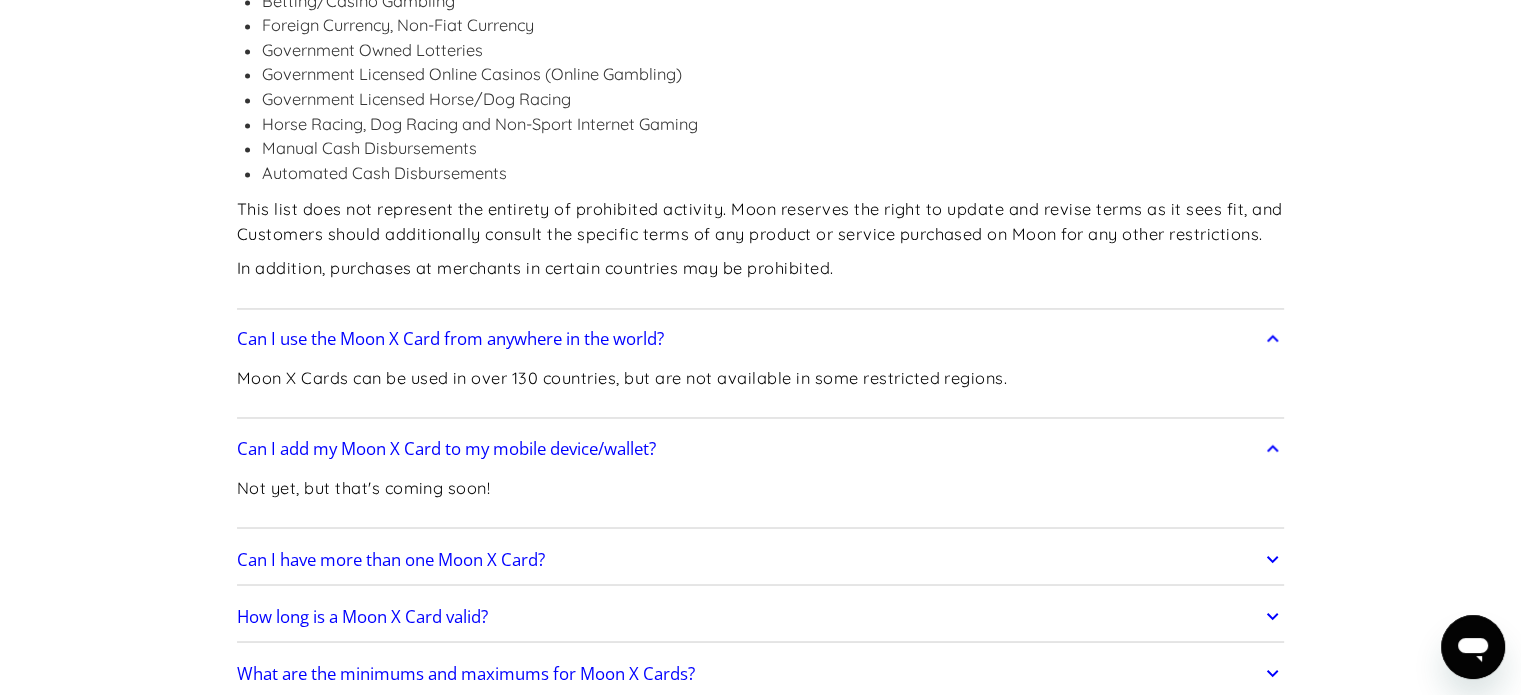 scroll, scrollTop: 3400, scrollLeft: 0, axis: vertical 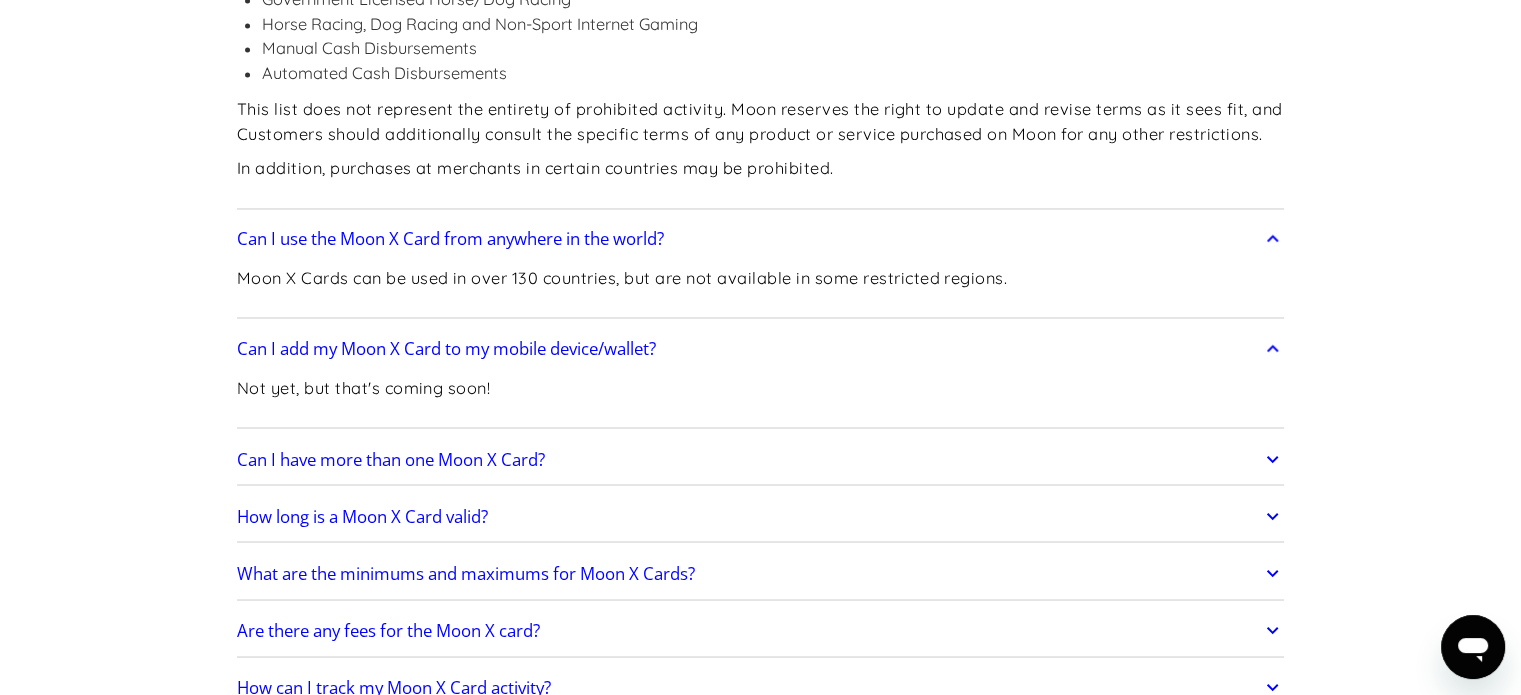 click on "Can I have more than one Moon X Card?" at bounding box center (391, 459) 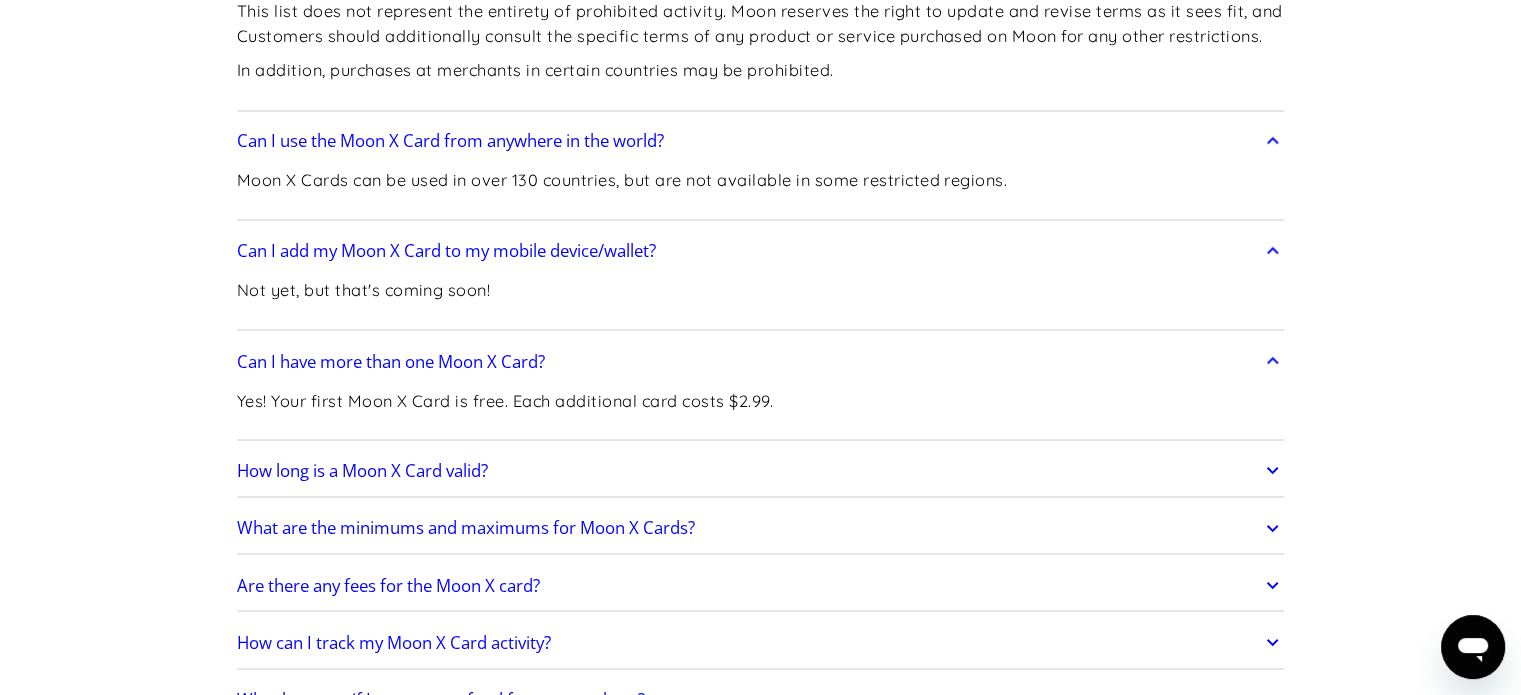 scroll, scrollTop: 3500, scrollLeft: 0, axis: vertical 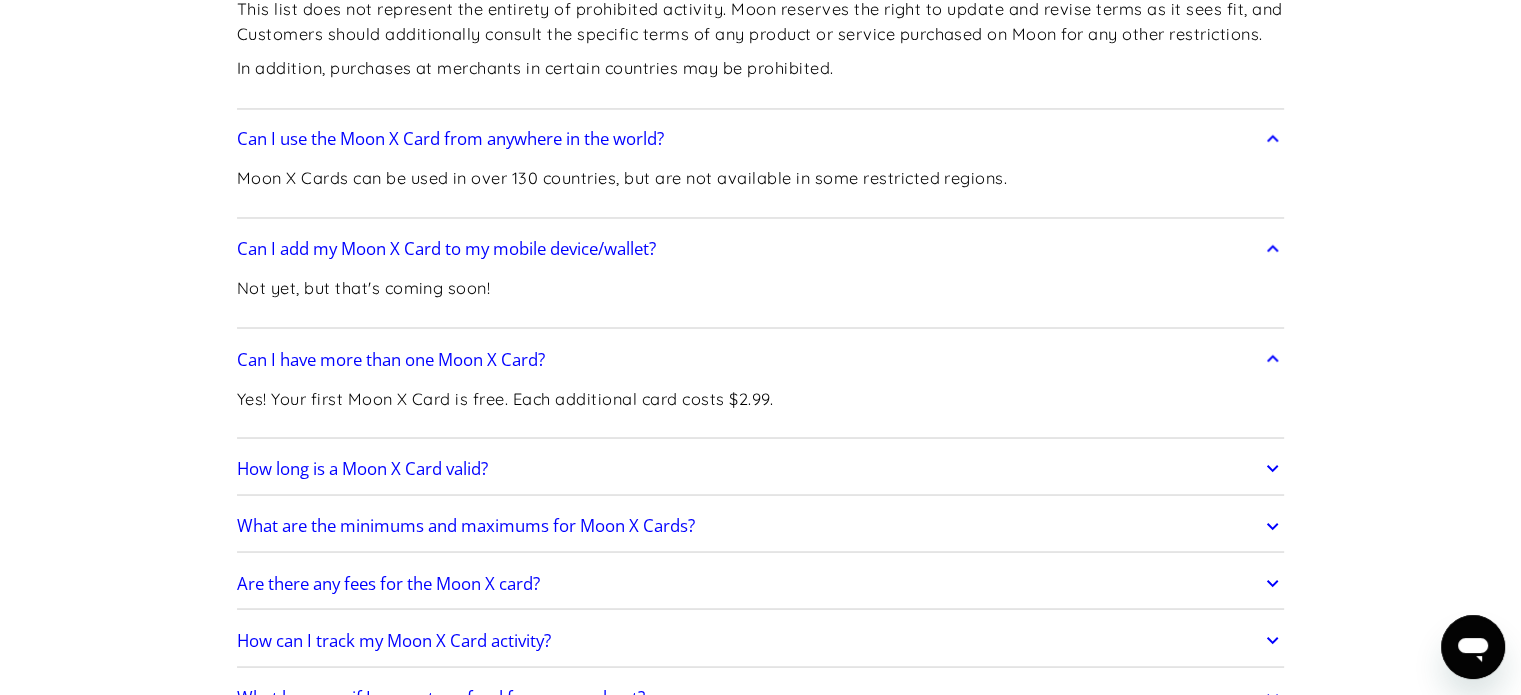 click on "How can I track my Moon X Card activity?" at bounding box center (394, 640) 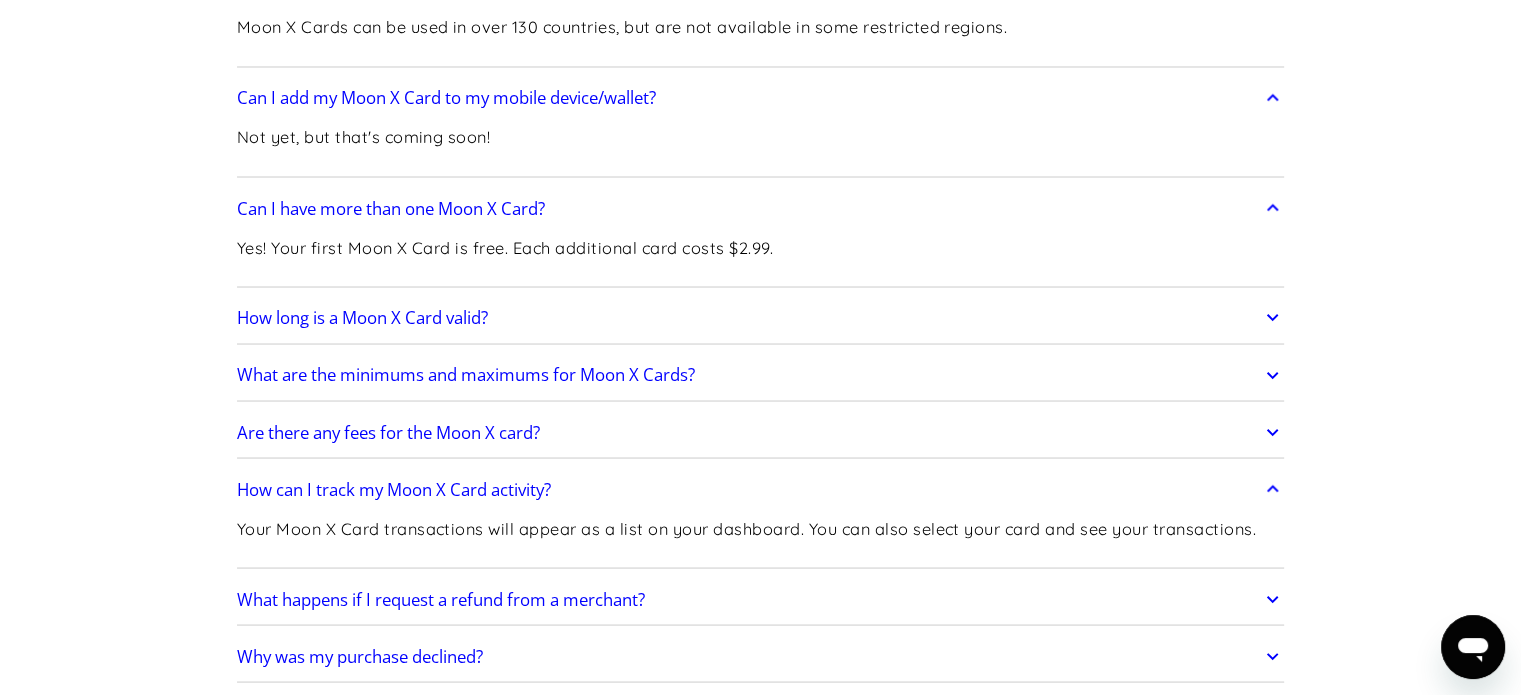 scroll, scrollTop: 3700, scrollLeft: 0, axis: vertical 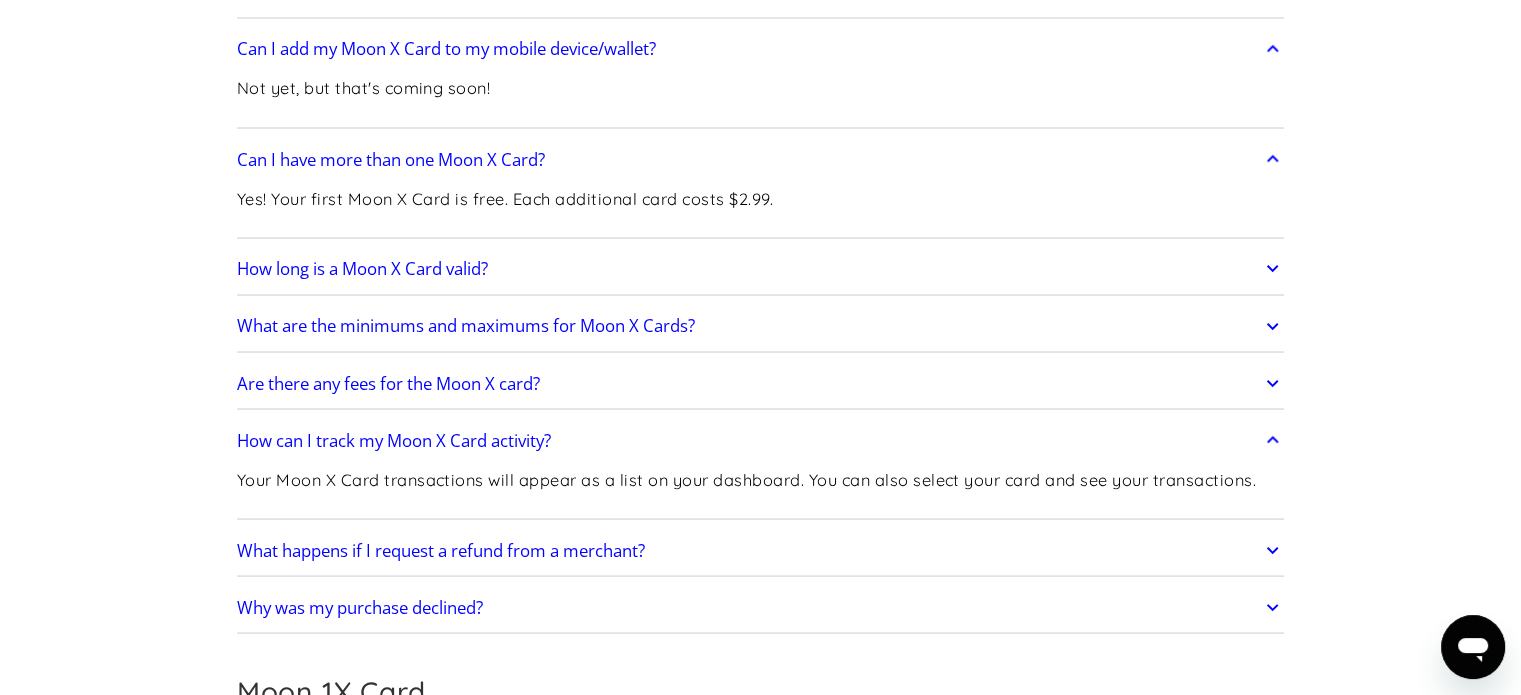 click on "What happens if I request a refund from a merchant?" at bounding box center [441, 550] 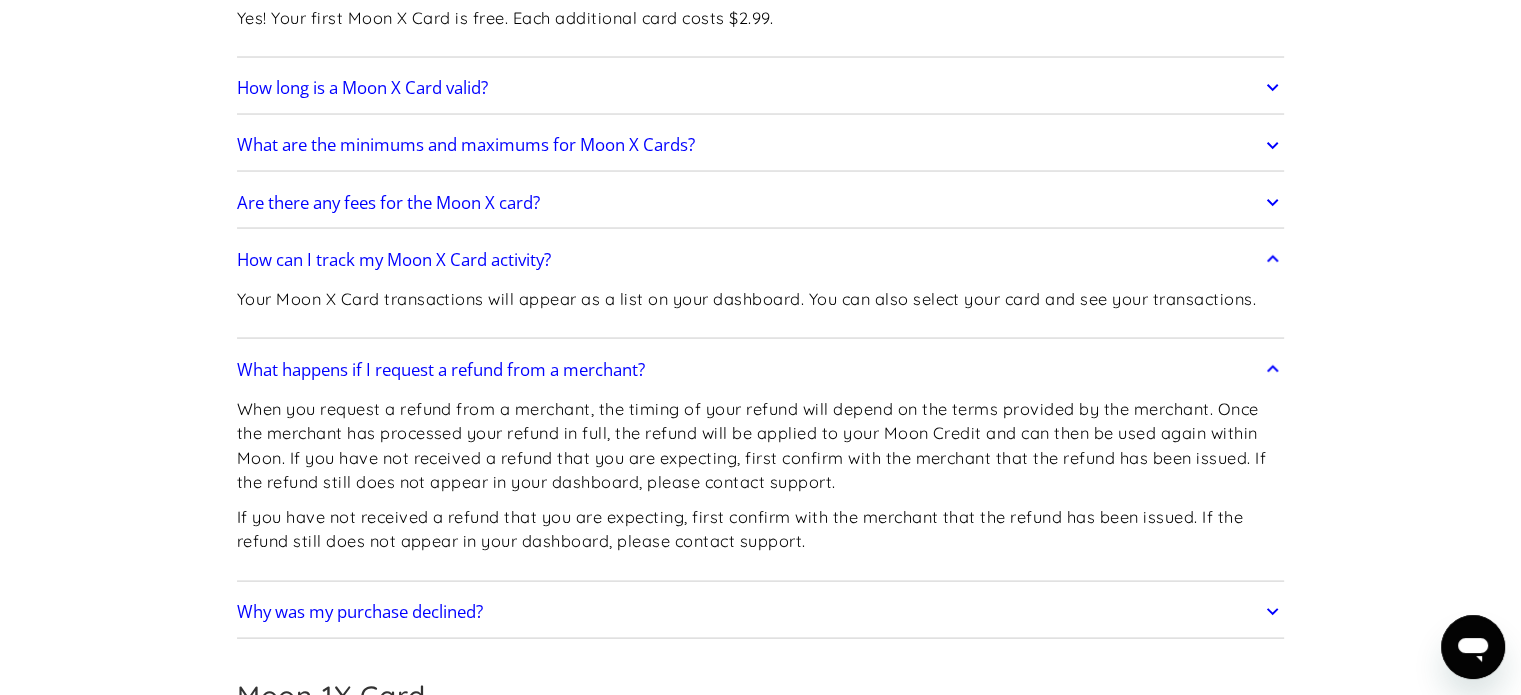 scroll, scrollTop: 3900, scrollLeft: 0, axis: vertical 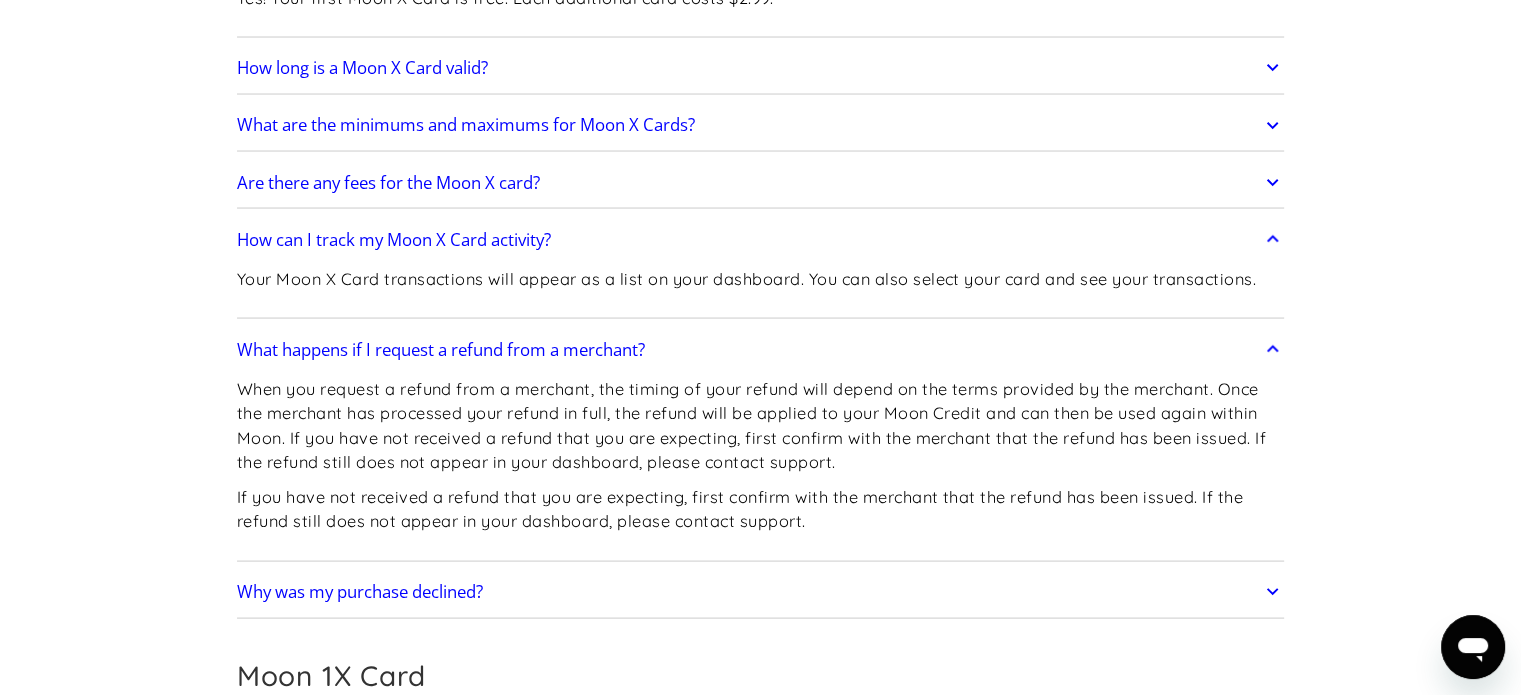 click on "Why was my purchase declined?" at bounding box center [360, 592] 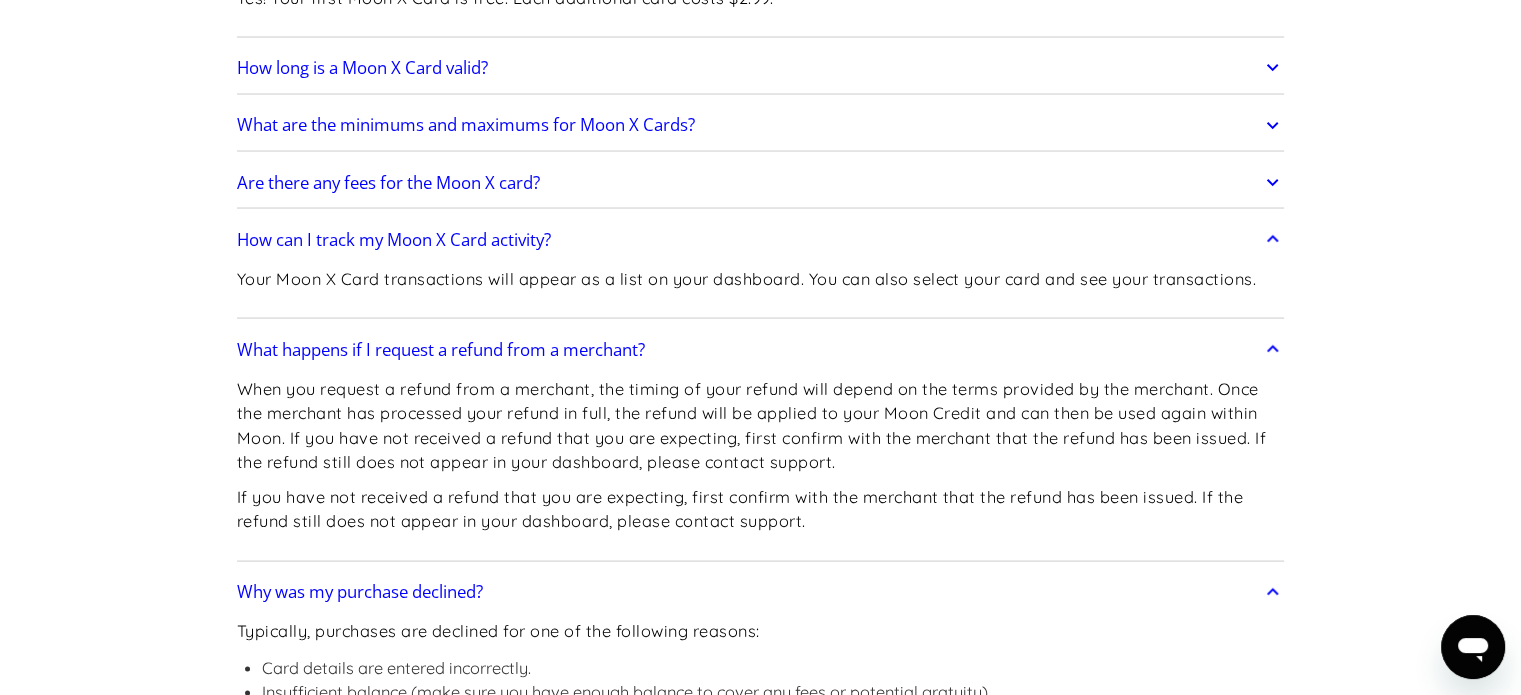 click on "Why was my purchase declined?" at bounding box center (360, 592) 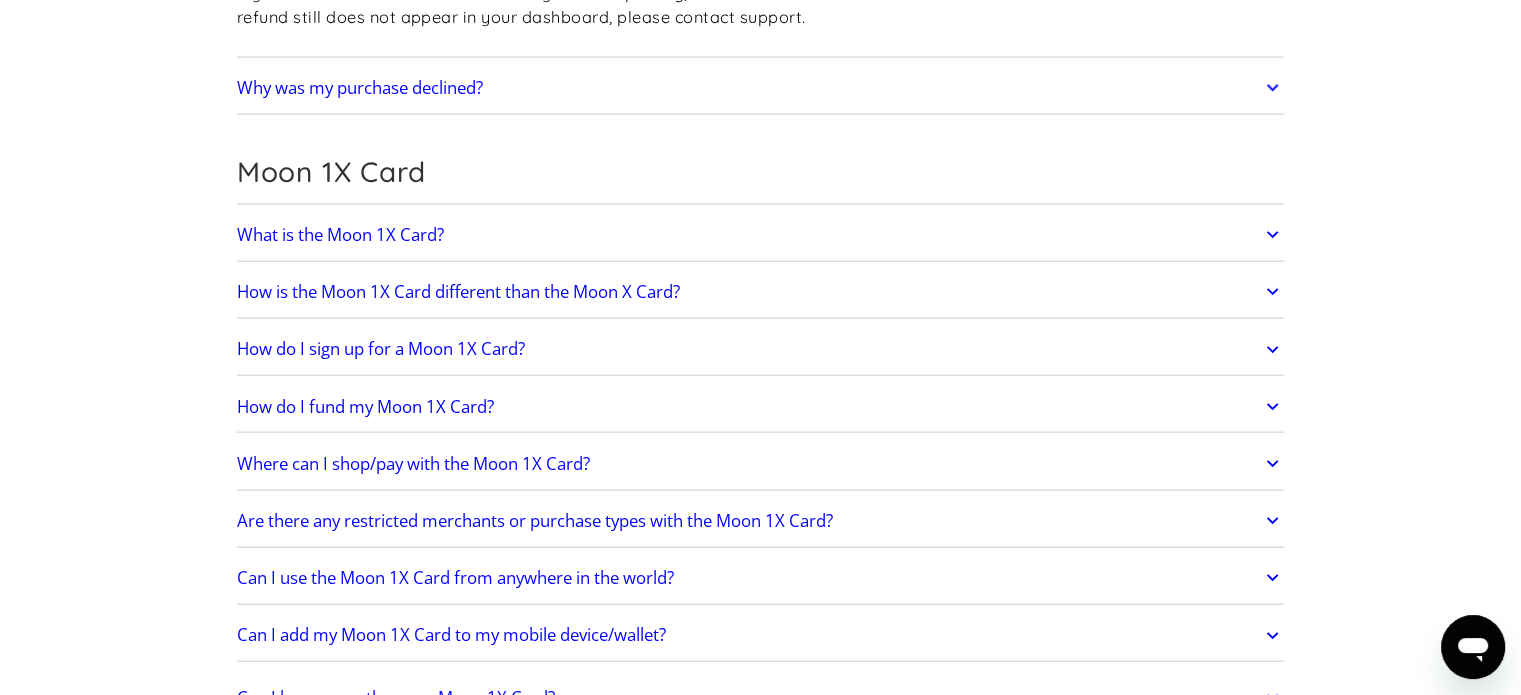 scroll, scrollTop: 4558, scrollLeft: 0, axis: vertical 